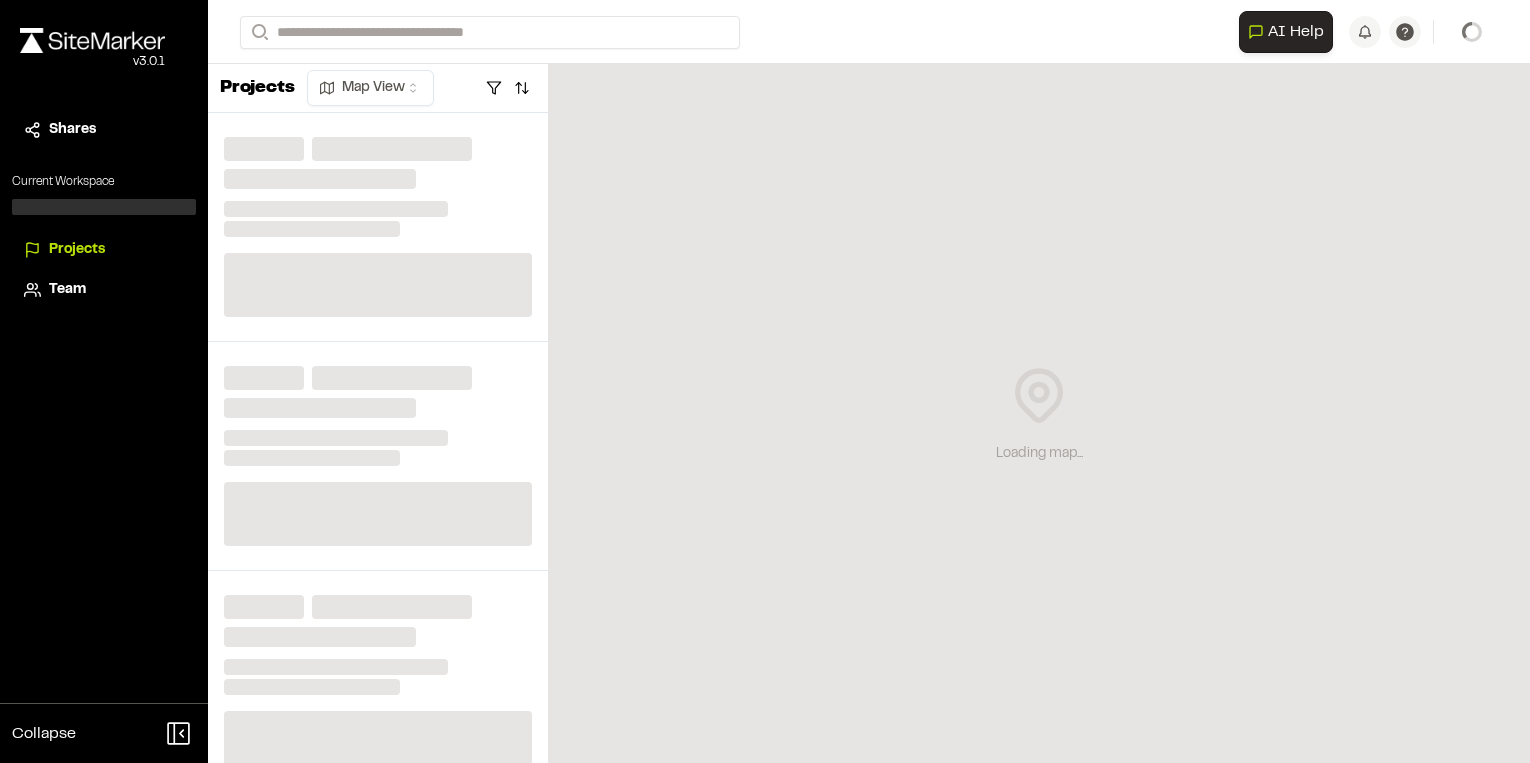scroll, scrollTop: 0, scrollLeft: 0, axis: both 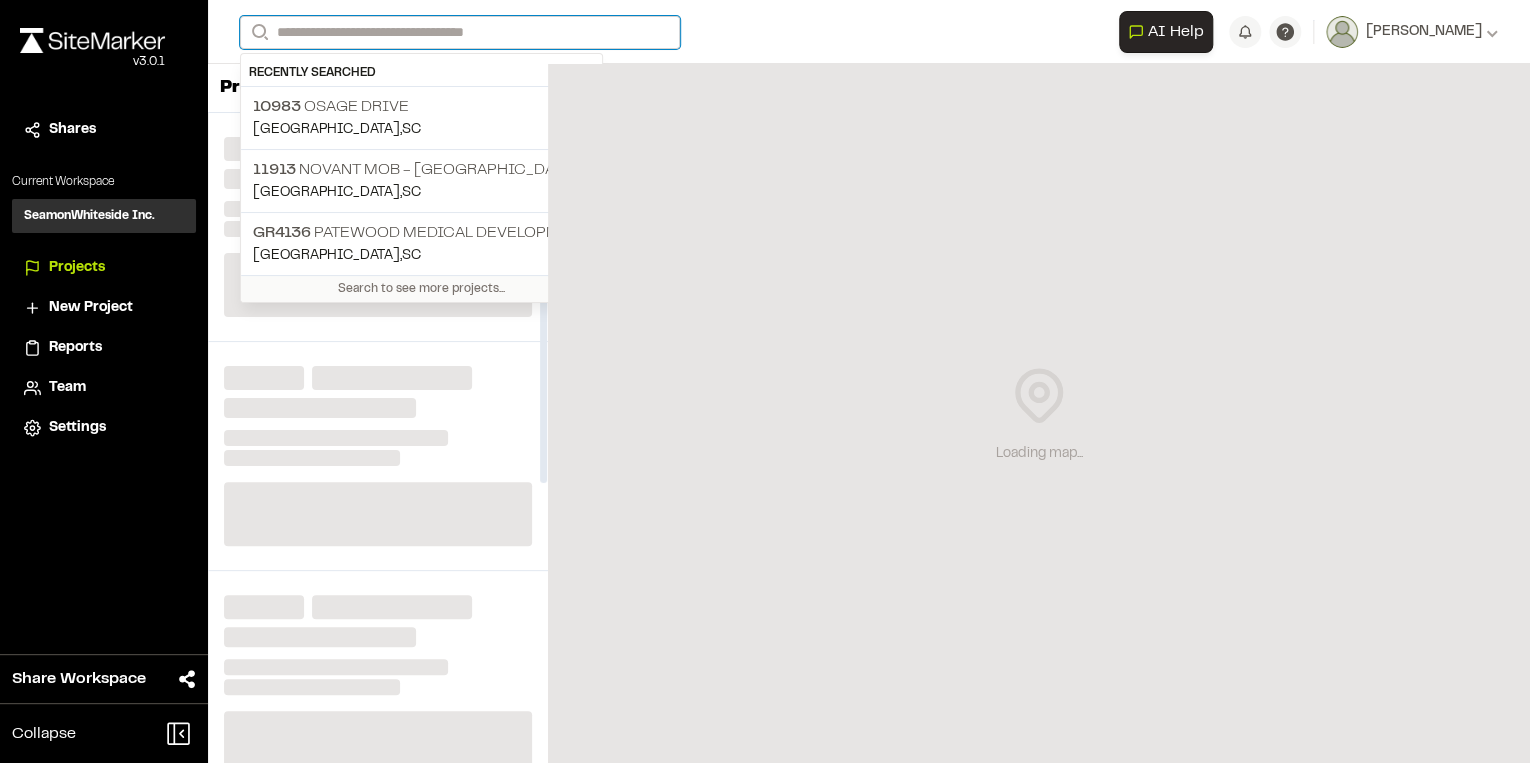 click on "Search" at bounding box center [460, 32] 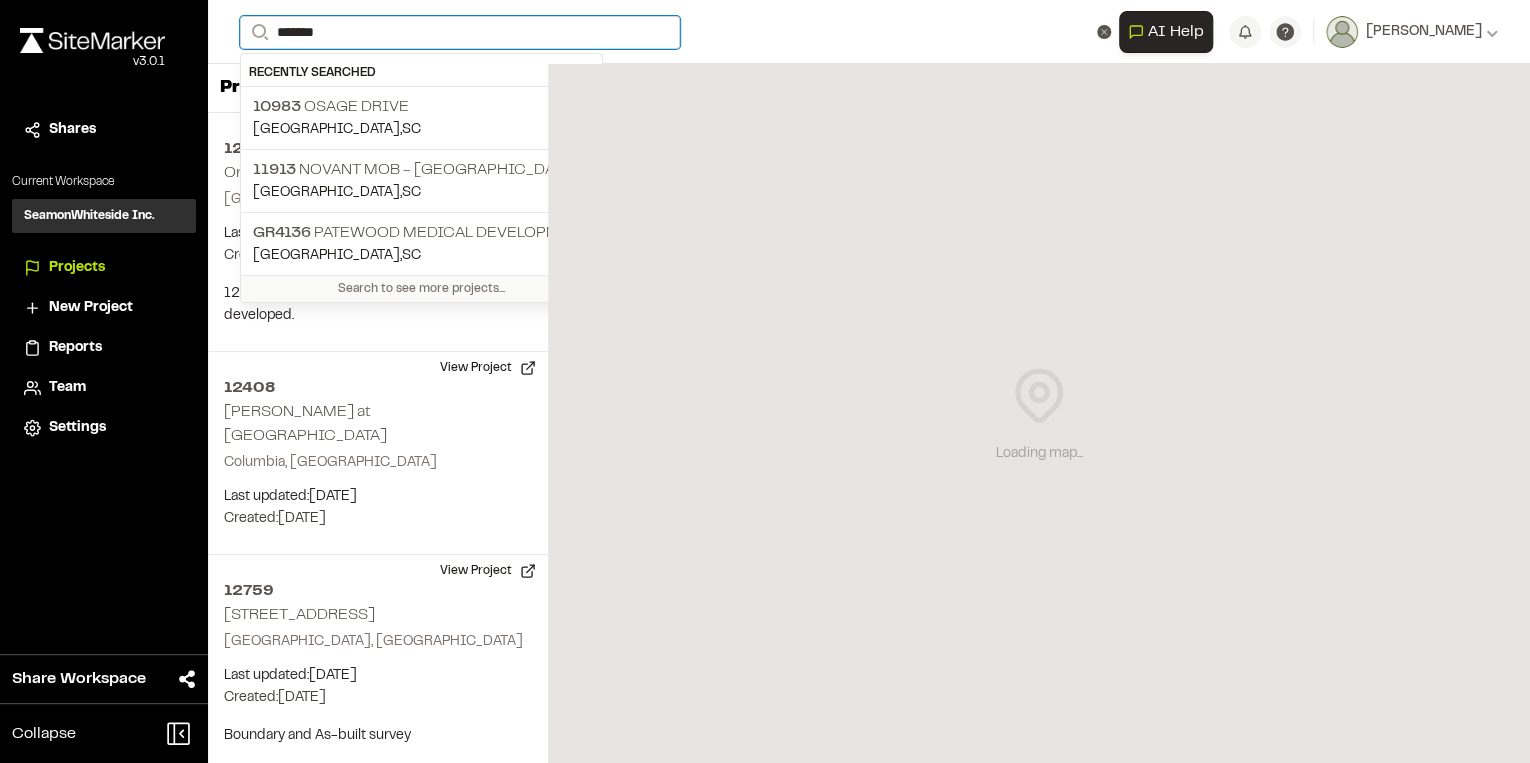 click on "******" at bounding box center (460, 32) 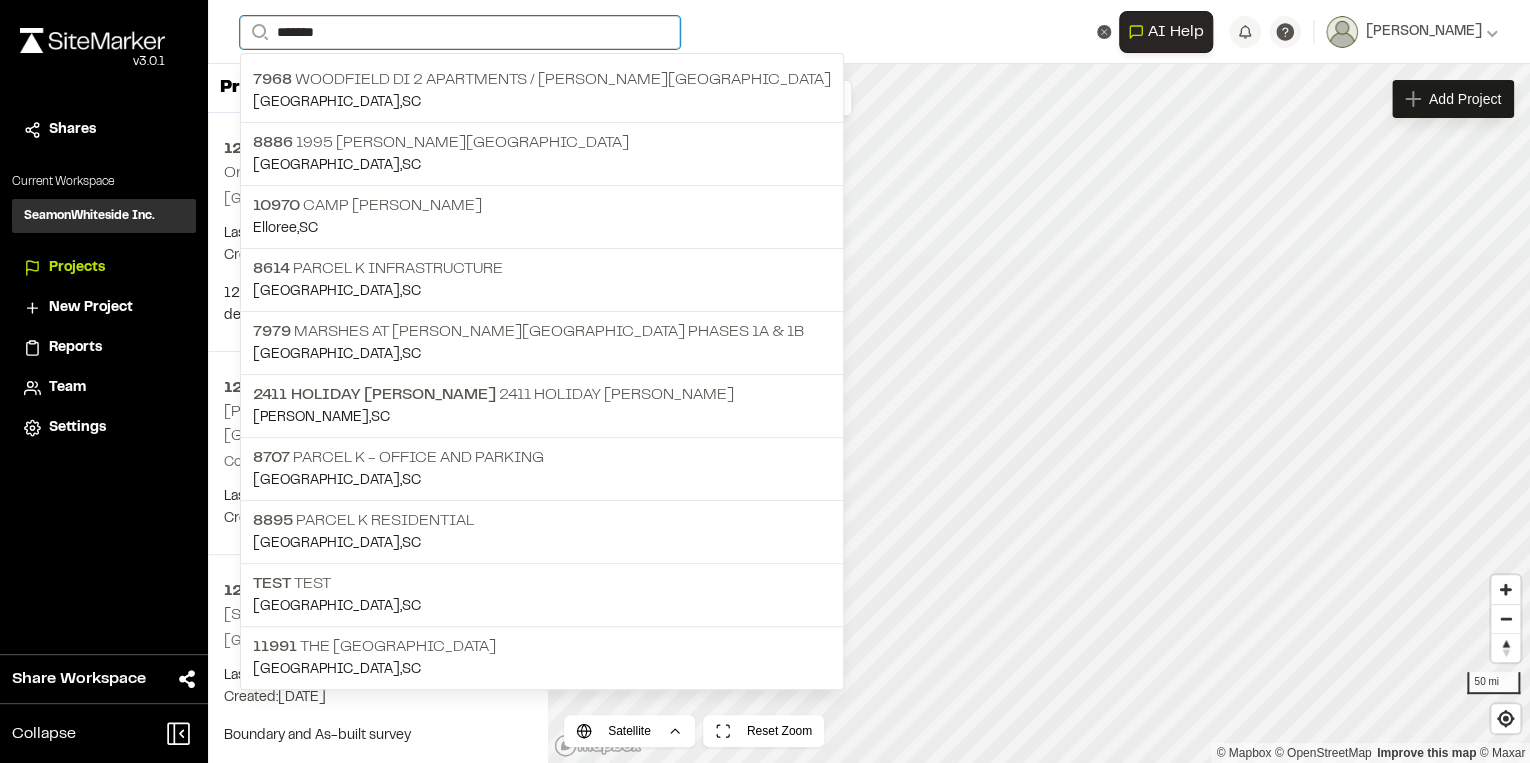click on "******" at bounding box center [460, 32] 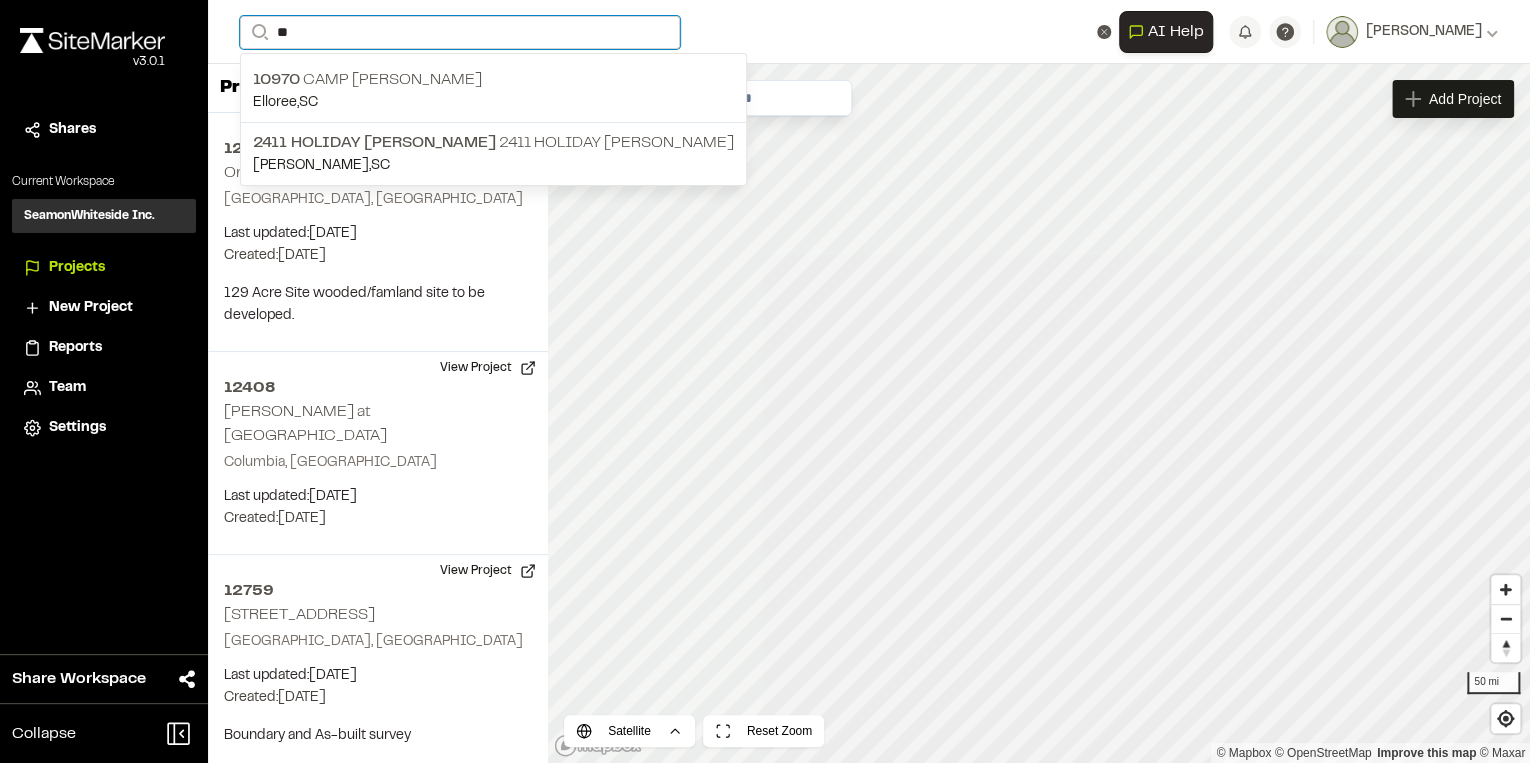 type on "*" 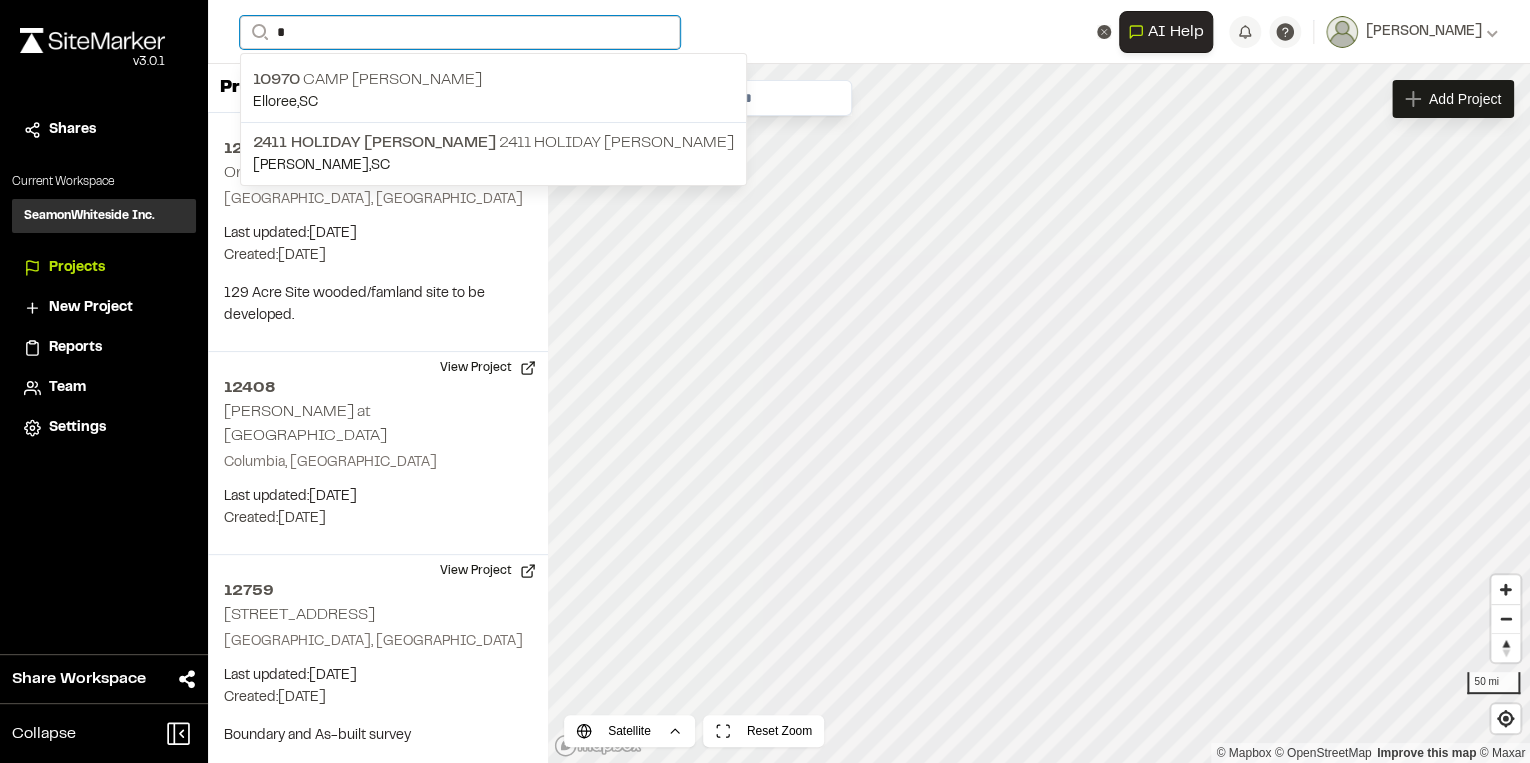 type 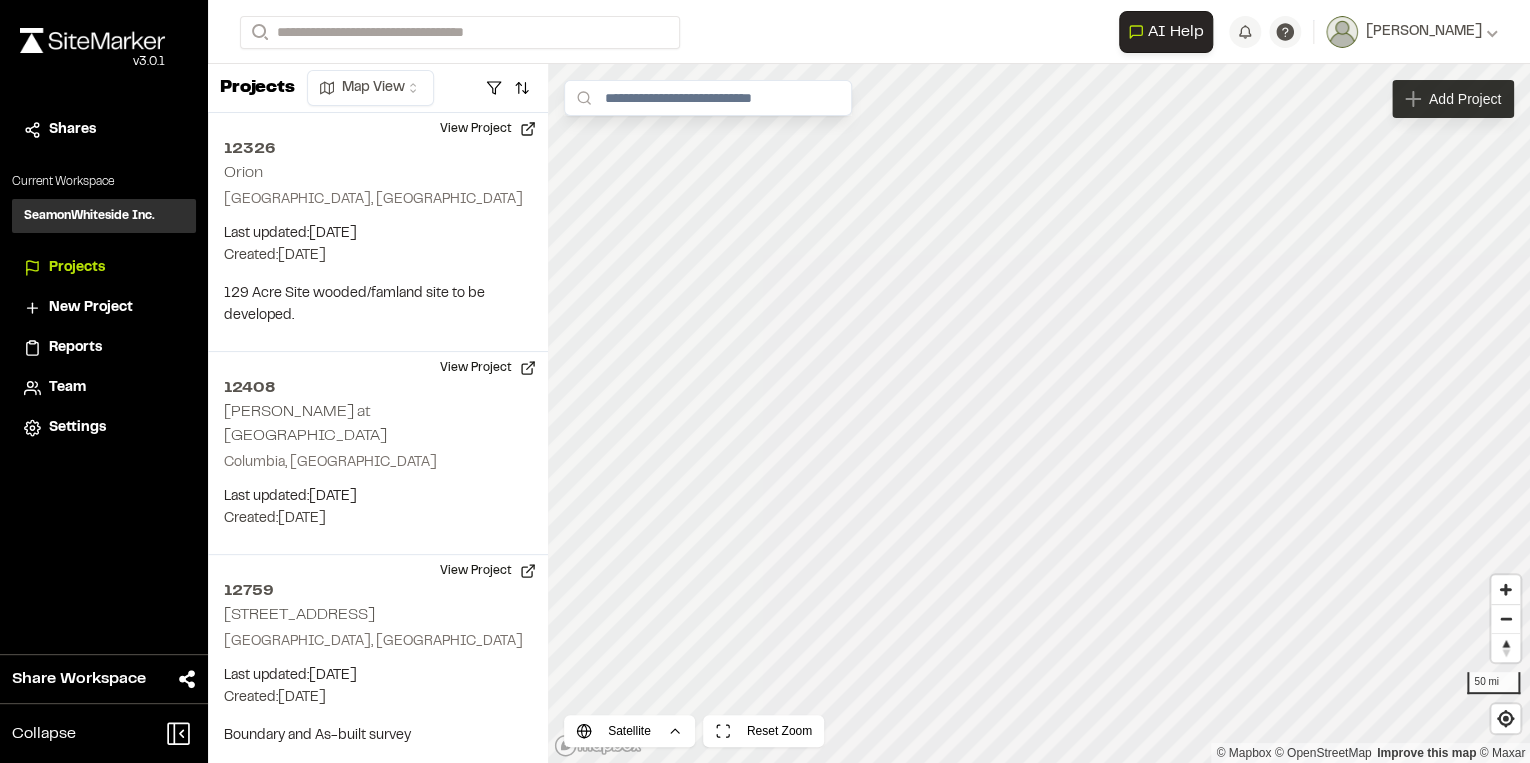 click on "Add Project" at bounding box center (1465, 99) 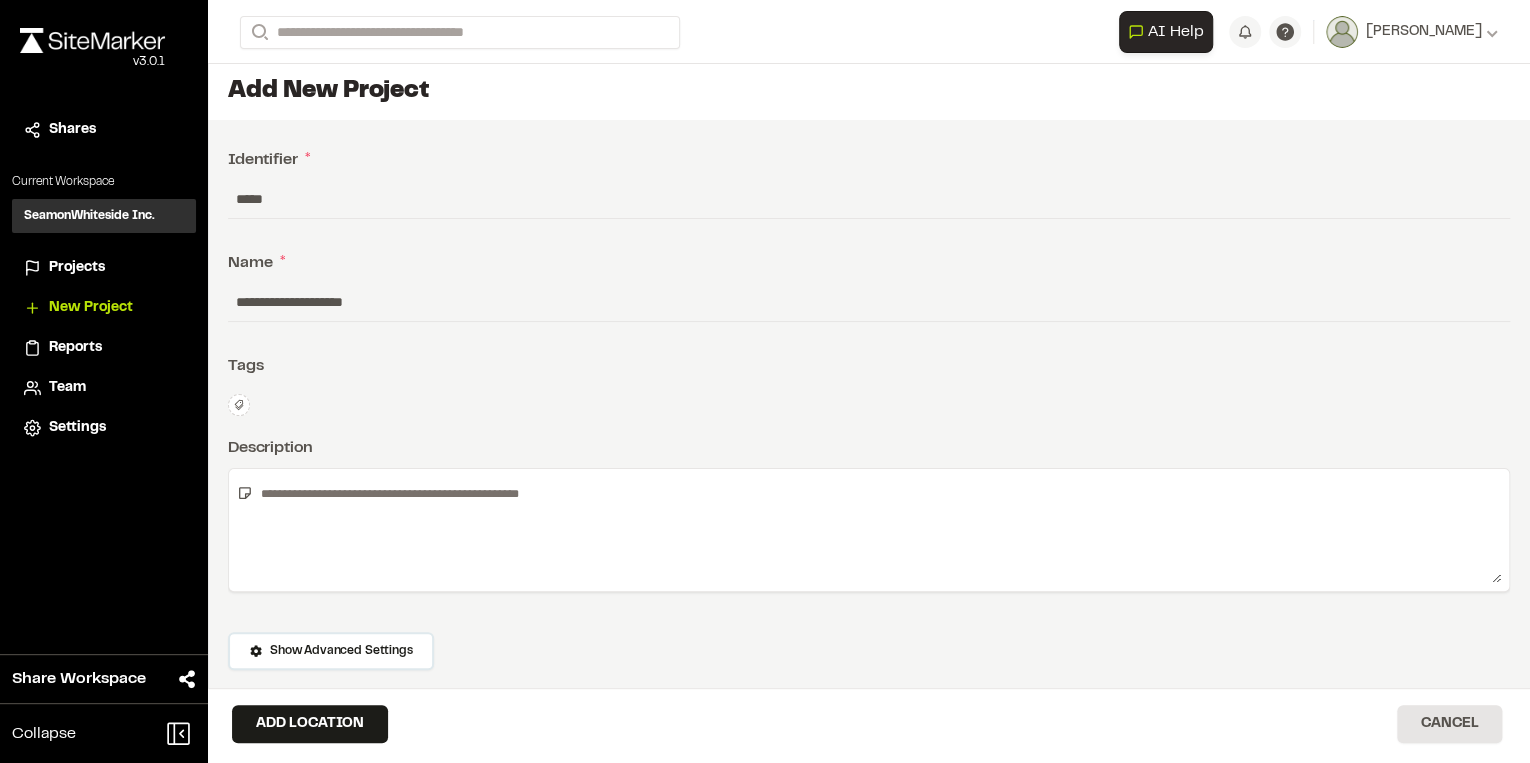 click on "*****" at bounding box center [869, 199] 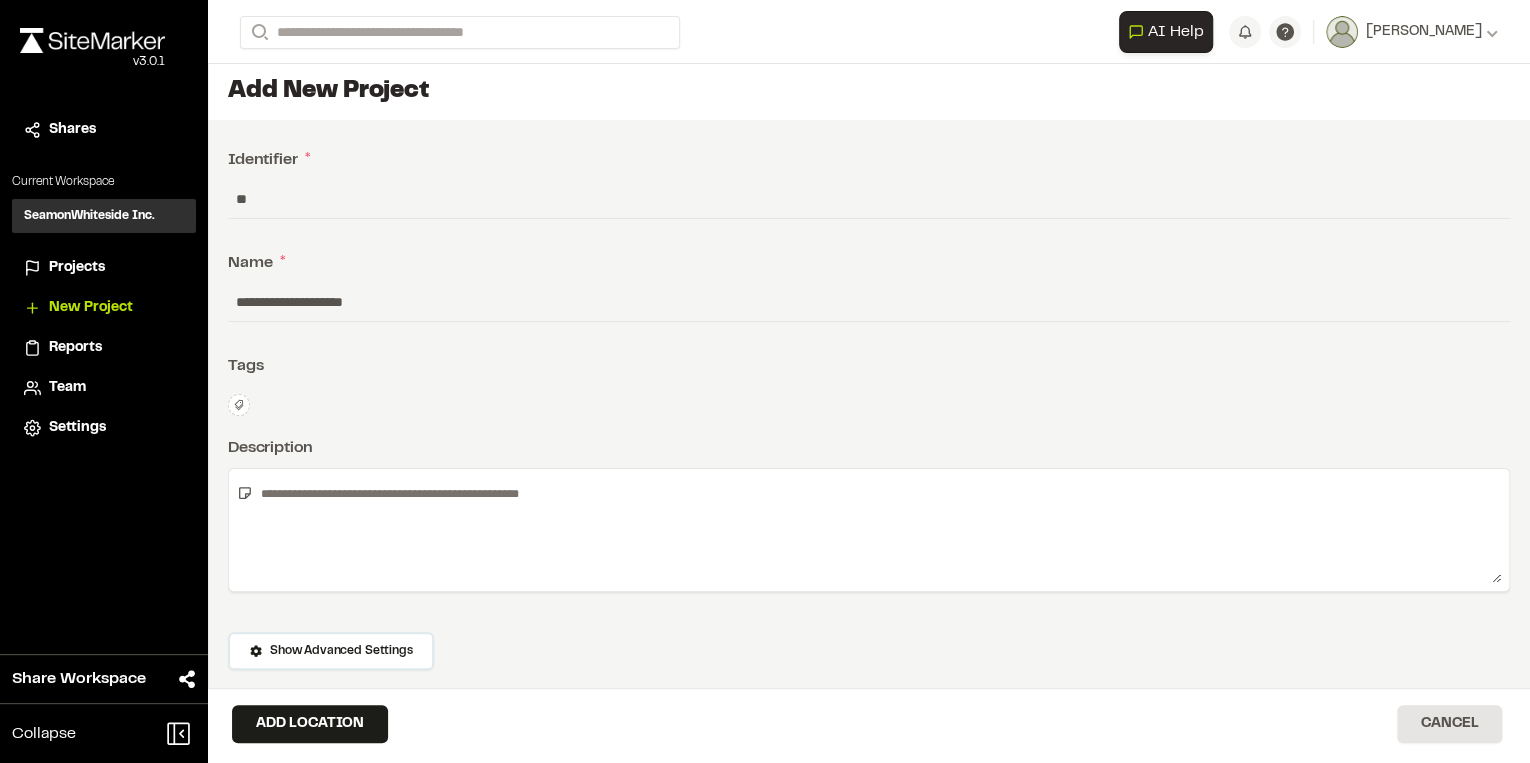 type on "*" 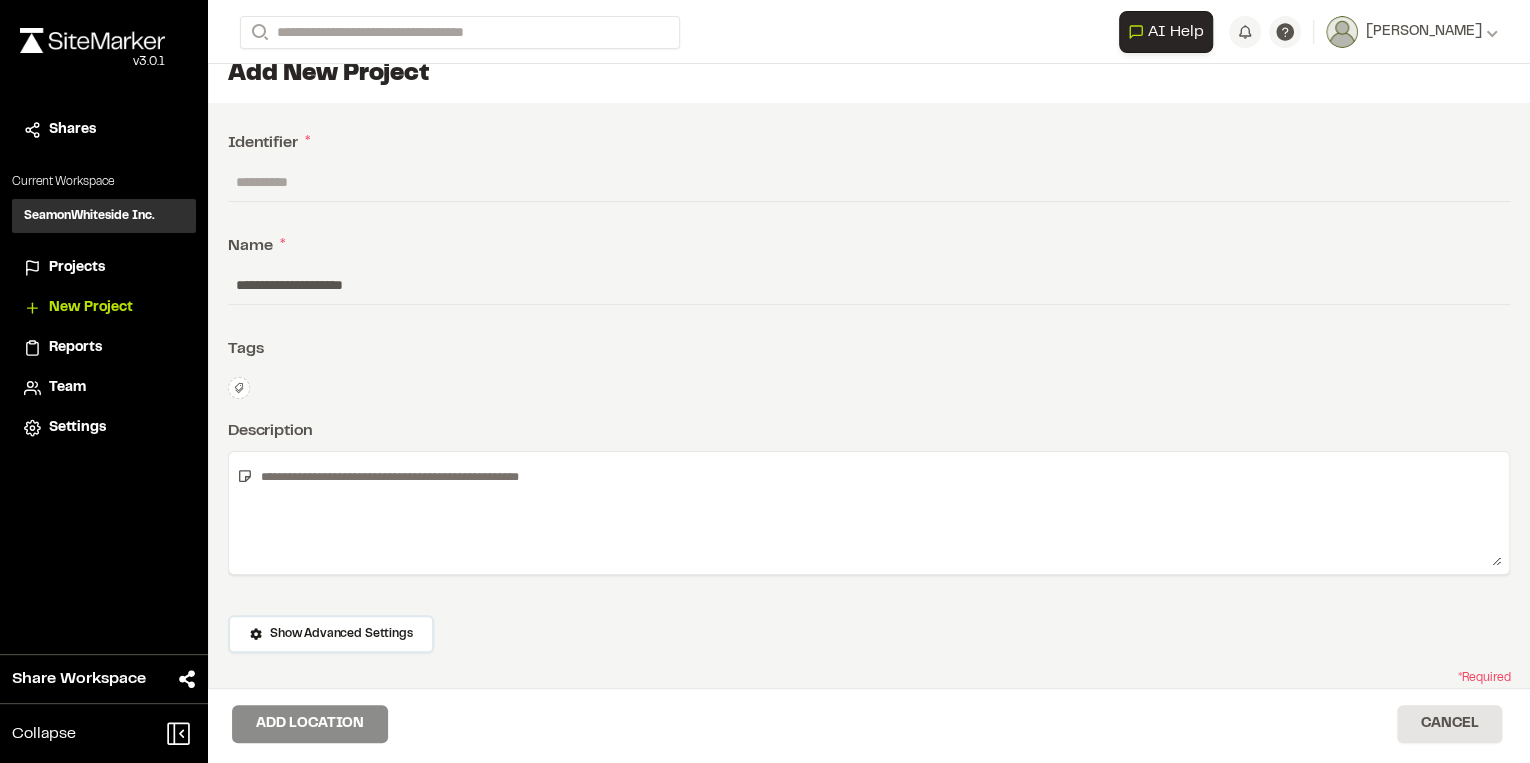 scroll, scrollTop: 22, scrollLeft: 0, axis: vertical 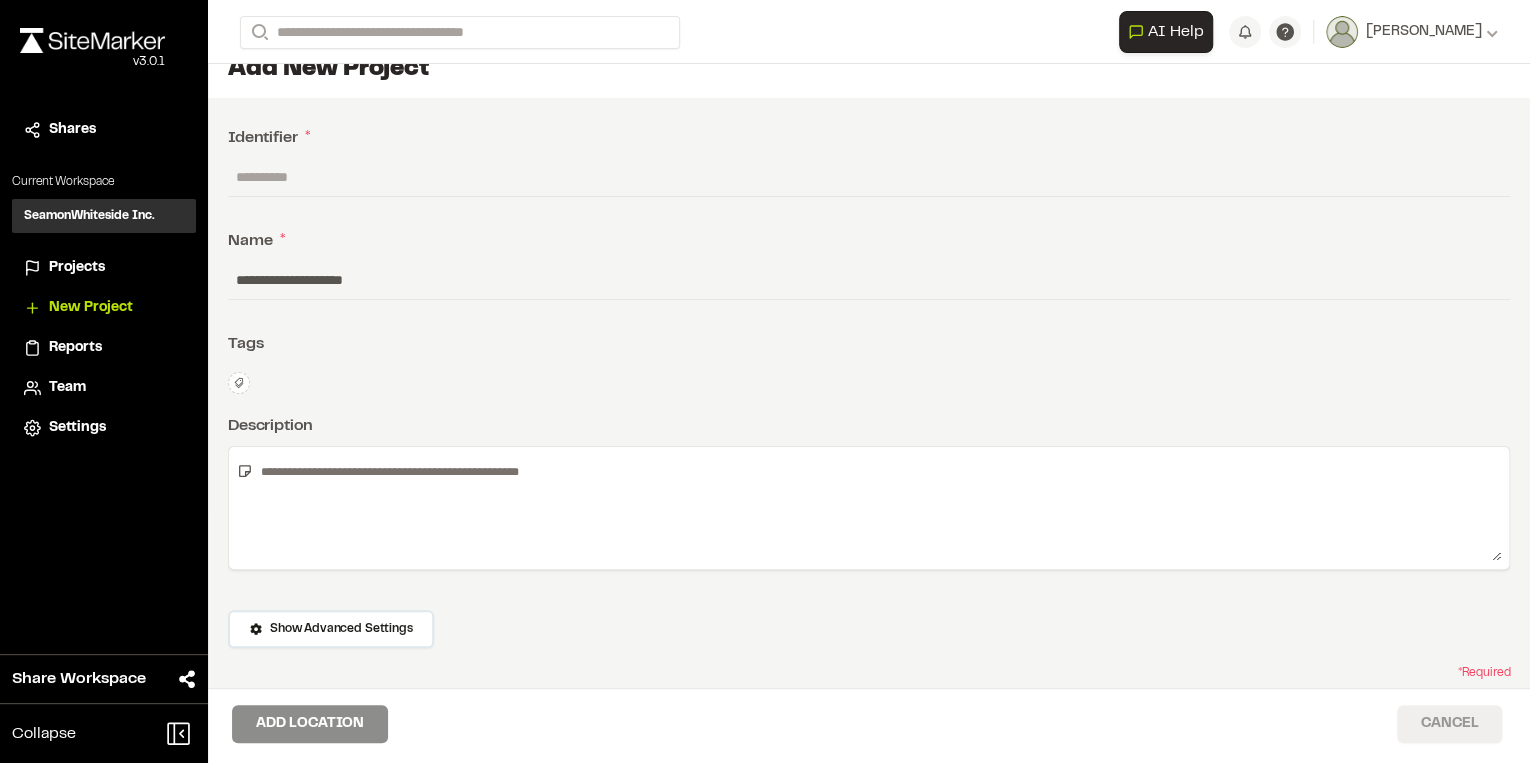 type 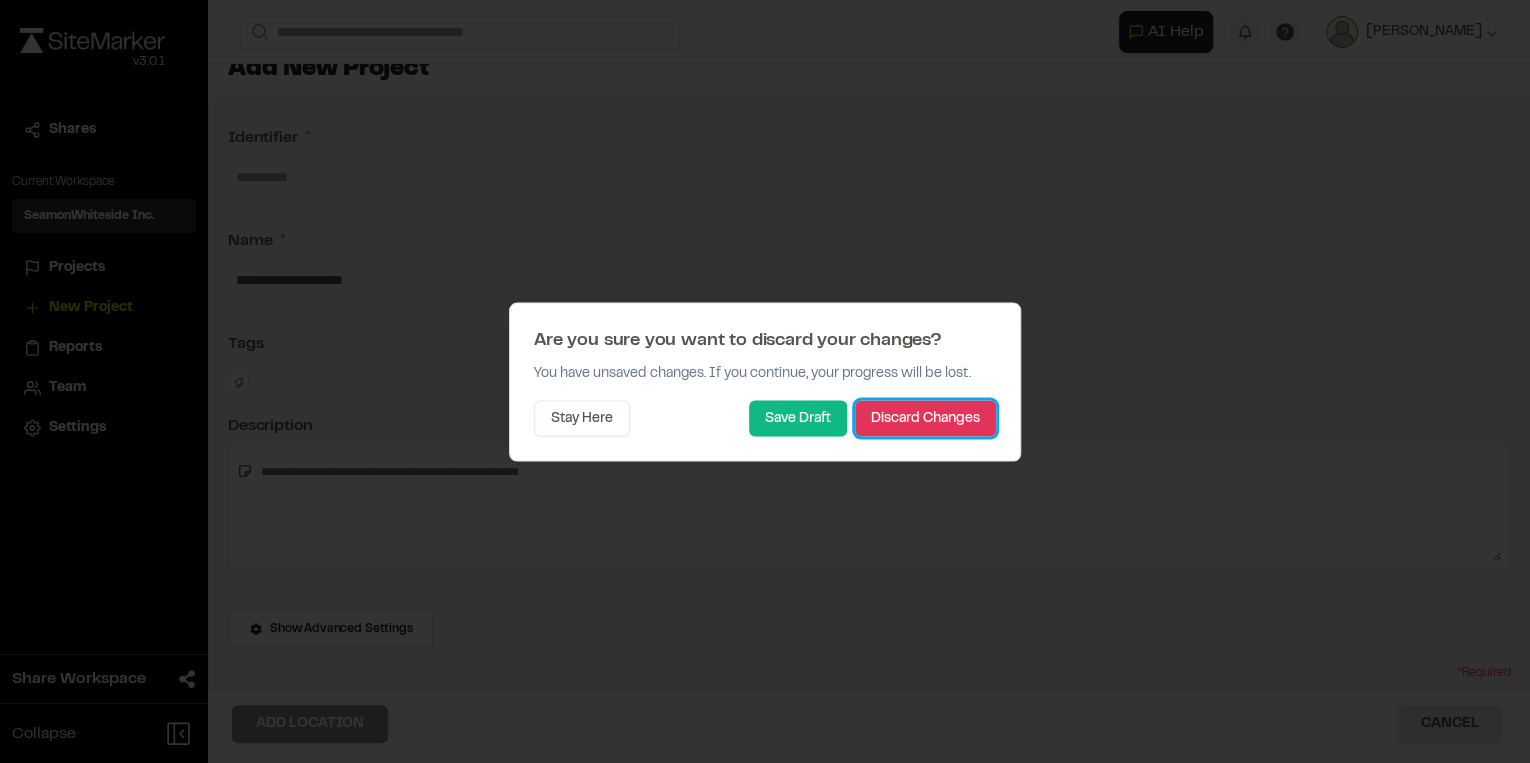 click on "Discard Changes" at bounding box center [925, 418] 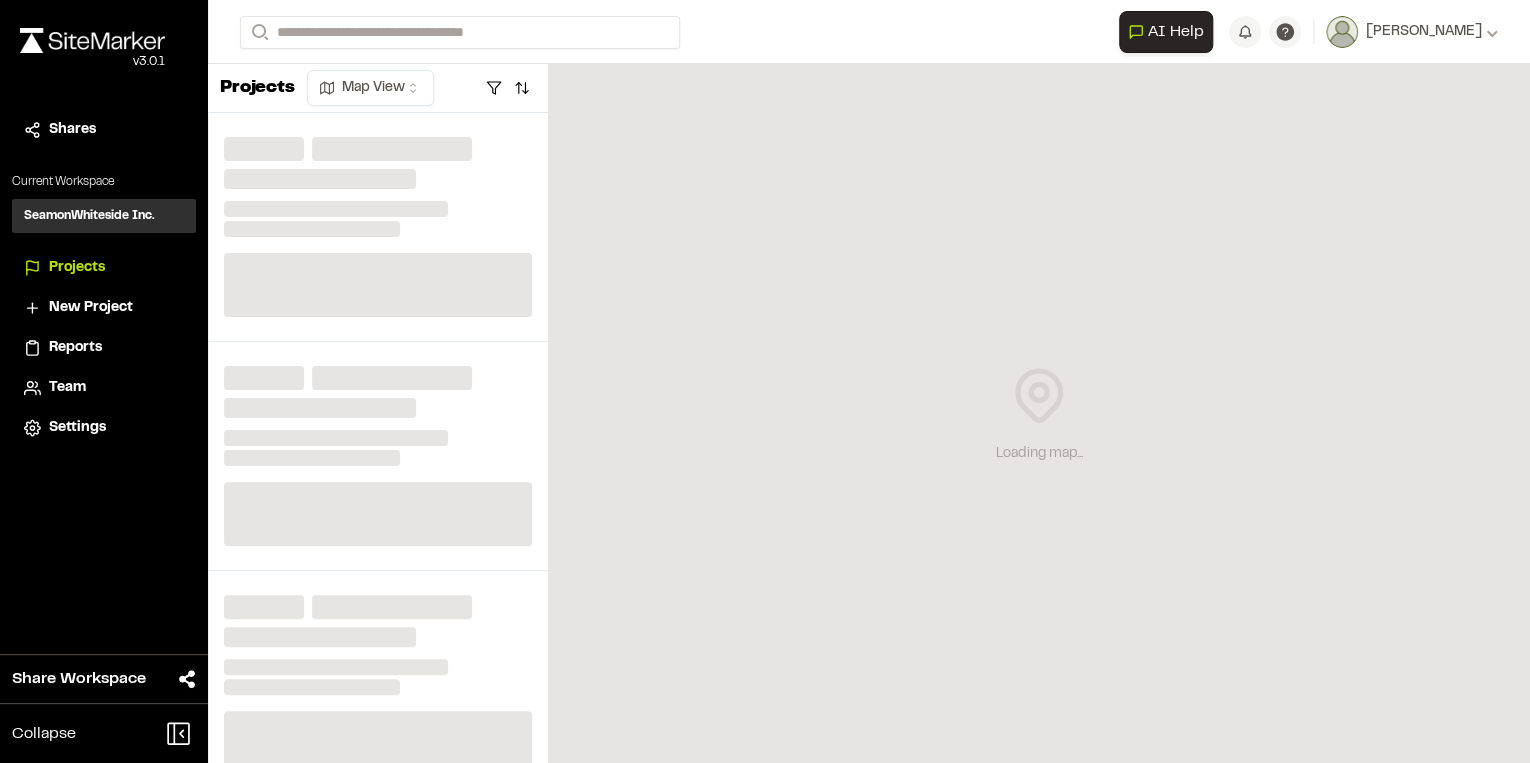 scroll, scrollTop: 0, scrollLeft: 0, axis: both 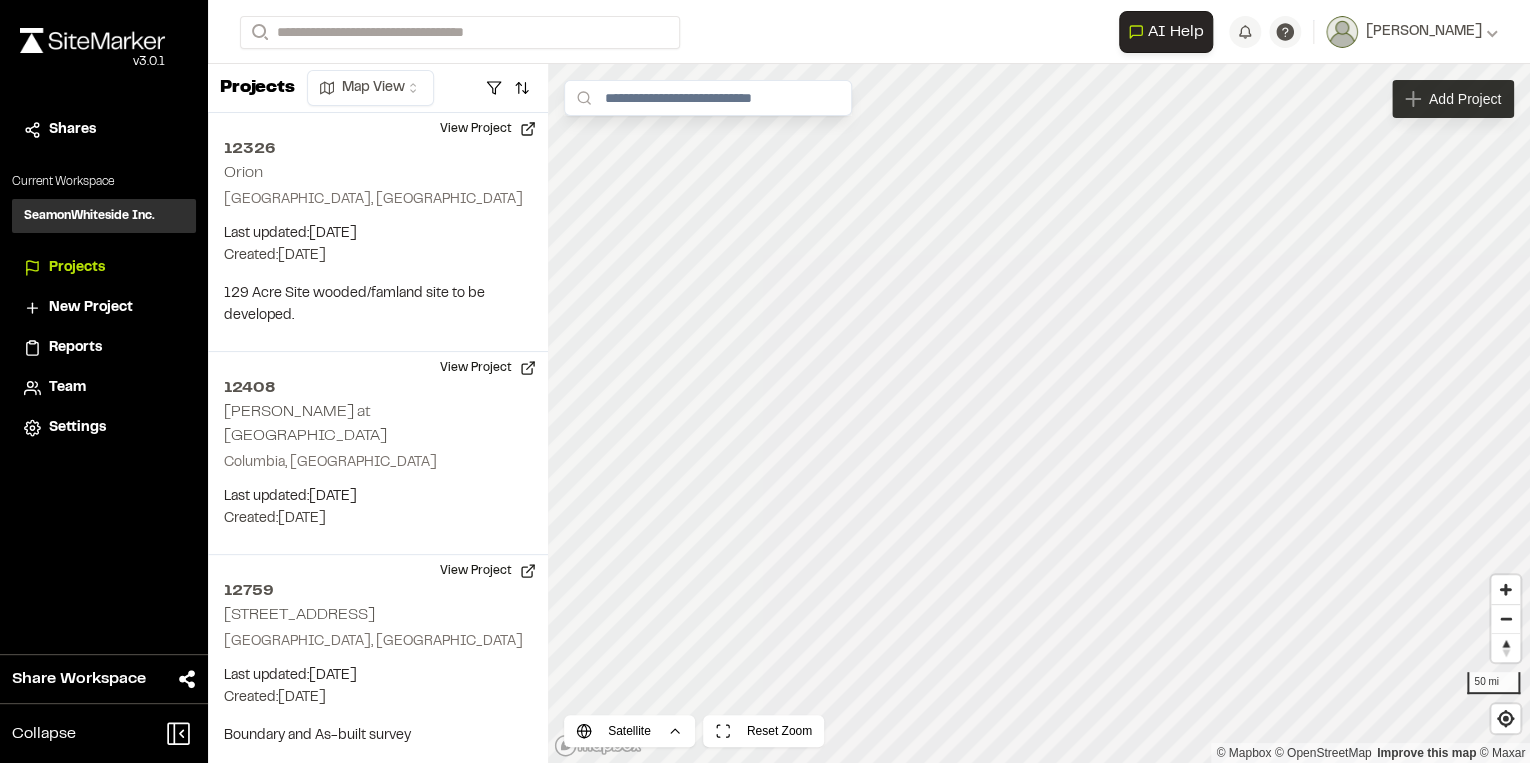 click on "Add Project" at bounding box center [1465, 99] 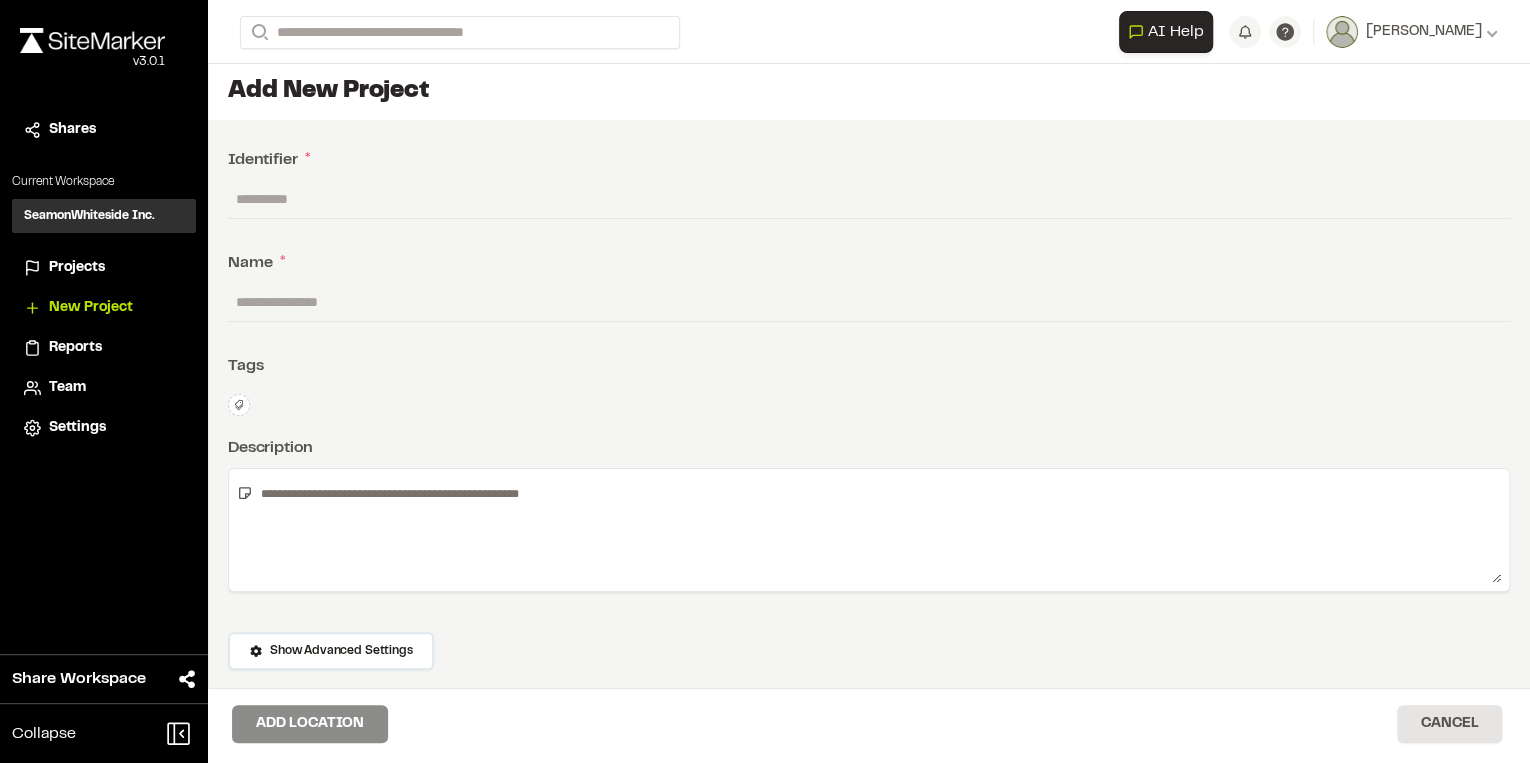 click at bounding box center (869, 199) 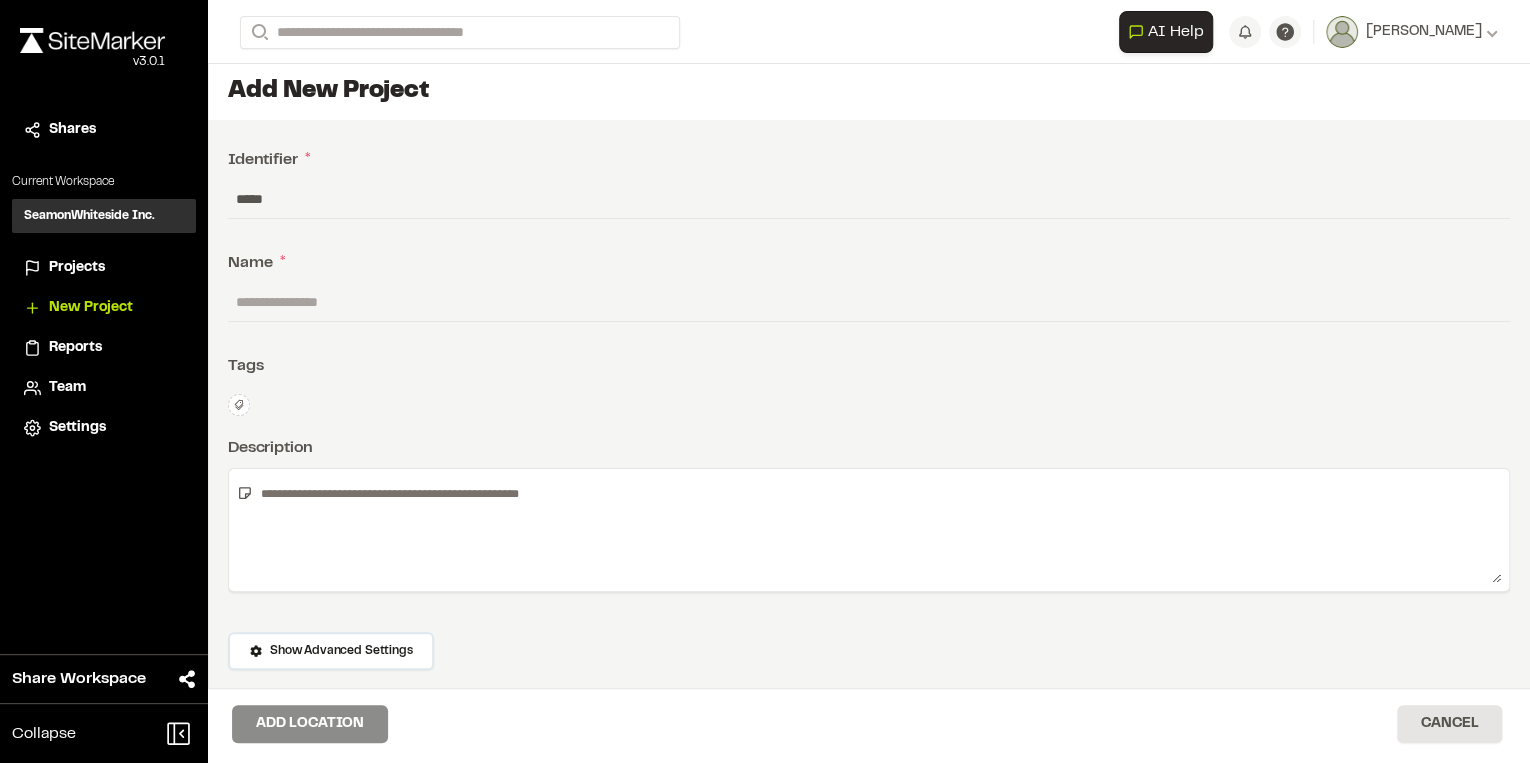 type on "*****" 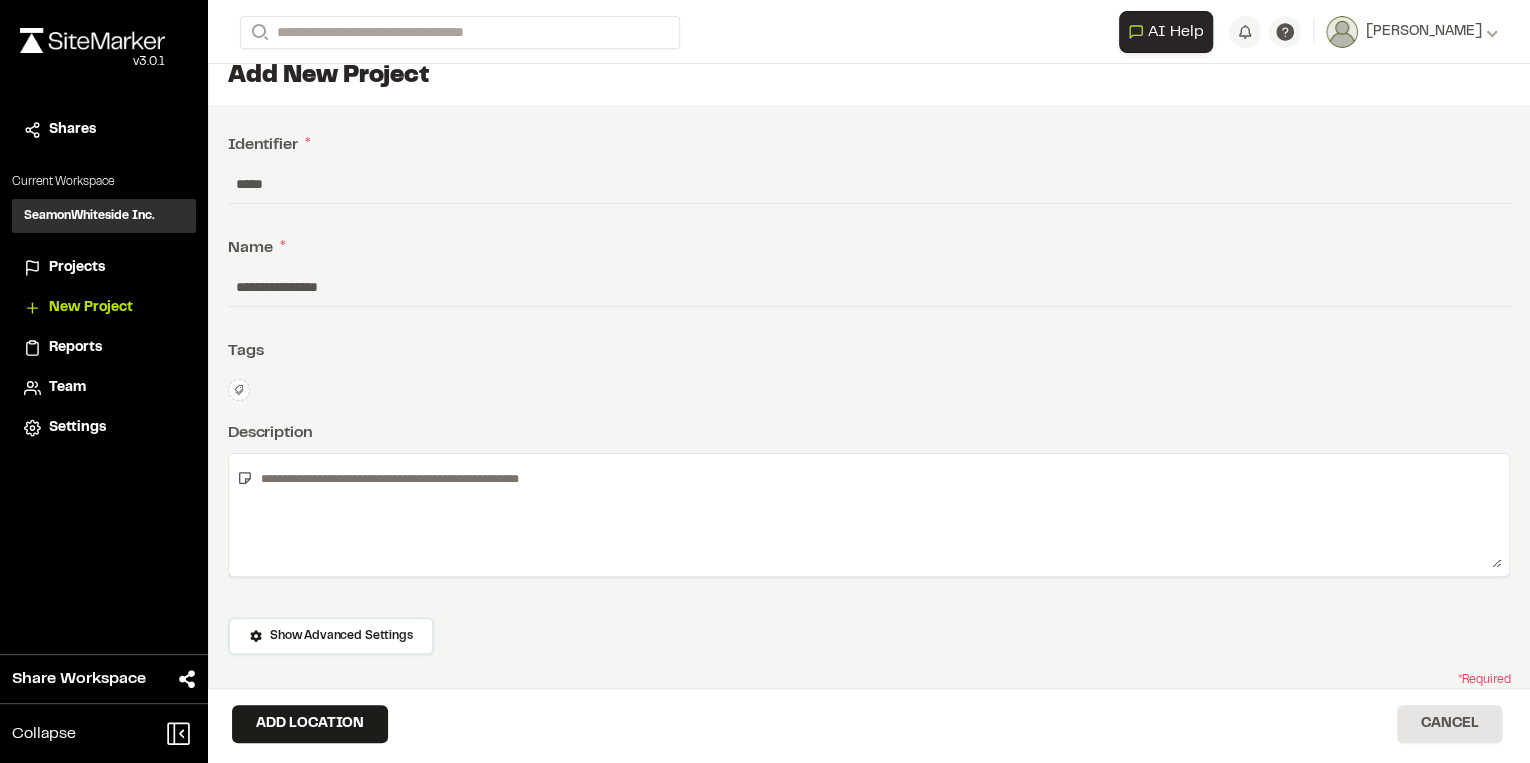 scroll, scrollTop: 22, scrollLeft: 0, axis: vertical 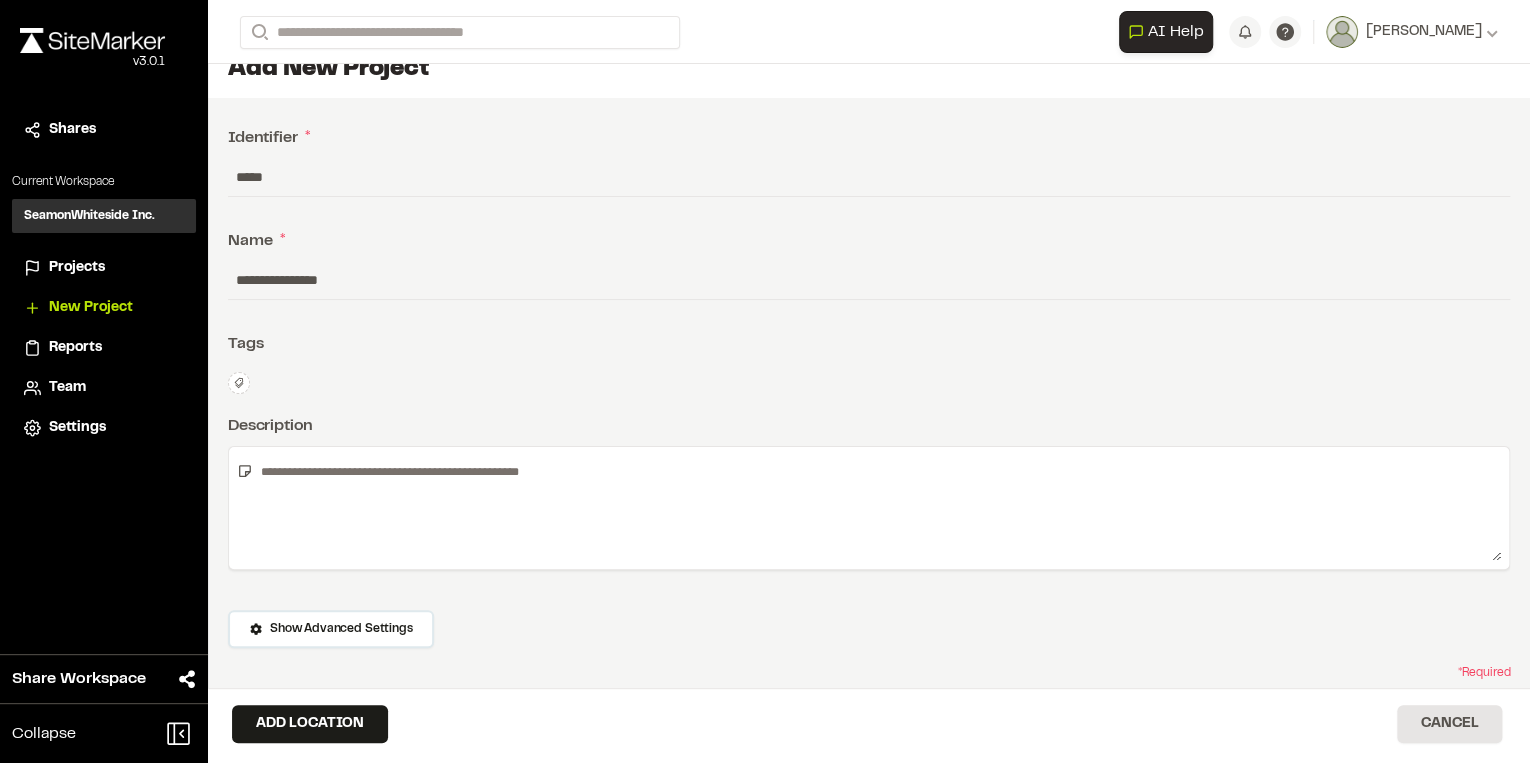 type on "**********" 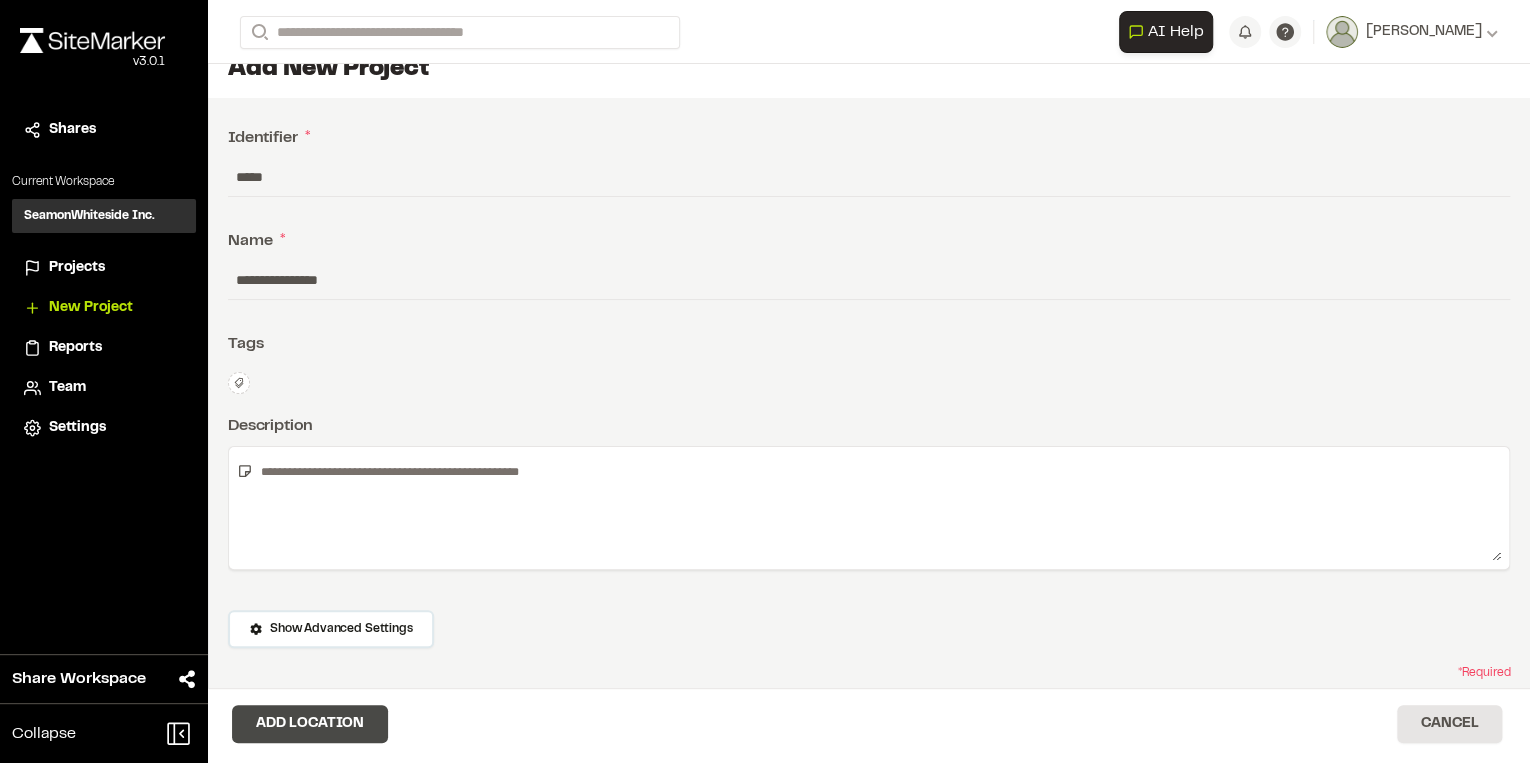 click on "Add Location" at bounding box center [310, 724] 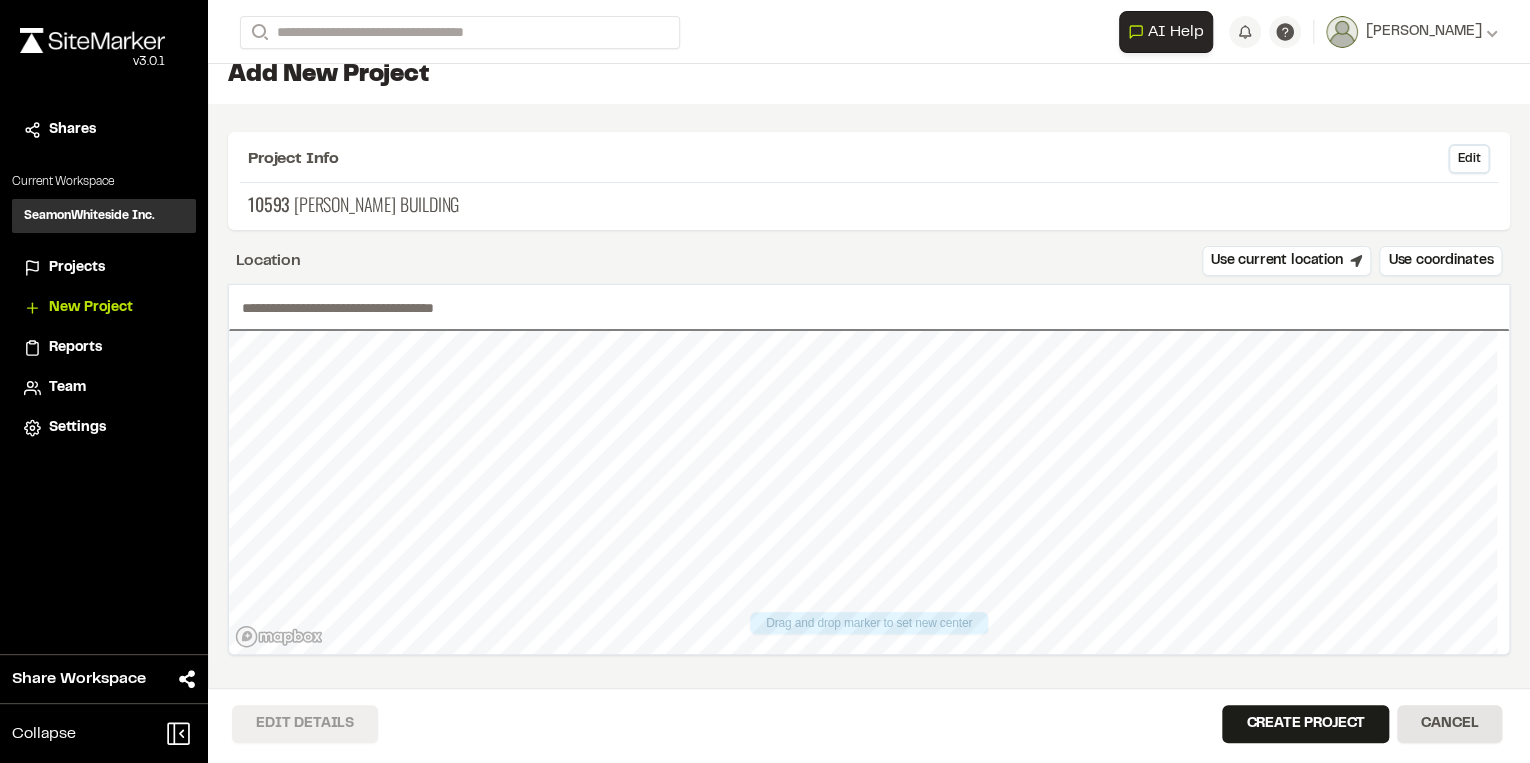scroll, scrollTop: 16, scrollLeft: 0, axis: vertical 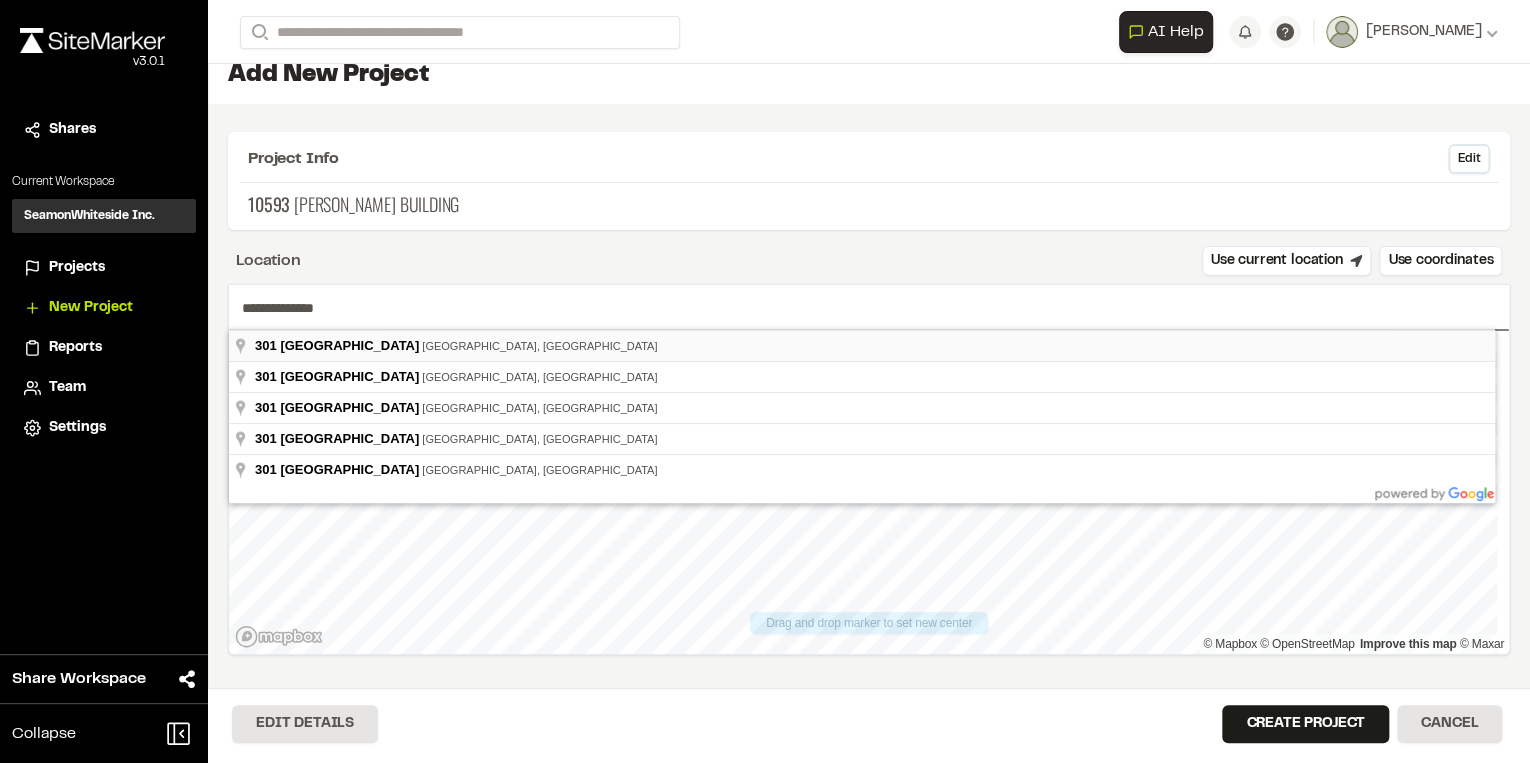 type on "**********" 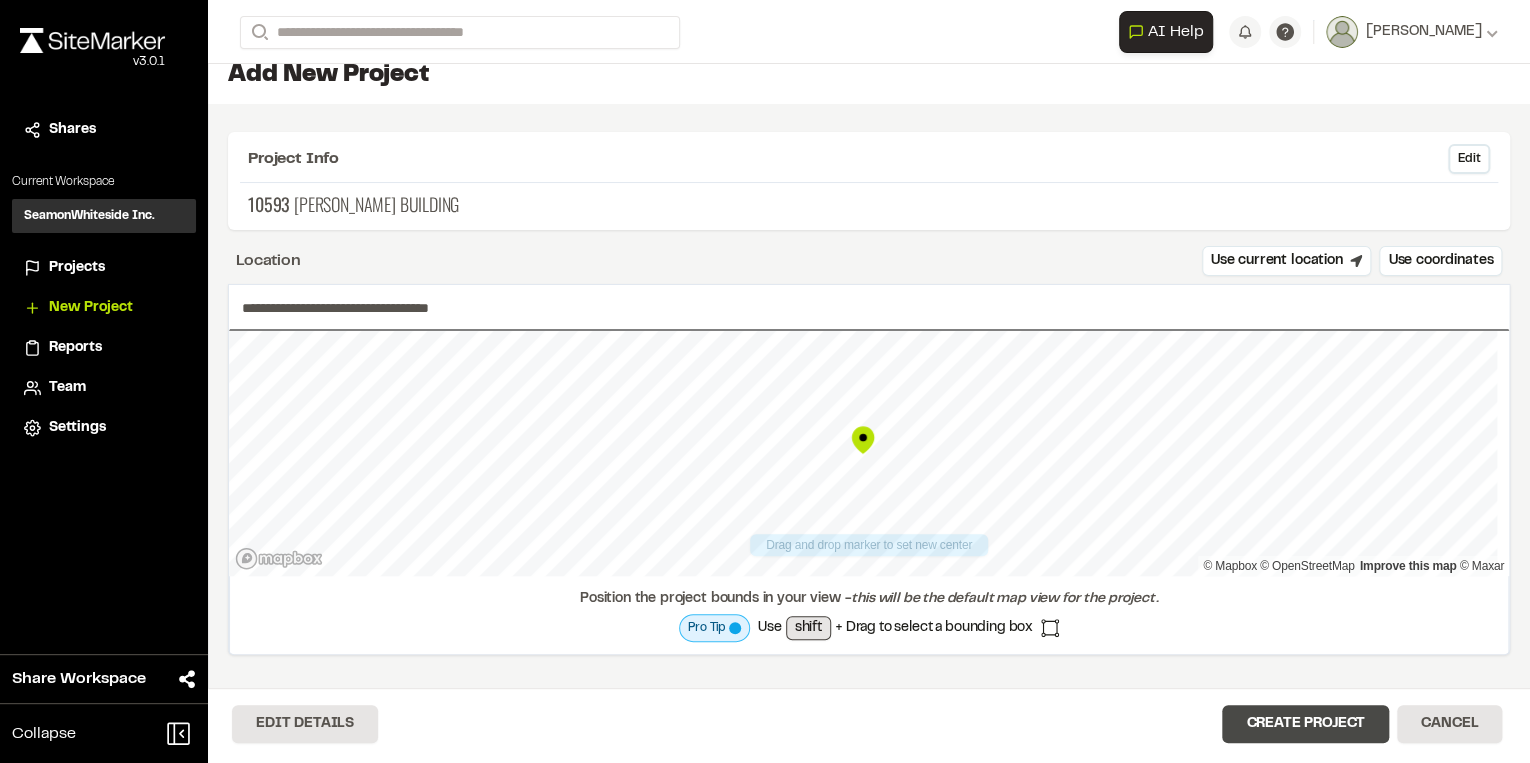 drag, startPoint x: 1320, startPoint y: 725, endPoint x: 1307, endPoint y: 726, distance: 13.038404 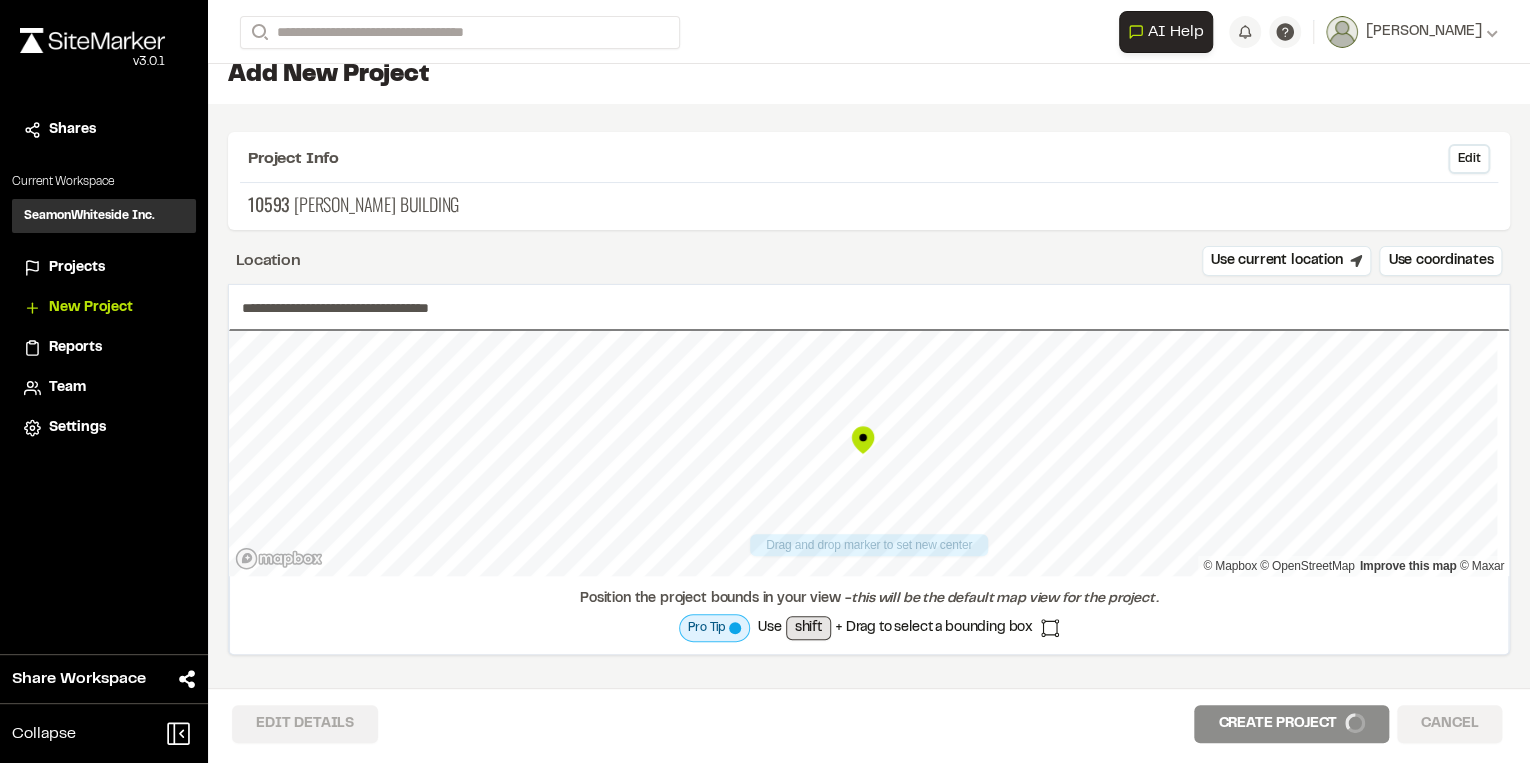 scroll, scrollTop: 0, scrollLeft: 0, axis: both 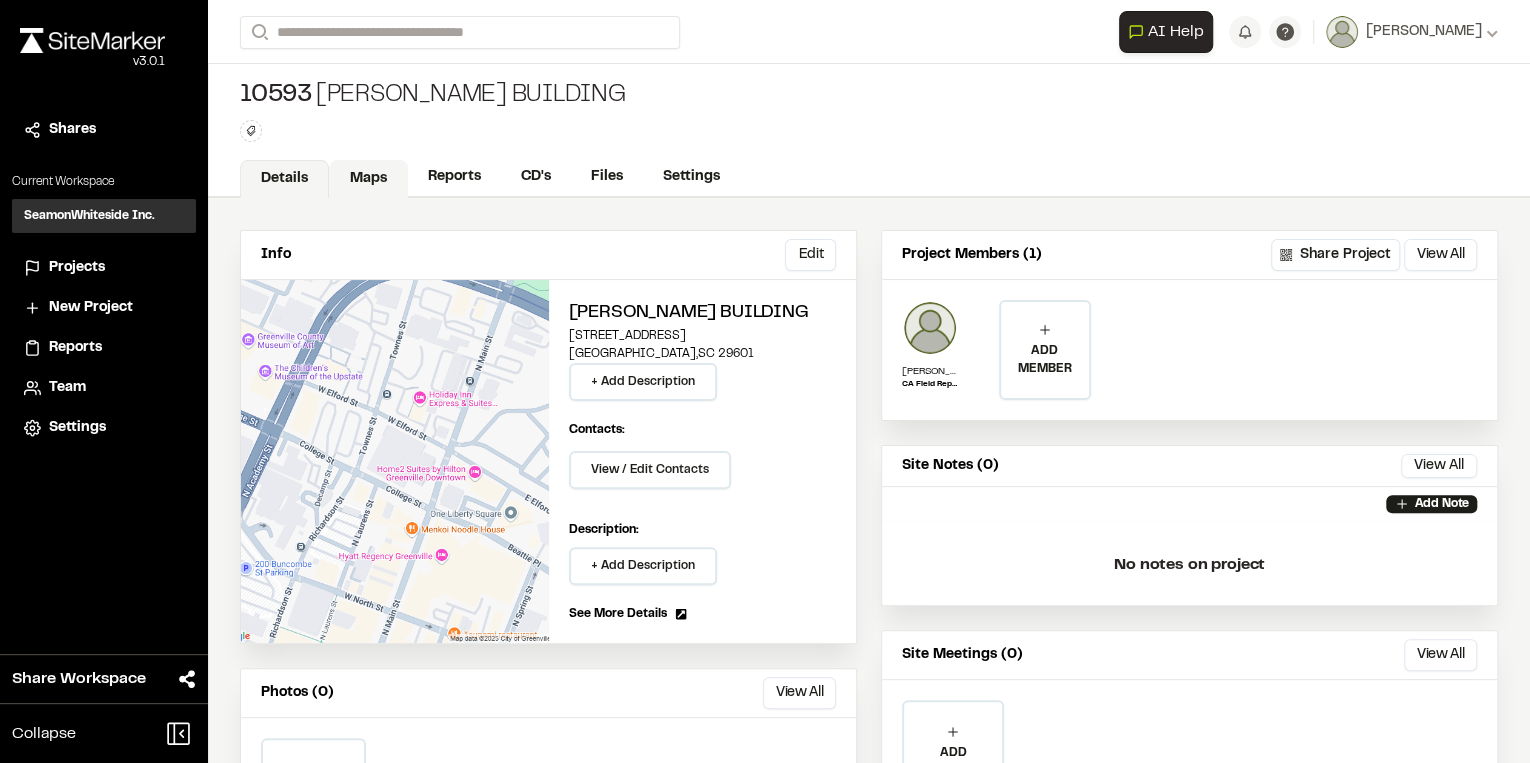 click on "Maps" at bounding box center [368, 179] 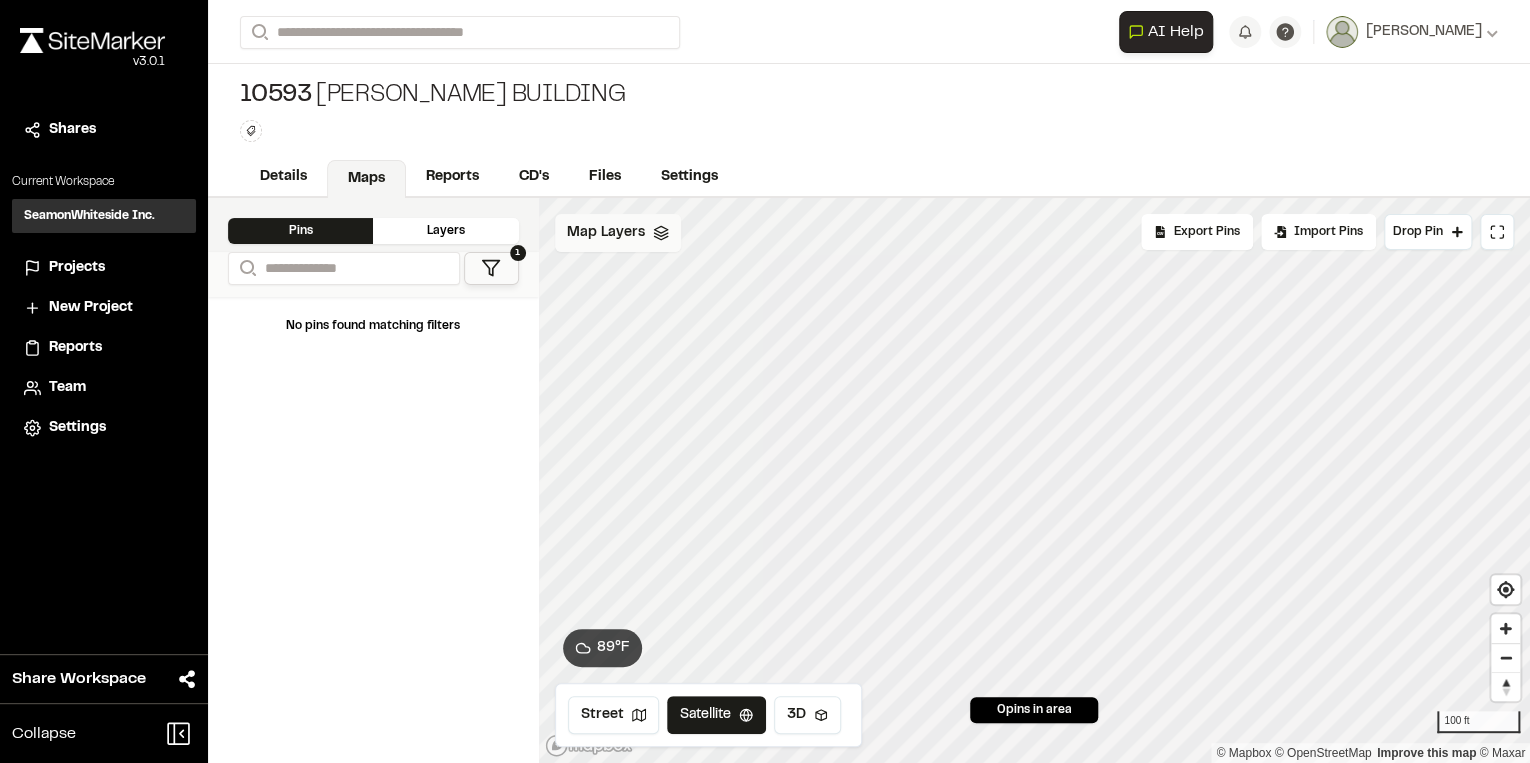 click on "Map Layers" at bounding box center [618, 233] 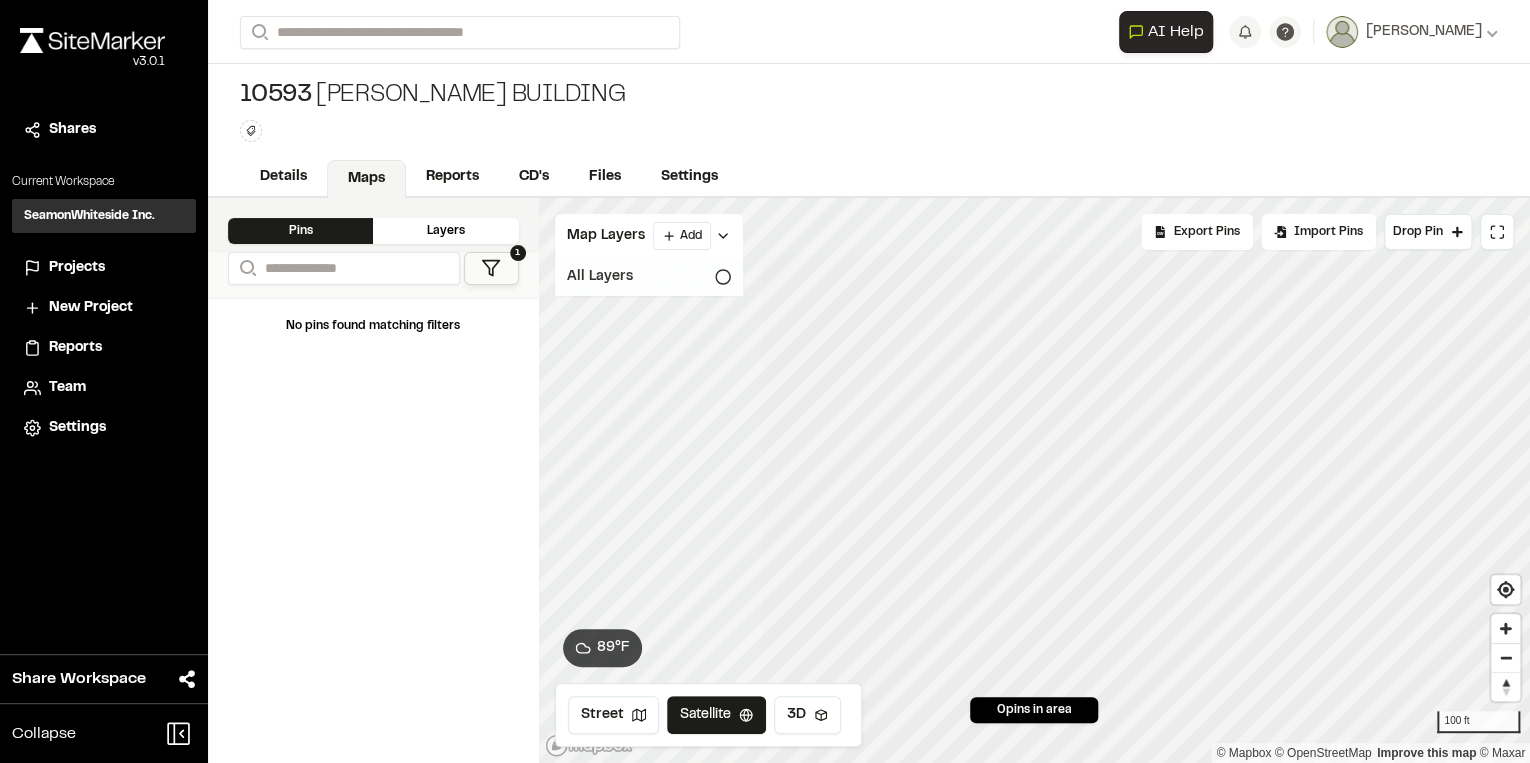 click on "All Layers" at bounding box center [649, 277] 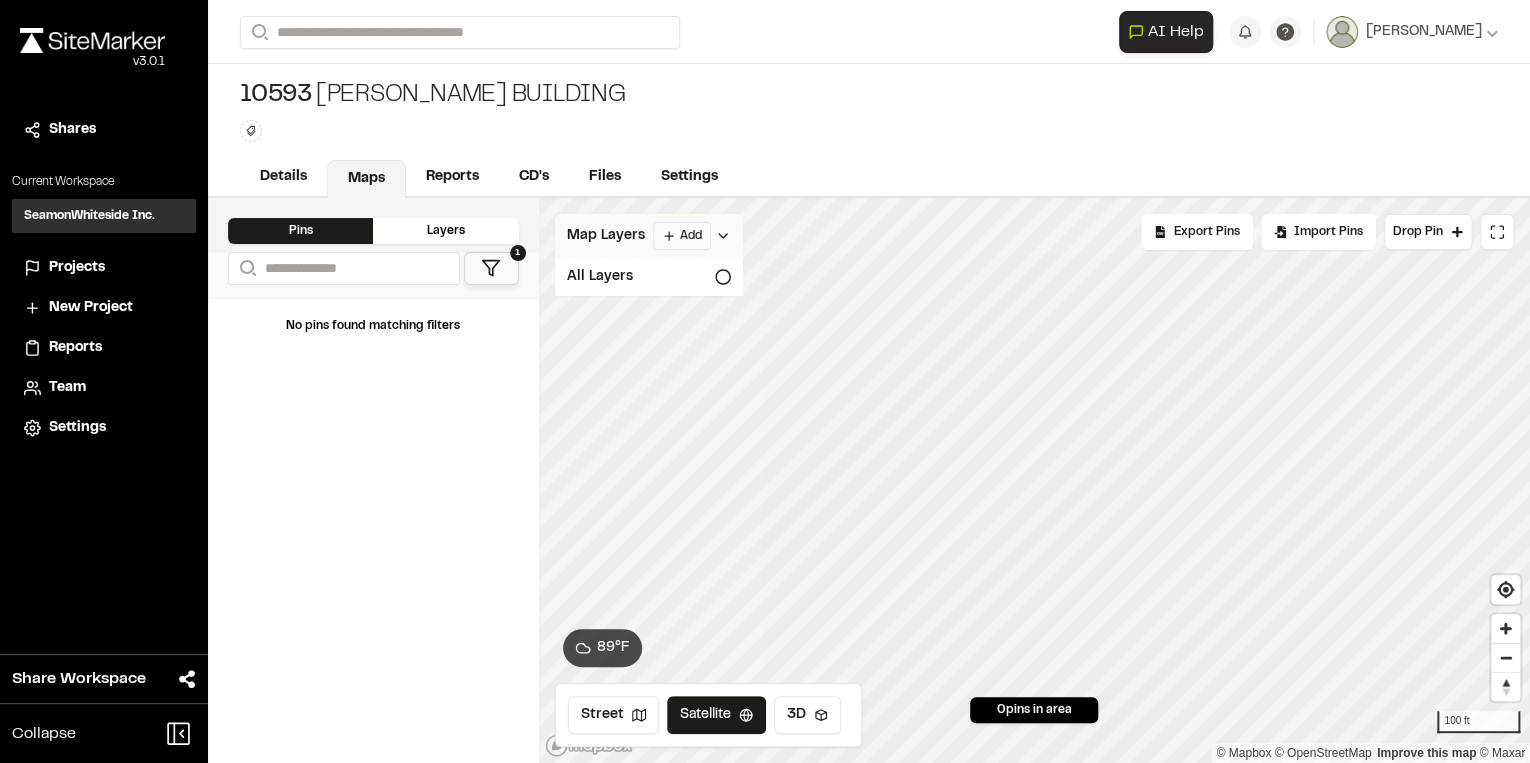 click on "Map Layers Add" at bounding box center (649, 236) 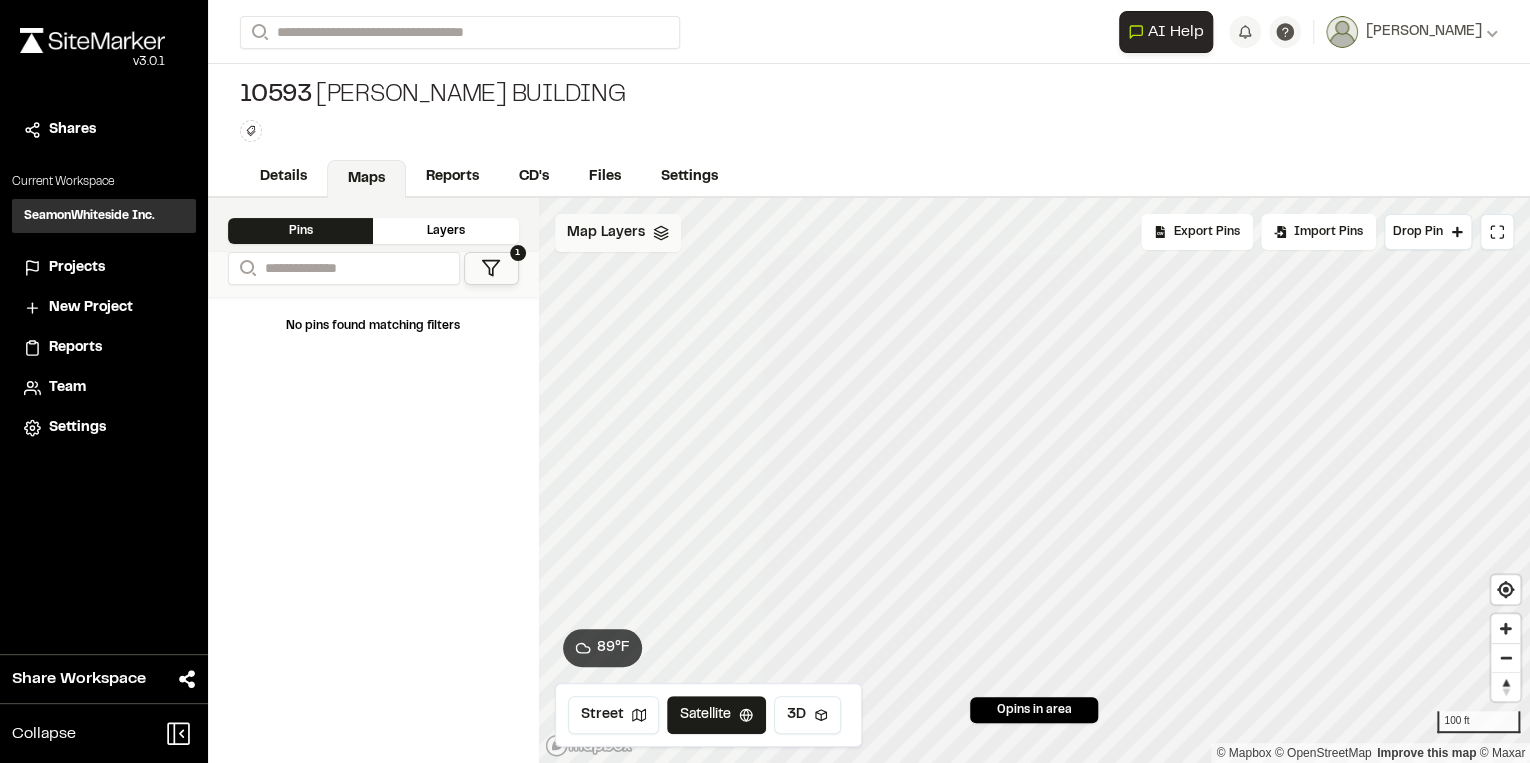 click on "Map Layers" at bounding box center (618, 233) 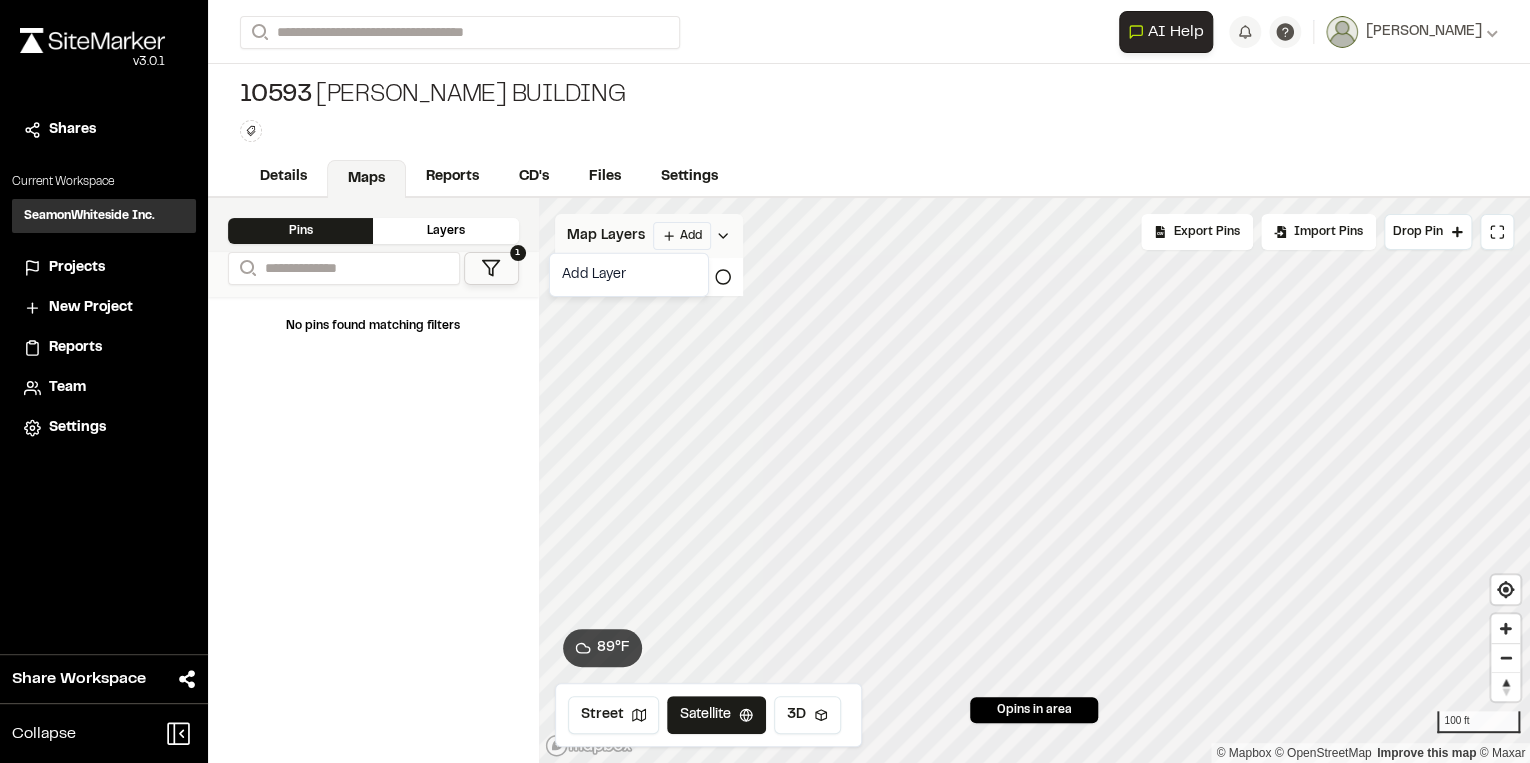 click on "Close sidebar v 3.0.1 Shares Current Workspace SeamonWhiteside Inc. SI Projects New Project Reports Team Settings Share Workspace Collapse Invite Link Uh oh! You don't currently have acces to invite members to join Sitemarker. Done Open sidebar Search Recently Searched [STREET_ADDRESS]   Novant MOB - [GEOGRAPHIC_DATA] ,  [GEOGRAPHIC_DATA] Search to see more projects... AI Help AI Assistant Ask about features or construction insights What can I help you with? How can I add pins to a project? How do I invite team members? How do I create a new project?
To pick up a draggable item, press the space bar.
While dragging, use the arrow keys to move the item.
Press space again to drop the item in its new position, or press escape to cancel.
Join project Ready to join  ? You were invited to join  project    by   . Accept Decline Need help? Need help? FAQ Support Site Request a Feature Submit Bug Report [PERSON_NAME]" at bounding box center (765, 381) 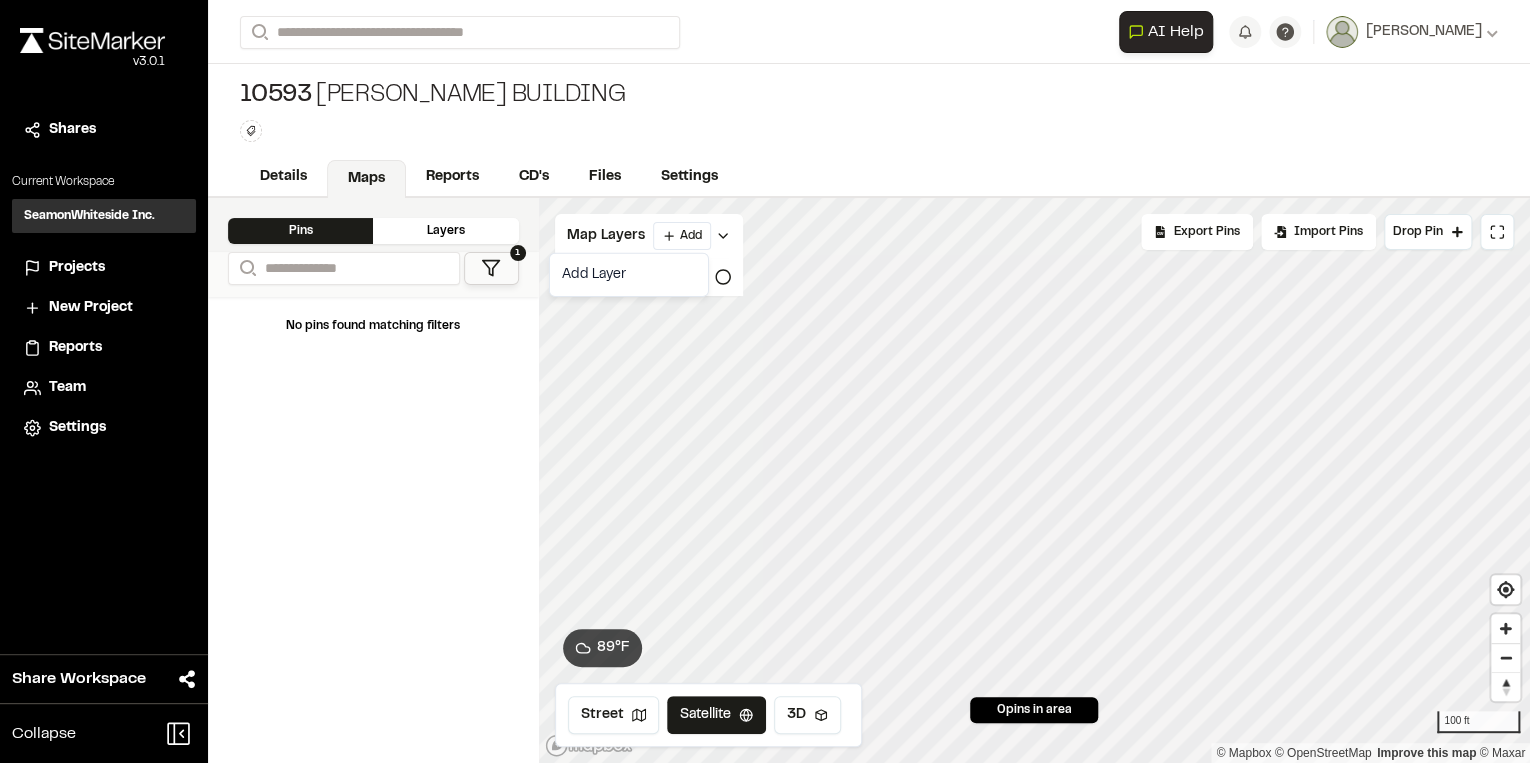 click on "Add Layer" at bounding box center (629, 275) 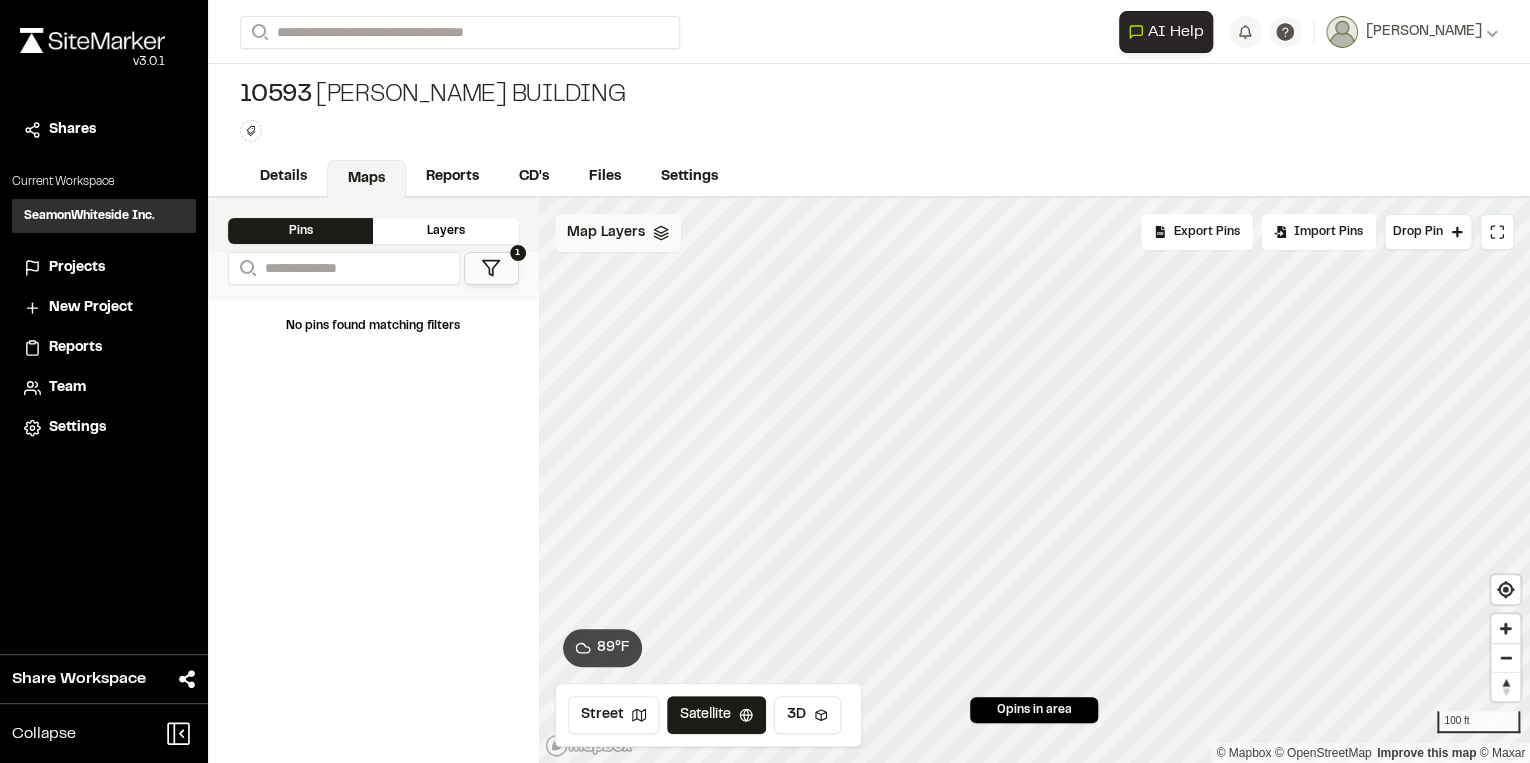 click on "Map Layers" at bounding box center (618, 233) 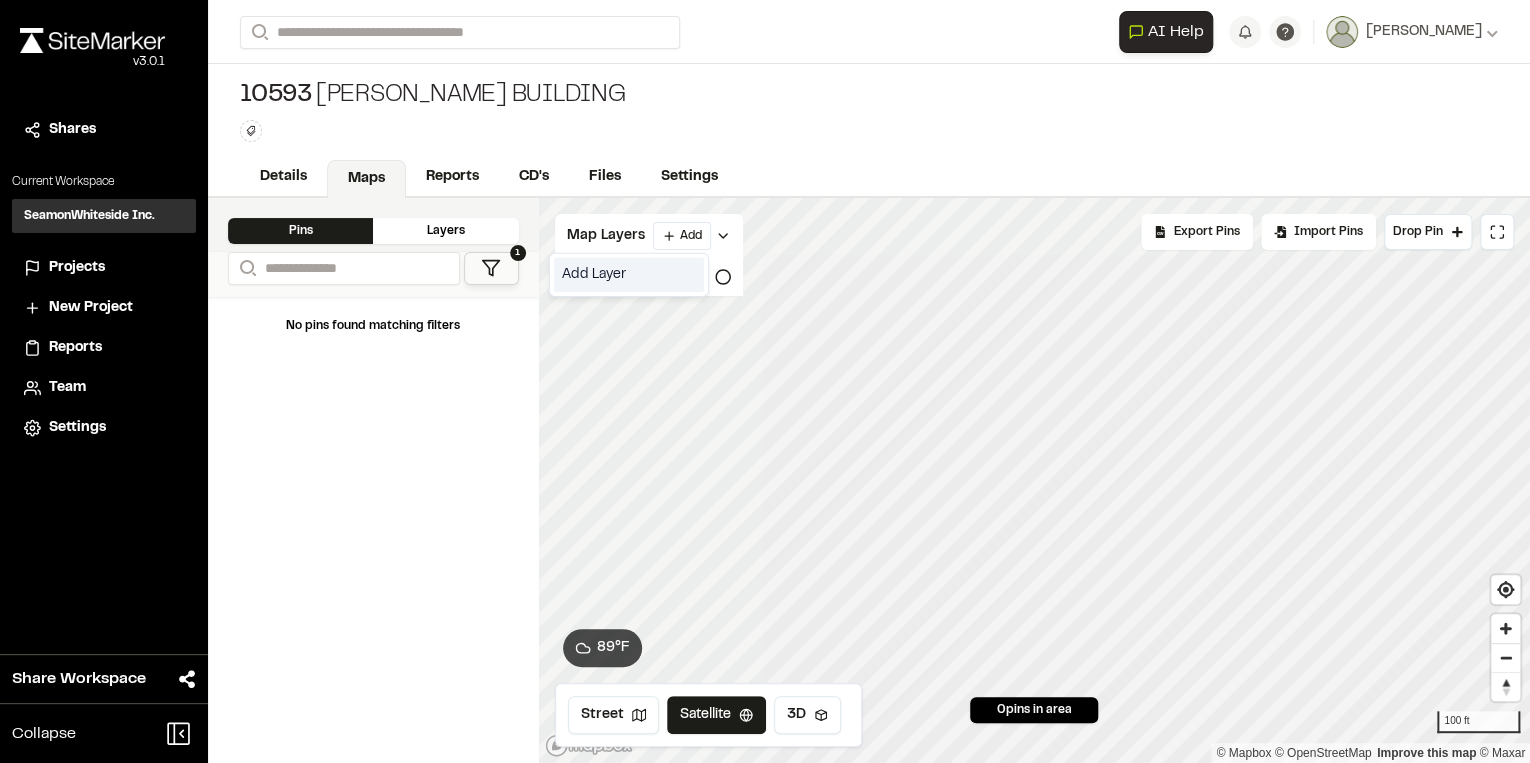 click on "Add Layer" at bounding box center [629, 275] 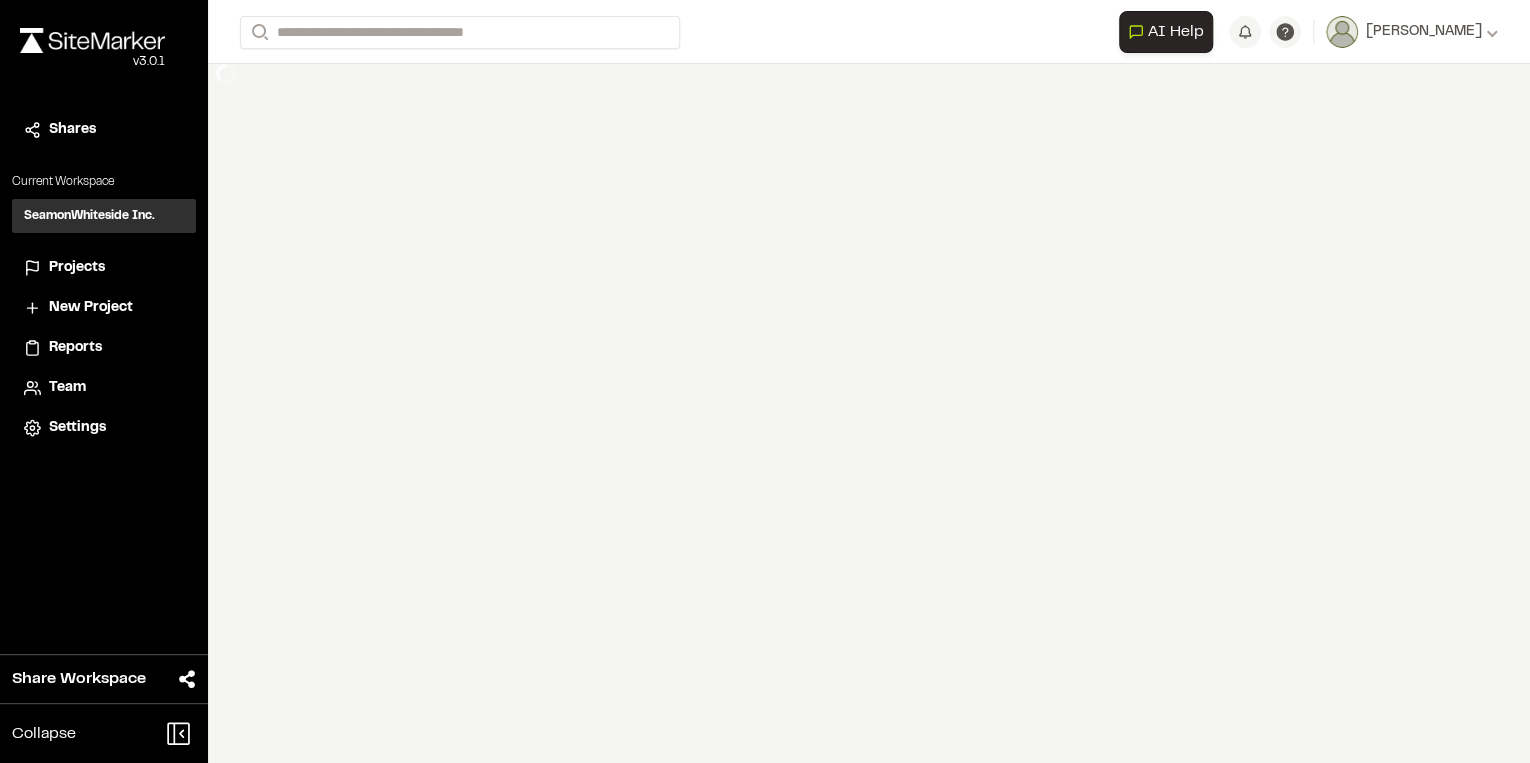 click on "Close sidebar v 3.0.1 Shares Current Workspace SeamonWhiteside Inc. SI Projects New Project Reports Team Settings Share Workspace Collapse Invite Link Uh oh! You don't currently have acces to invite members to join Sitemarker. Done Open sidebar Search Recently Searched [STREET_ADDRESS]   Novant MOB - [GEOGRAPHIC_DATA] ,  [GEOGRAPHIC_DATA] Search to see more projects... AI Help AI Assistant Ask about features or construction insights What can I help you with? How can I add pins to a project? How do I invite team members? How do I create a new project?
To pick up a draggable item, press the space bar.
While dragging, use the arrow keys to move the item.
Press space again to drop the item in its new position, or press escape to cancel.
Join project Ready to join  ? You were invited to join  project    by   . Accept Decline Need help? Need help? FAQ Support Site Request a Feature Submit Bug Report [PERSON_NAME] * *" at bounding box center (765, 381) 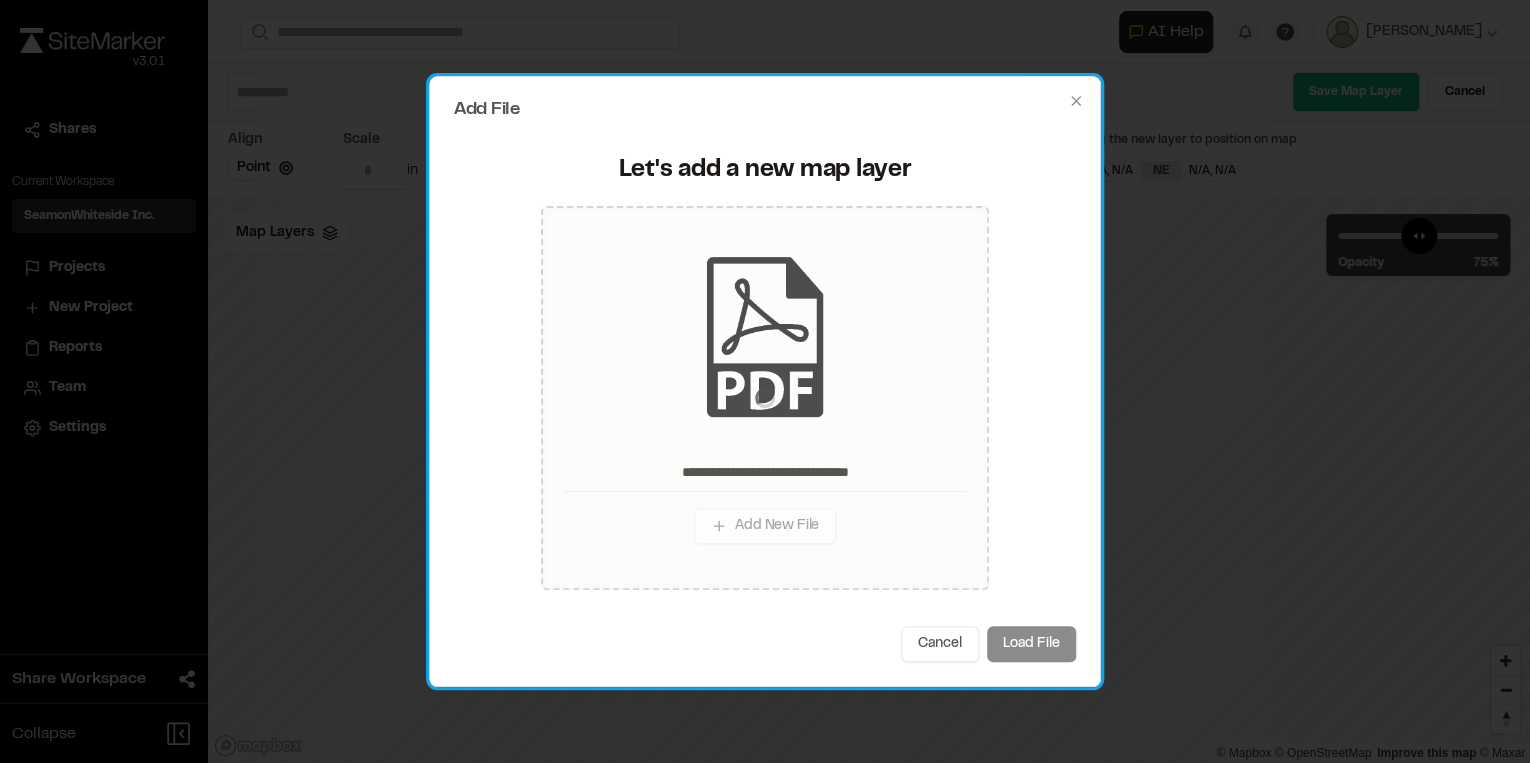 click on "Cancel Load File" at bounding box center [765, 644] 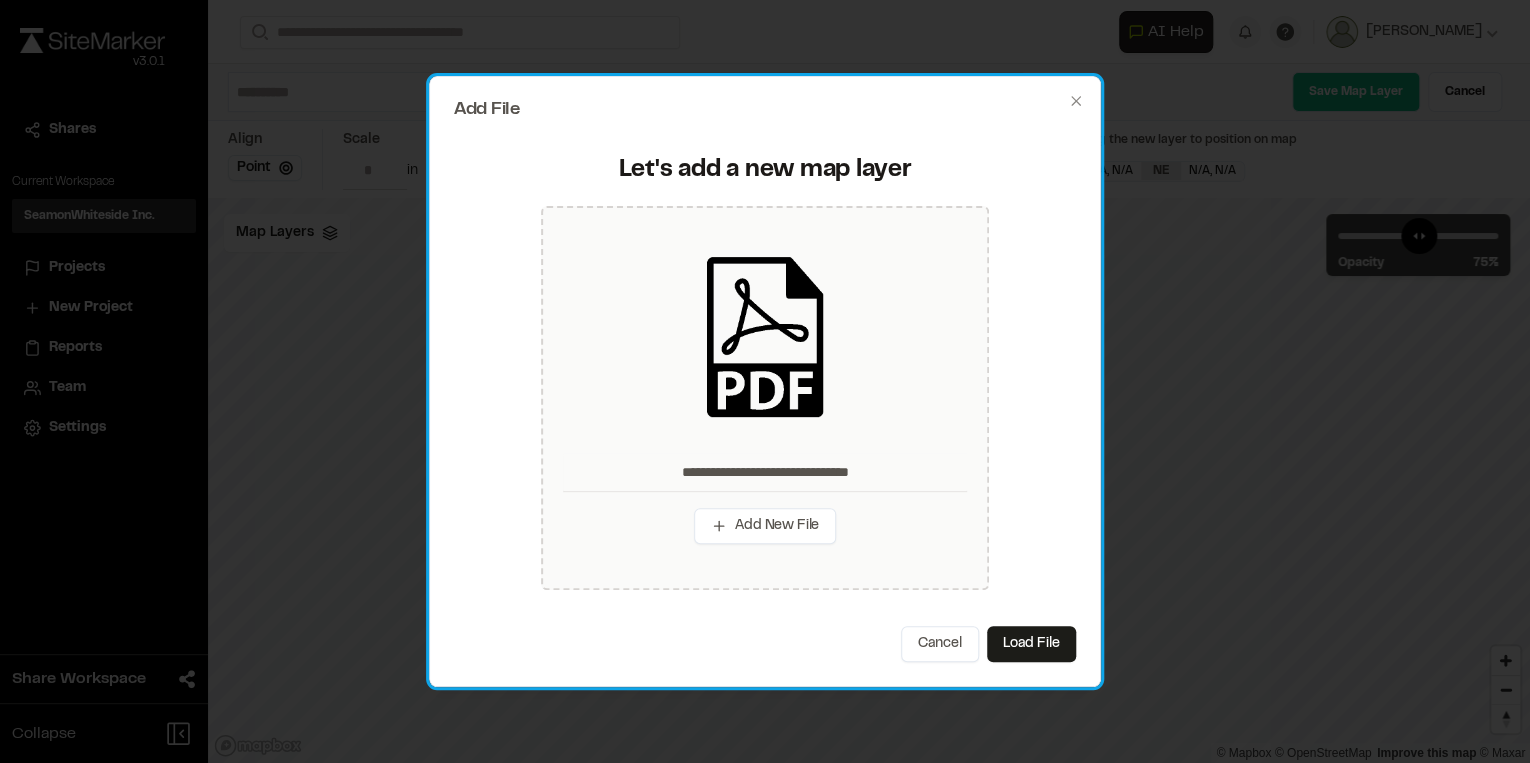 click on "**********" at bounding box center (765, 373) 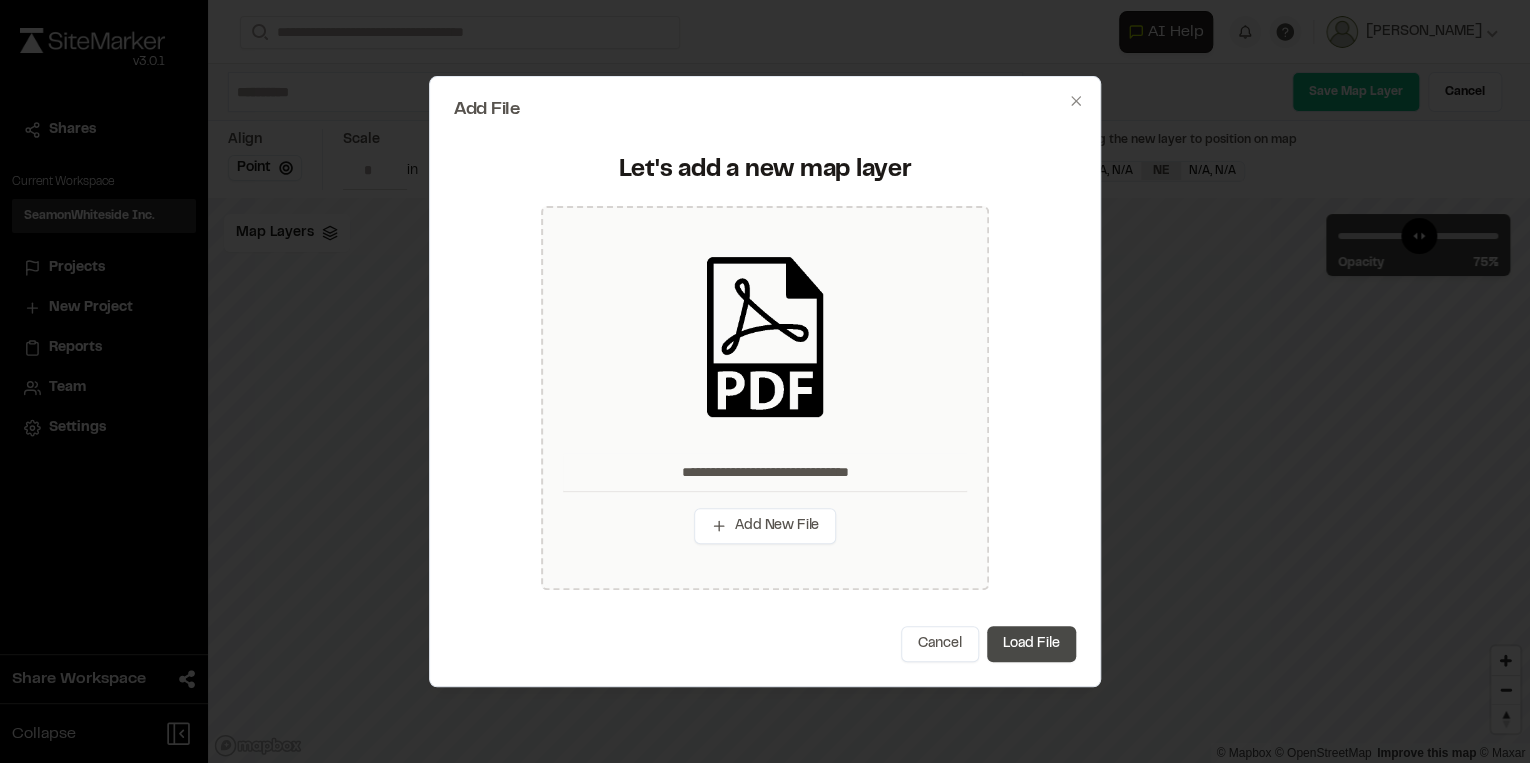 click on "Load File" at bounding box center (1031, 644) 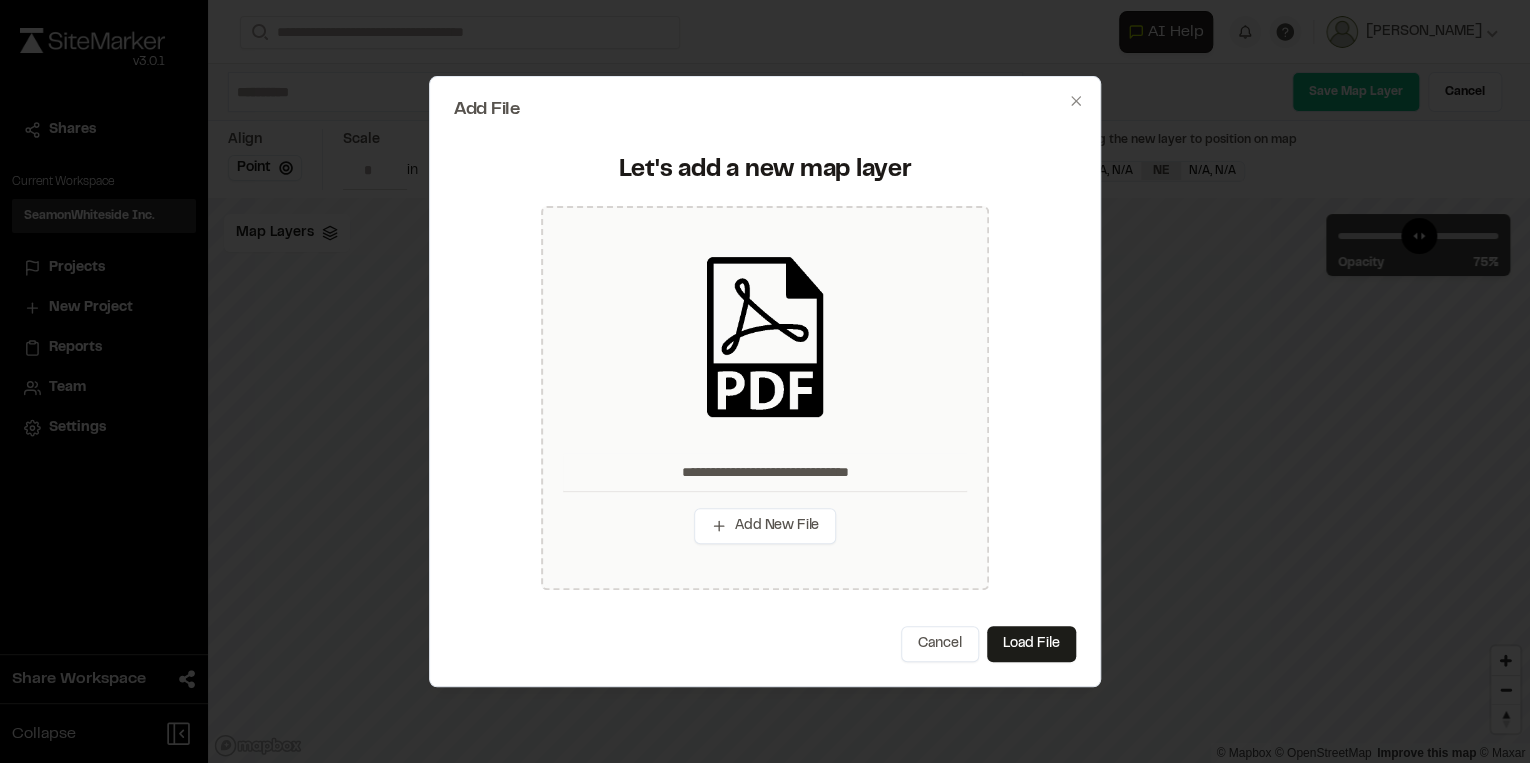 type on "**********" 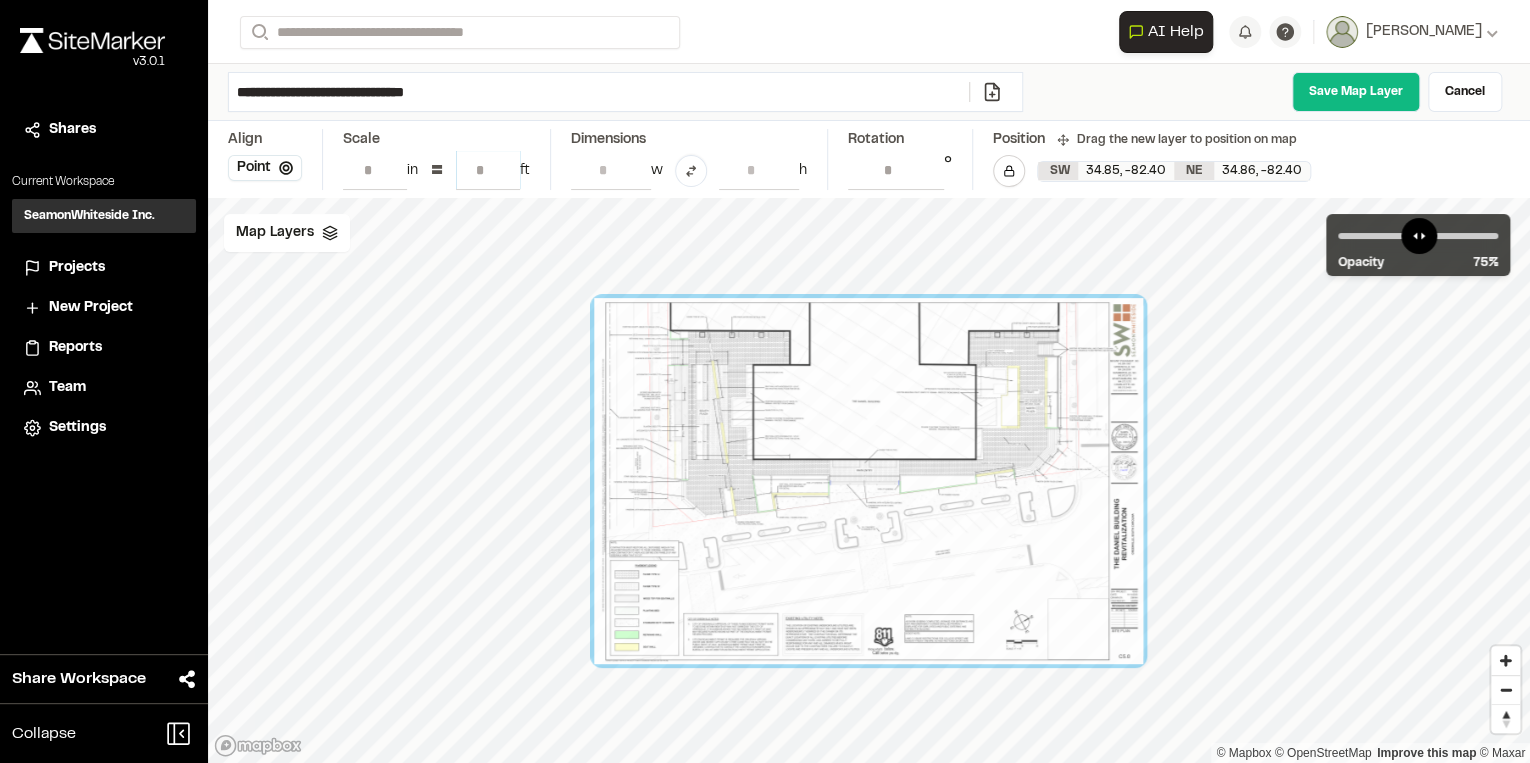 drag, startPoint x: 470, startPoint y: 169, endPoint x: 491, endPoint y: 165, distance: 21.377558 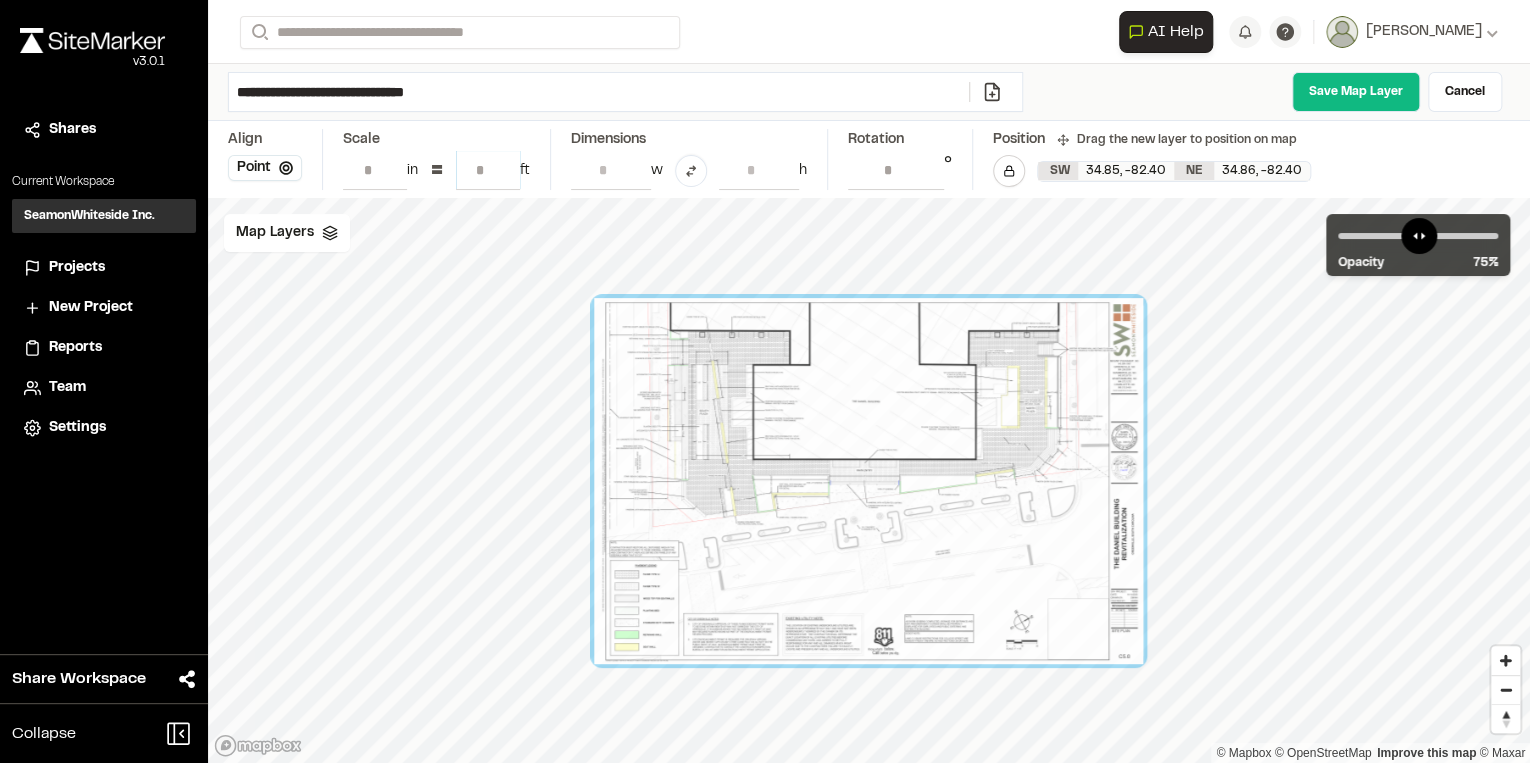 click on "**" at bounding box center [488, 170] 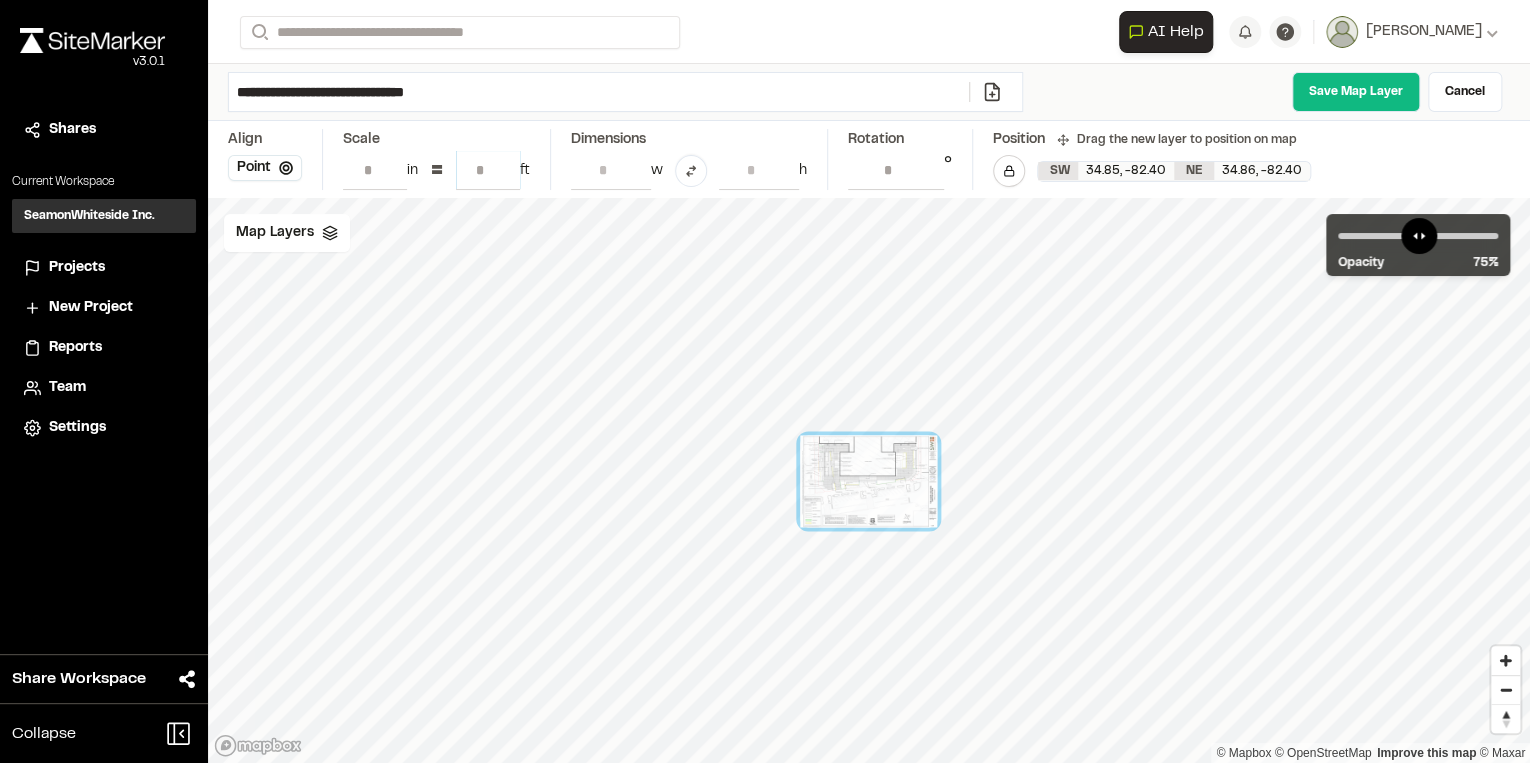 type on "**" 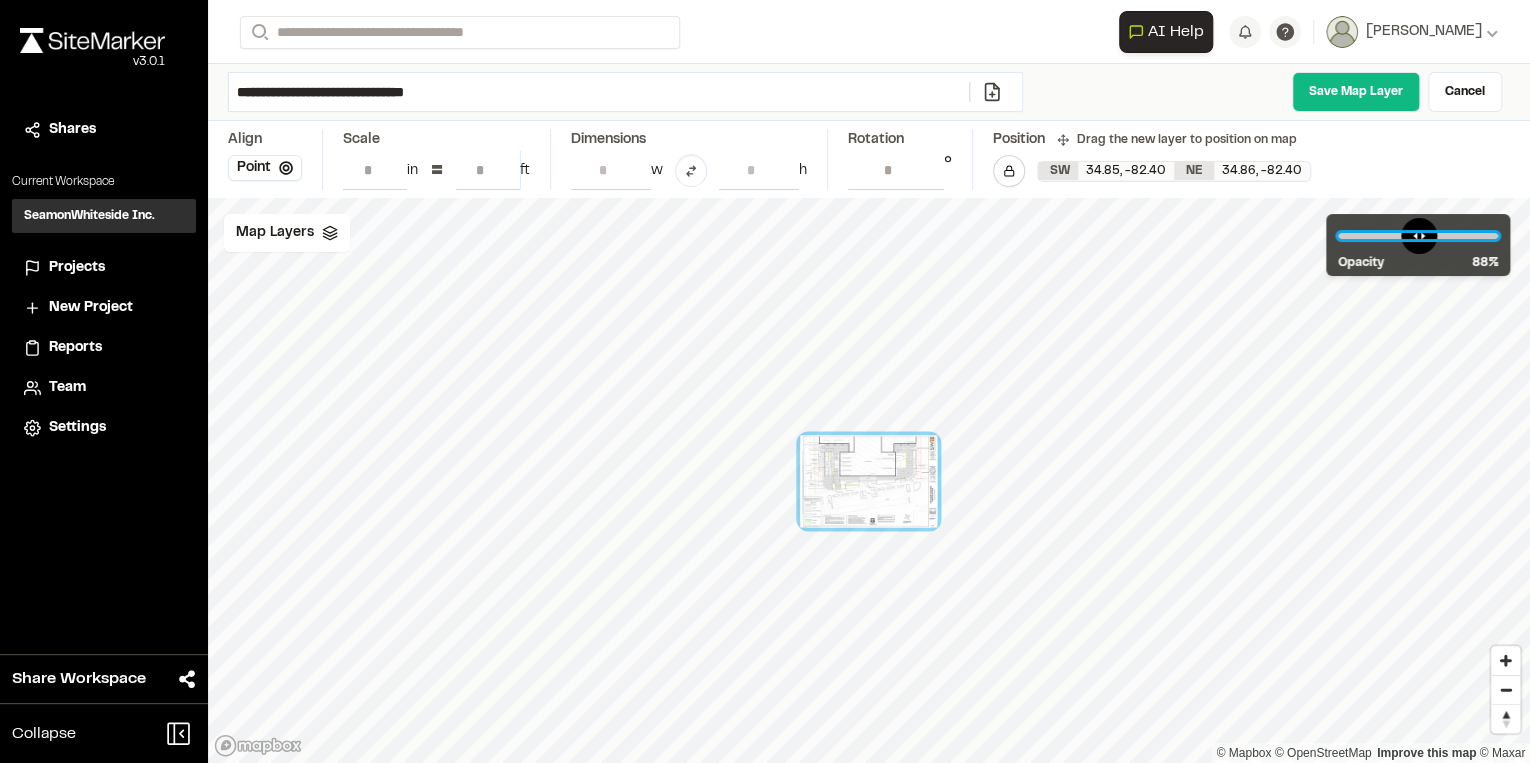 drag, startPoint x: 1451, startPoint y: 231, endPoint x: 1469, endPoint y: 228, distance: 18.248287 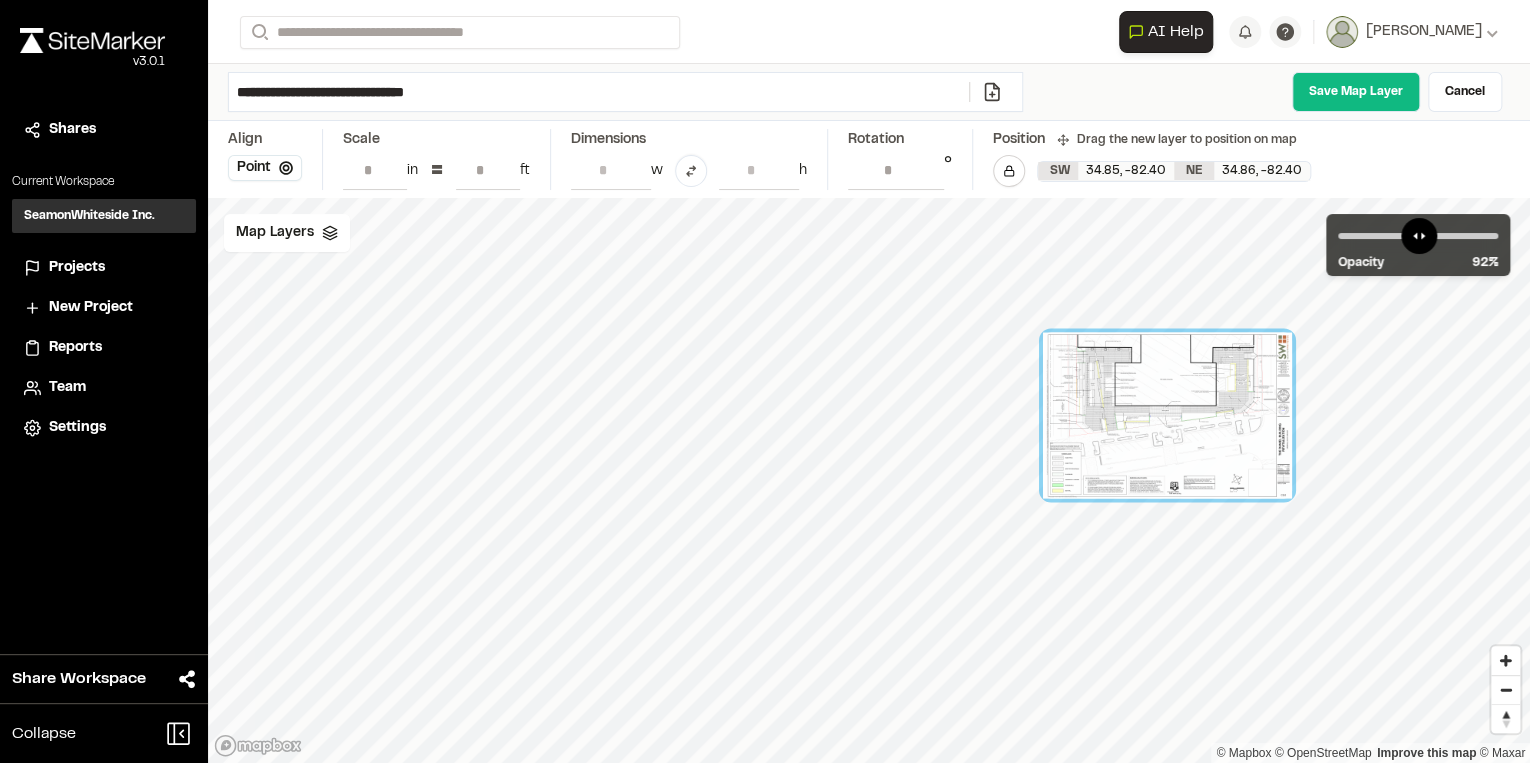 drag, startPoint x: 856, startPoint y: 486, endPoint x: 1161, endPoint y: 405, distance: 315.5725 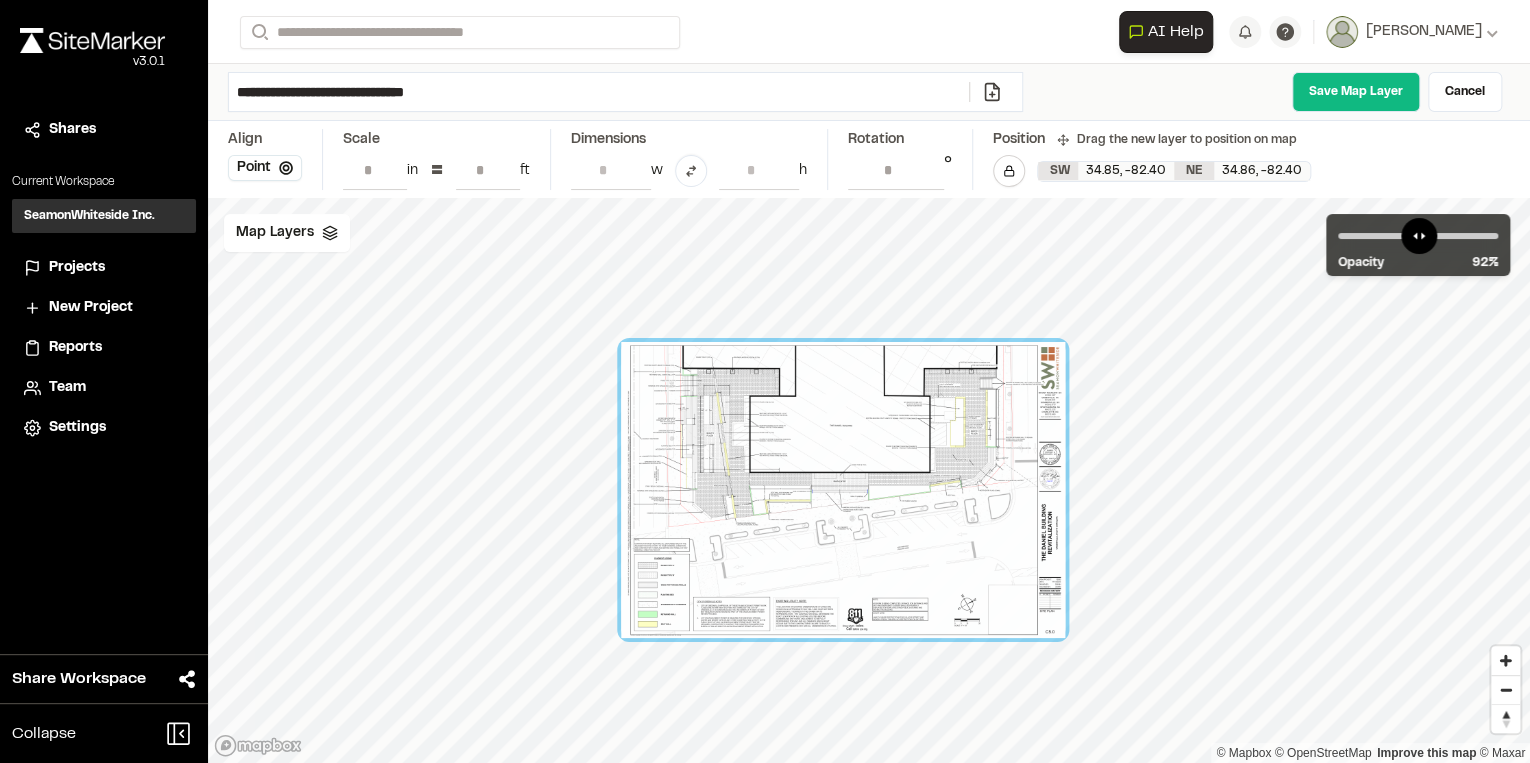 drag, startPoint x: 1108, startPoint y: 315, endPoint x: 760, endPoint y: 466, distance: 379.3481 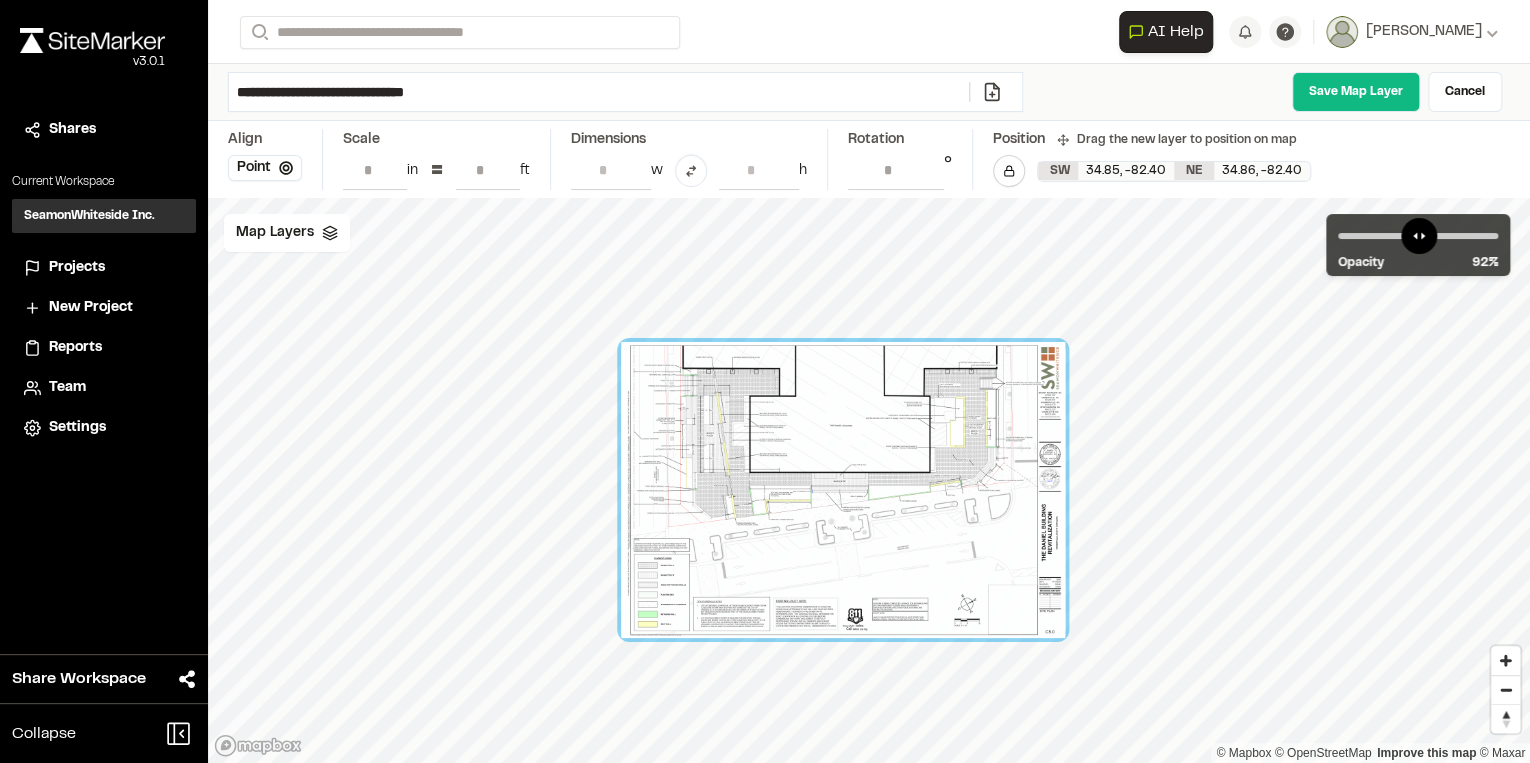 click at bounding box center (843, 490) 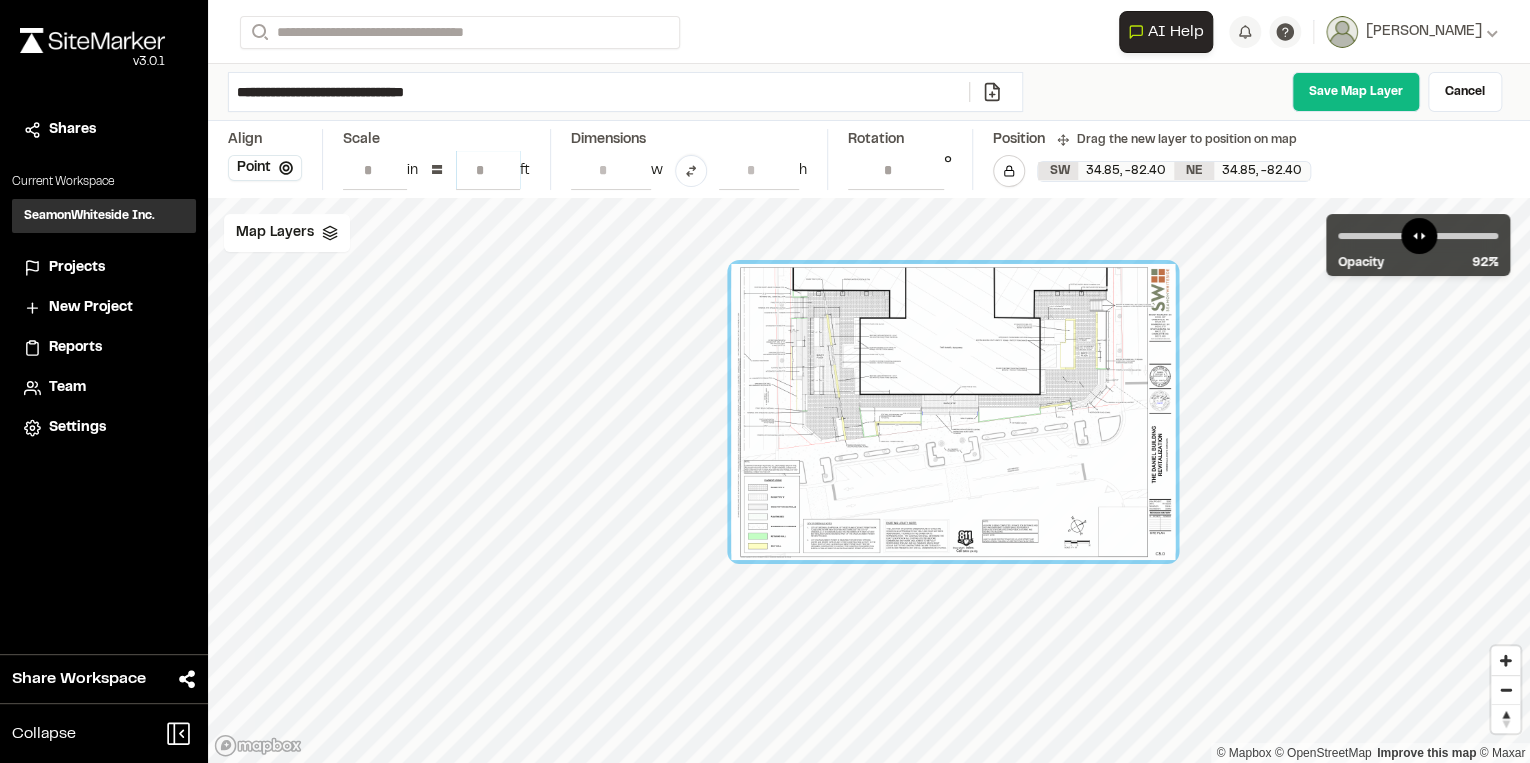 drag, startPoint x: 464, startPoint y: 168, endPoint x: 512, endPoint y: 169, distance: 48.010414 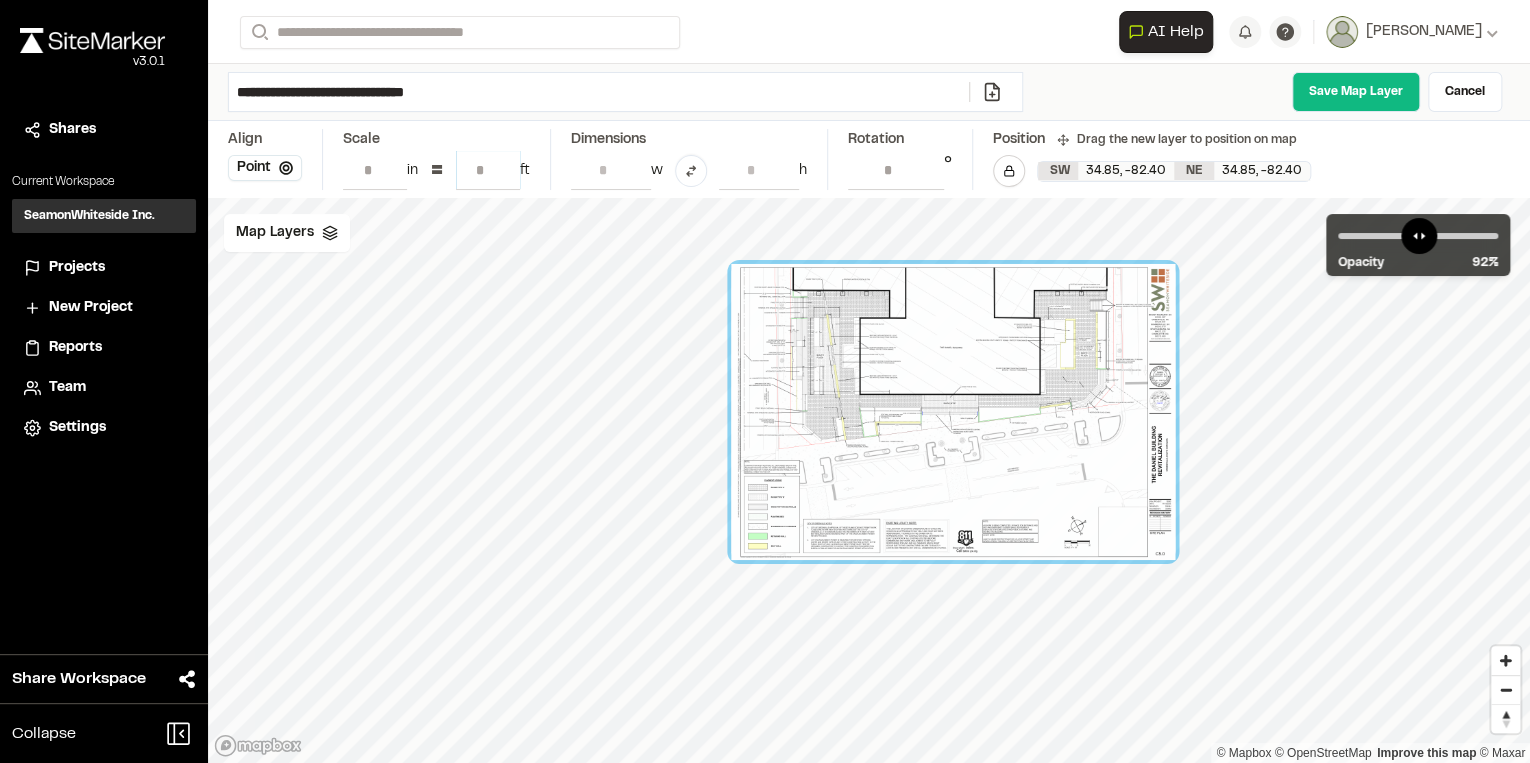 click on "**" at bounding box center (488, 170) 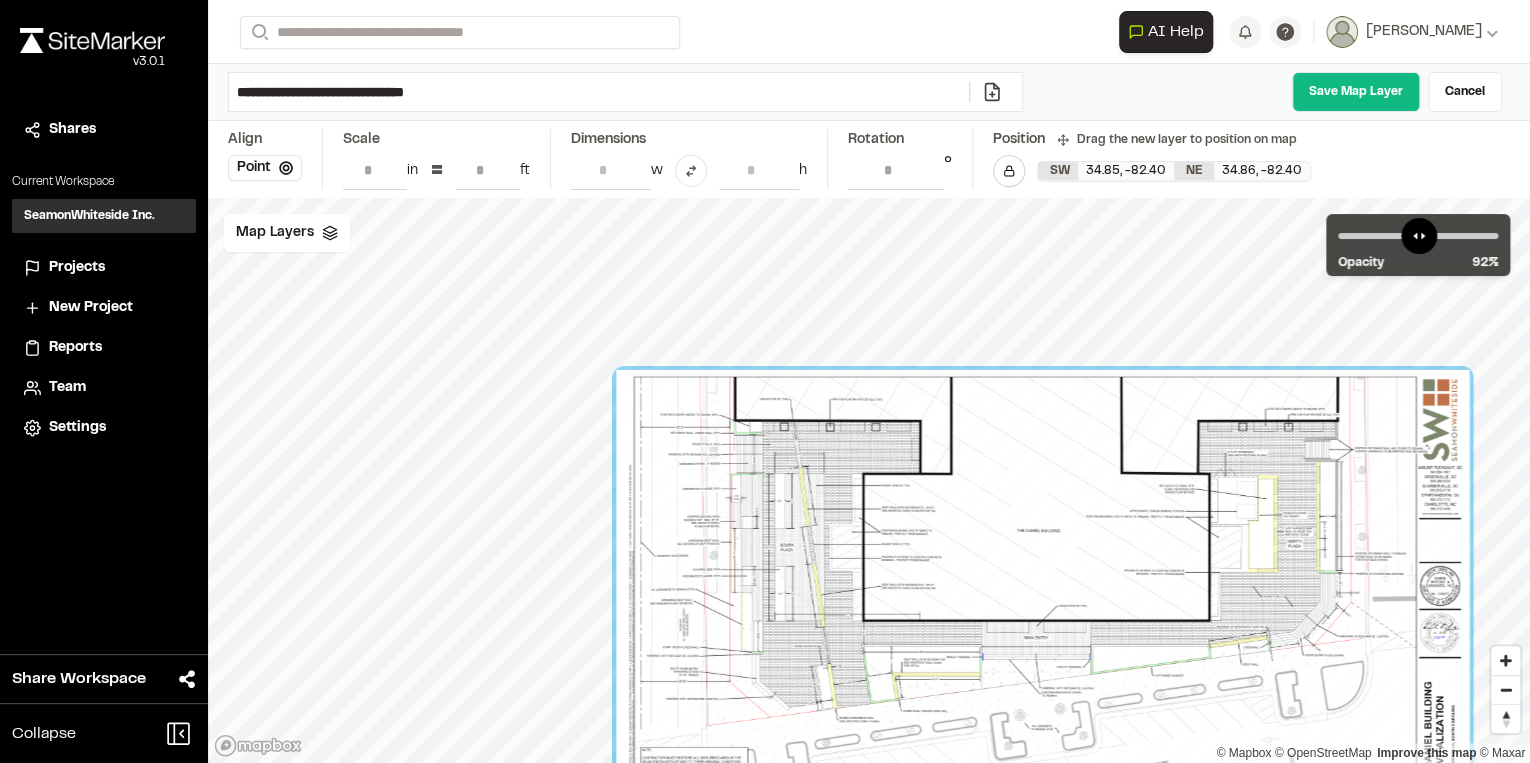 drag, startPoint x: 1136, startPoint y: 608, endPoint x: 1125, endPoint y: 683, distance: 75.802376 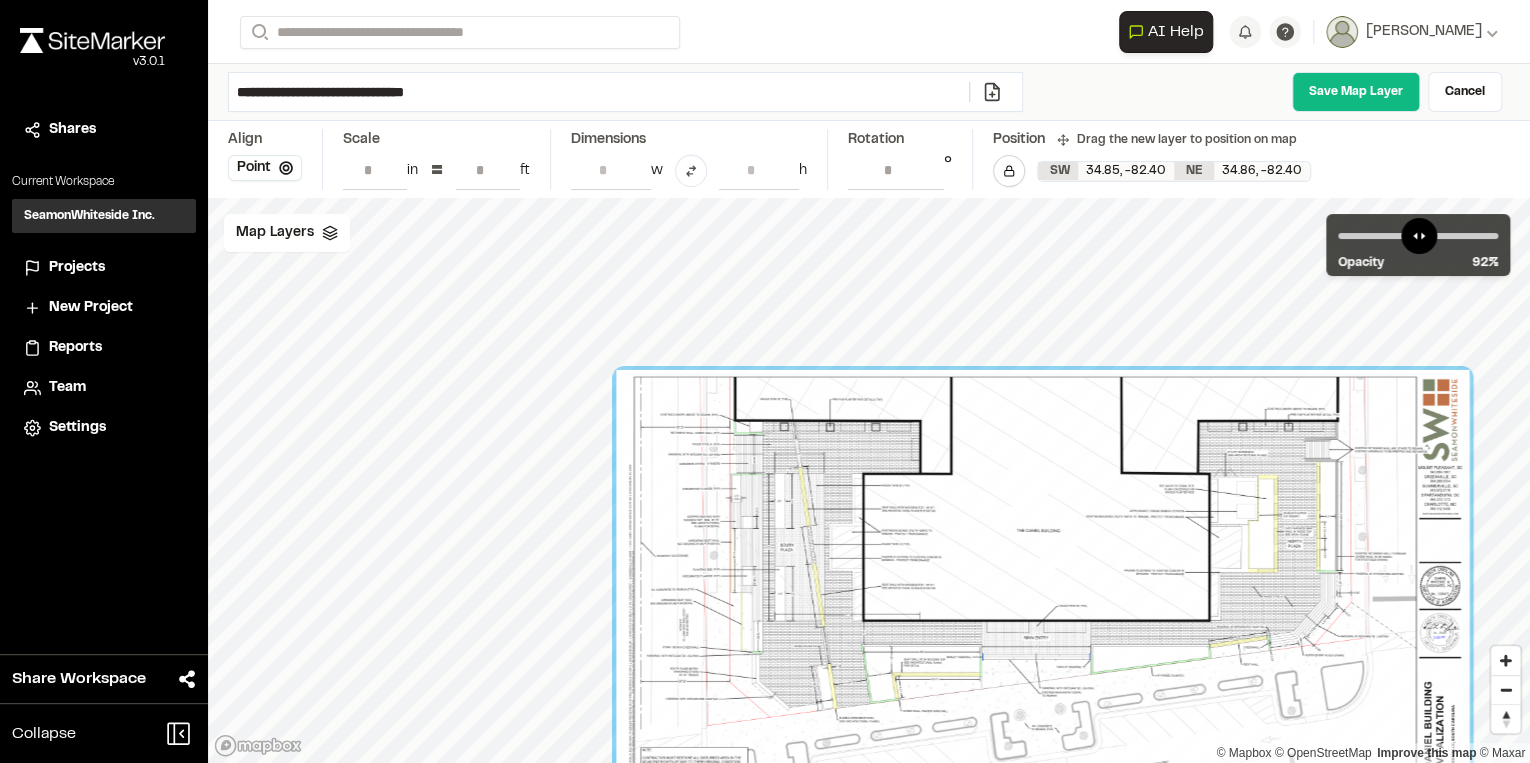 click on "Close sidebar v 3.0.1 Shares Current Workspace SeamonWhiteside Inc. SI Projects New Project Reports Team Settings Share Workspace Collapse Invite Link Uh oh! You don't currently have acces to invite members to join Sitemarker. Done Open sidebar Search Recently Searched [STREET_ADDRESS]   Novant MOB - [GEOGRAPHIC_DATA] ,  [GEOGRAPHIC_DATA] Search to see more projects... AI Help AI Assistant Ask about features or construction insights What can I help you with? How can I add pins to a project? How do I invite team members? How do I create a new project?
To pick up a draggable item, press the space bar.
While dragging, use the arrow keys to move the item.
Press space again to drop the item in its new position, or press escape to cancel.
Join project Ready to join  ? You were invited to join  project    by   . Accept Decline Need help? Need help? FAQ Support Site Request a Feature Submit Bug Report [PERSON_NAME]" at bounding box center [765, 381] 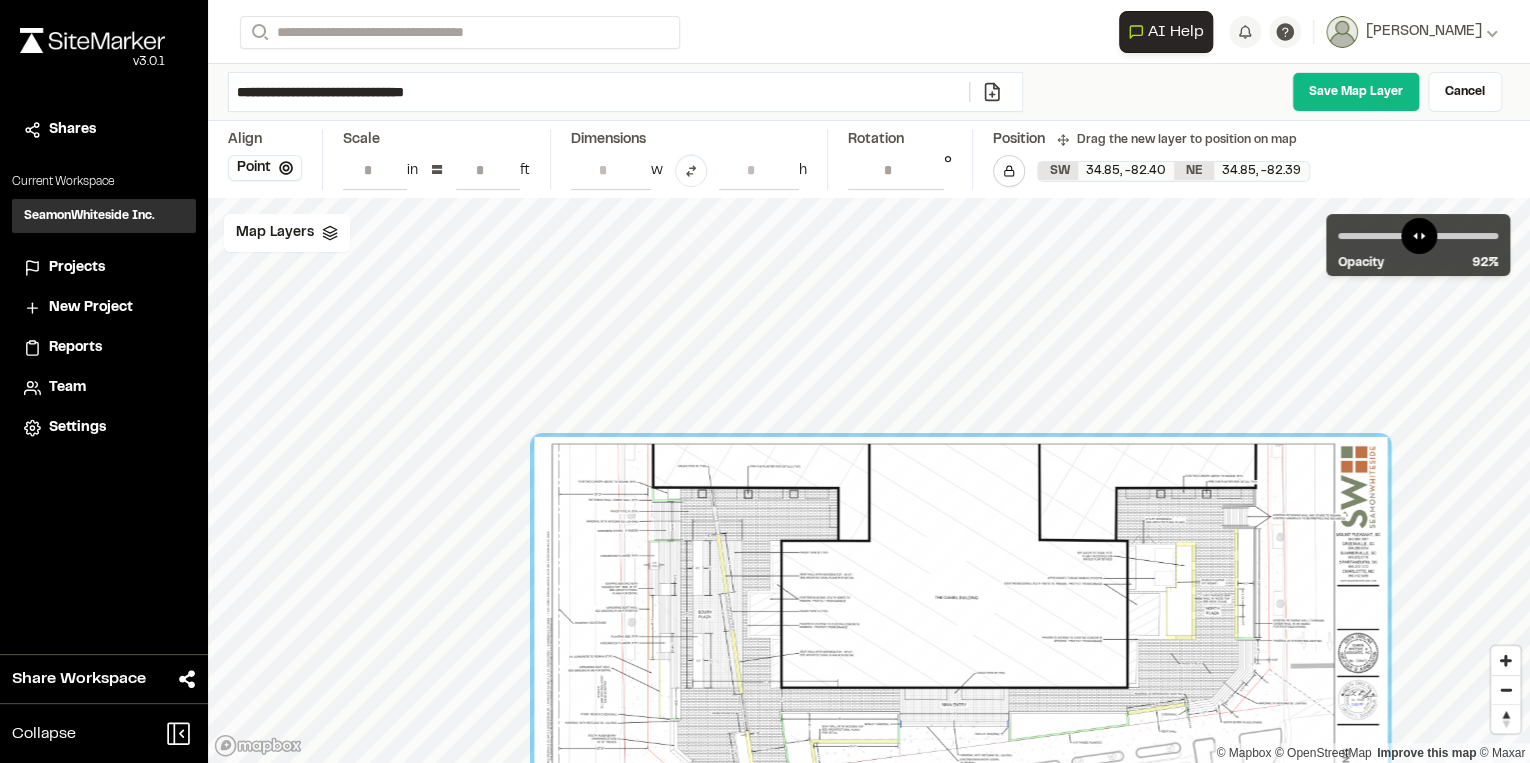 drag, startPoint x: 1250, startPoint y: 431, endPoint x: 1094, endPoint y: 491, distance: 167.14066 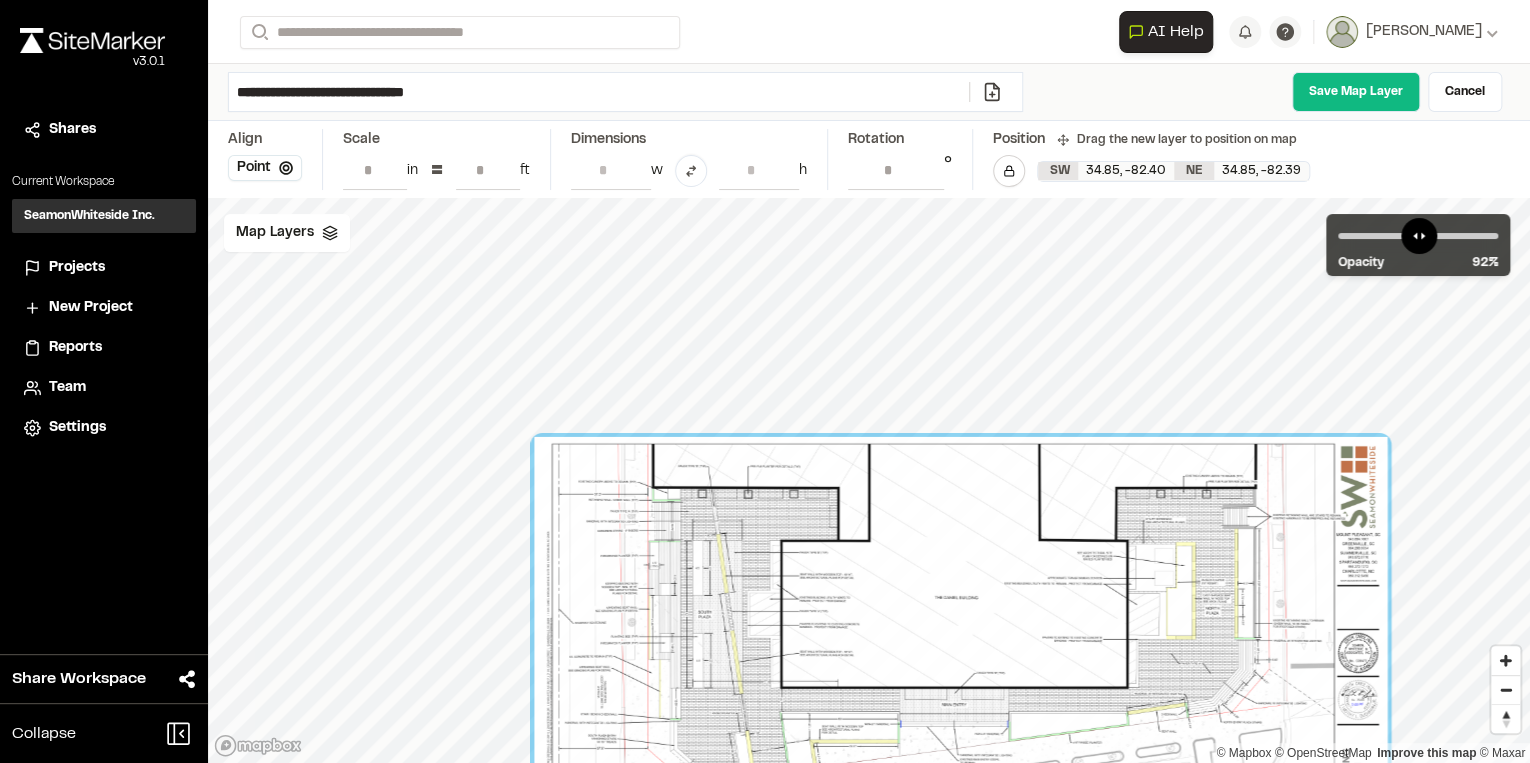 click at bounding box center [960, 721] 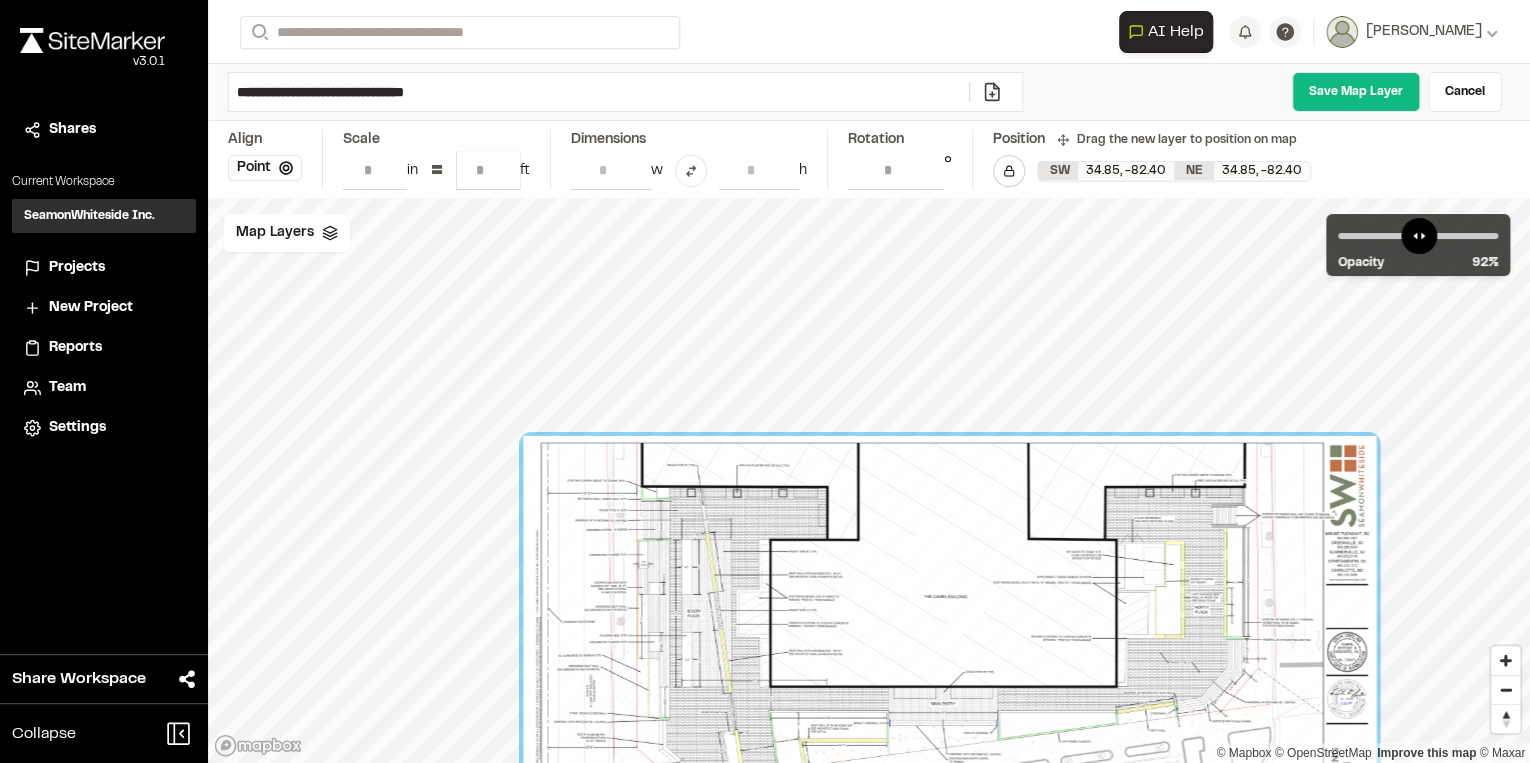 drag, startPoint x: 468, startPoint y: 171, endPoint x: 557, endPoint y: 148, distance: 91.92388 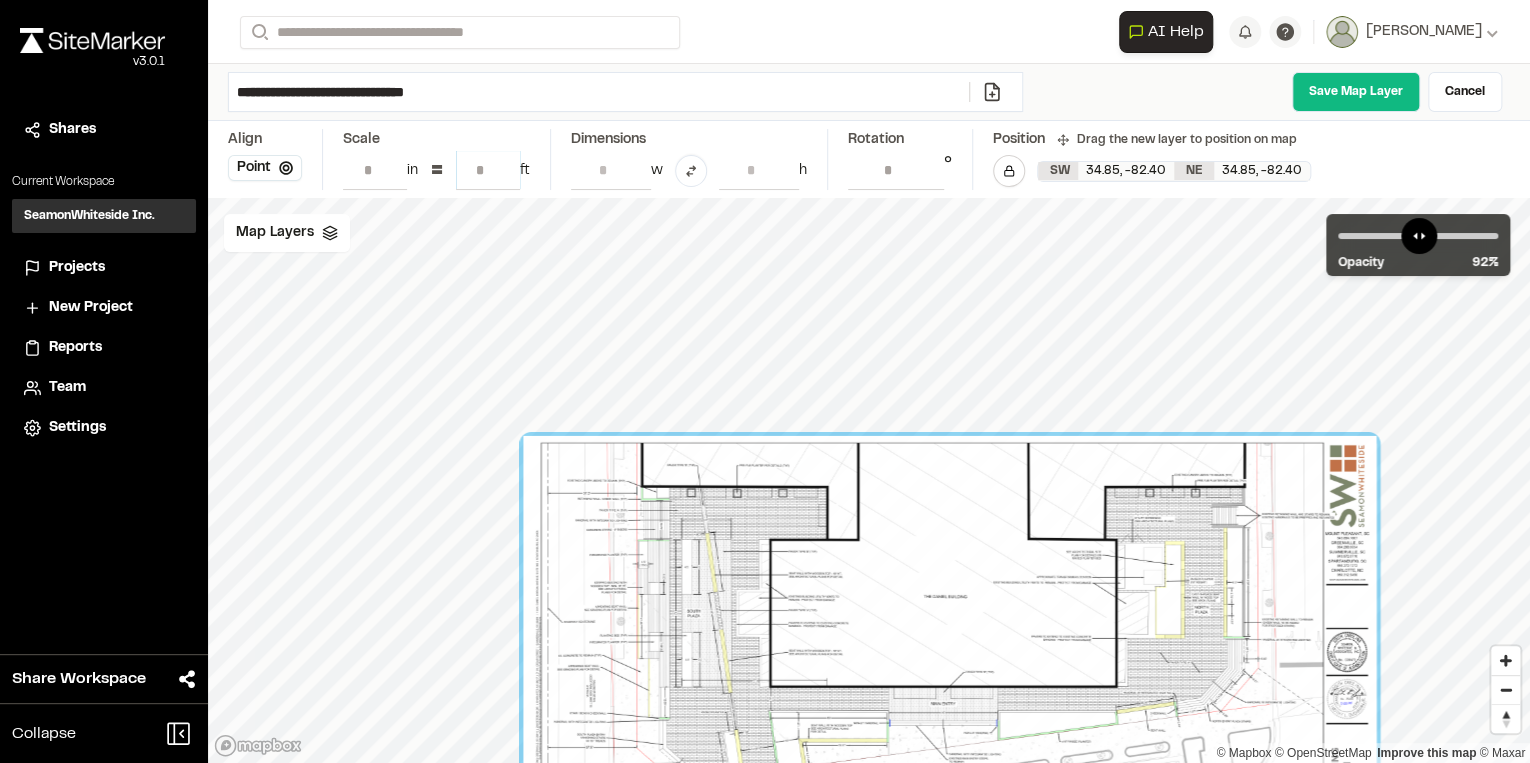 click on "Copy Layer Align Point Scale * in = ** ft Dimensions **** w **** h Rotation * ° Position  Drag the new layer to position on map Lock layer SW 34.85  ,   -82.40 NE 34.85  ,   -82.40" at bounding box center [869, 159] 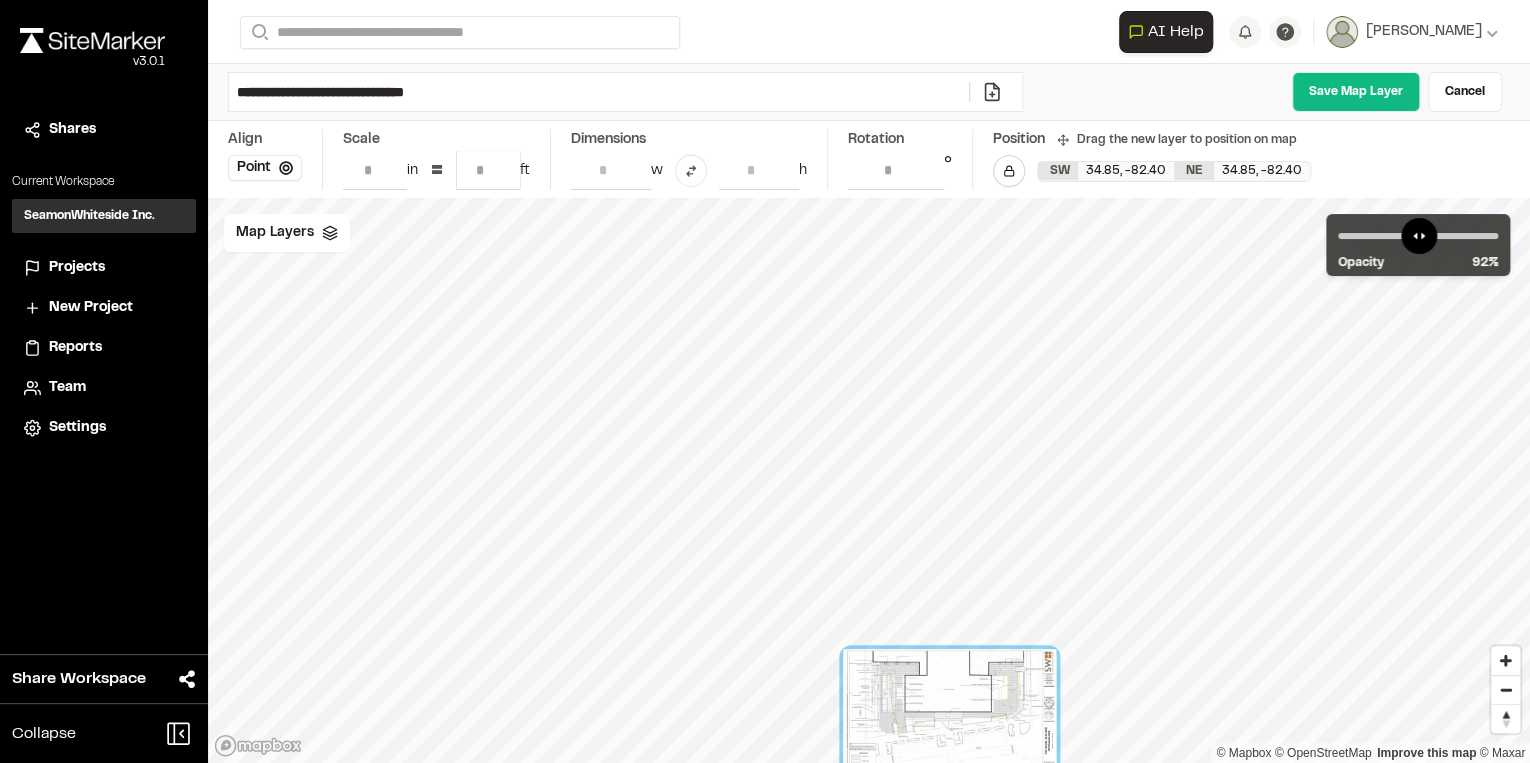 type on "**" 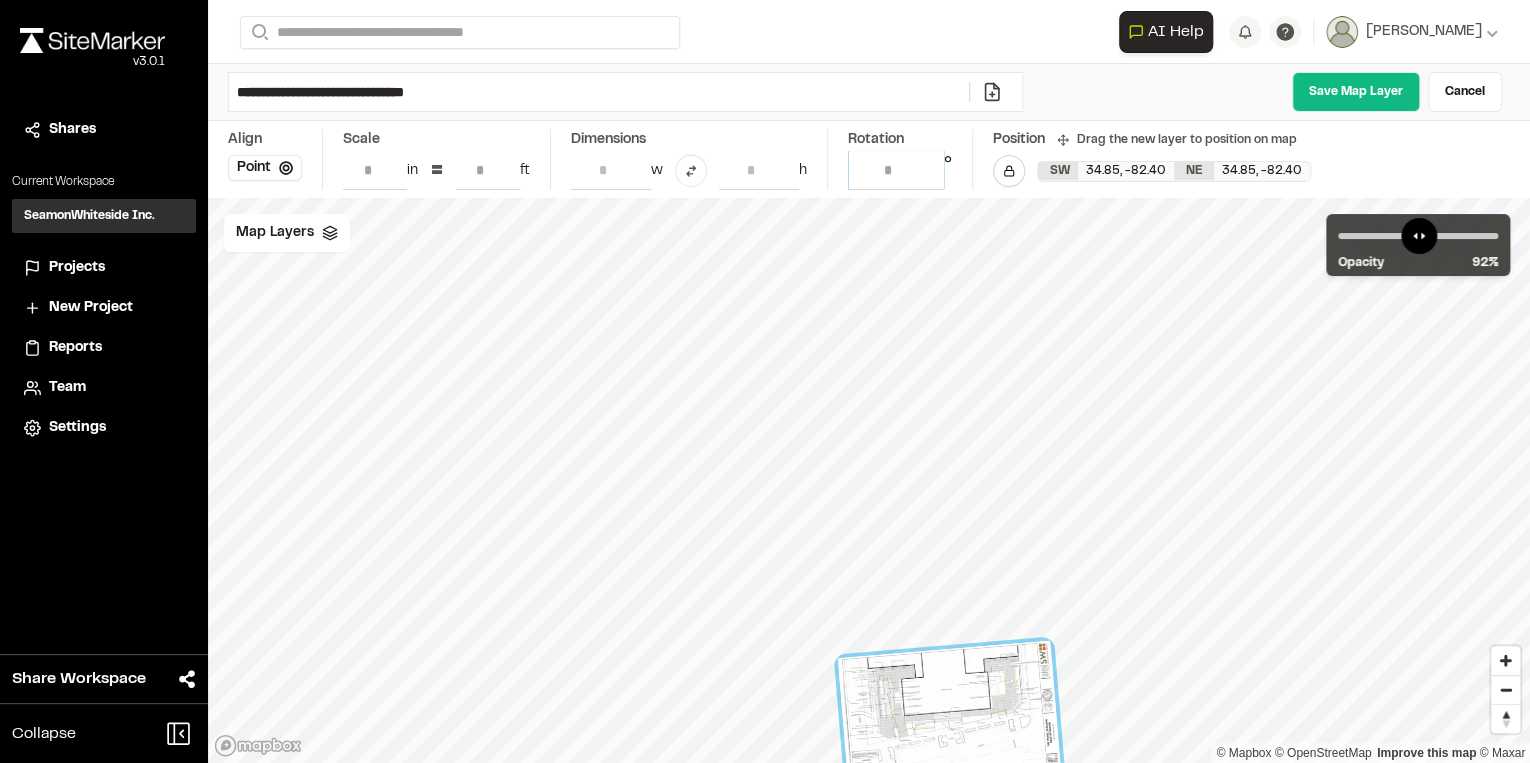 type on "*****" 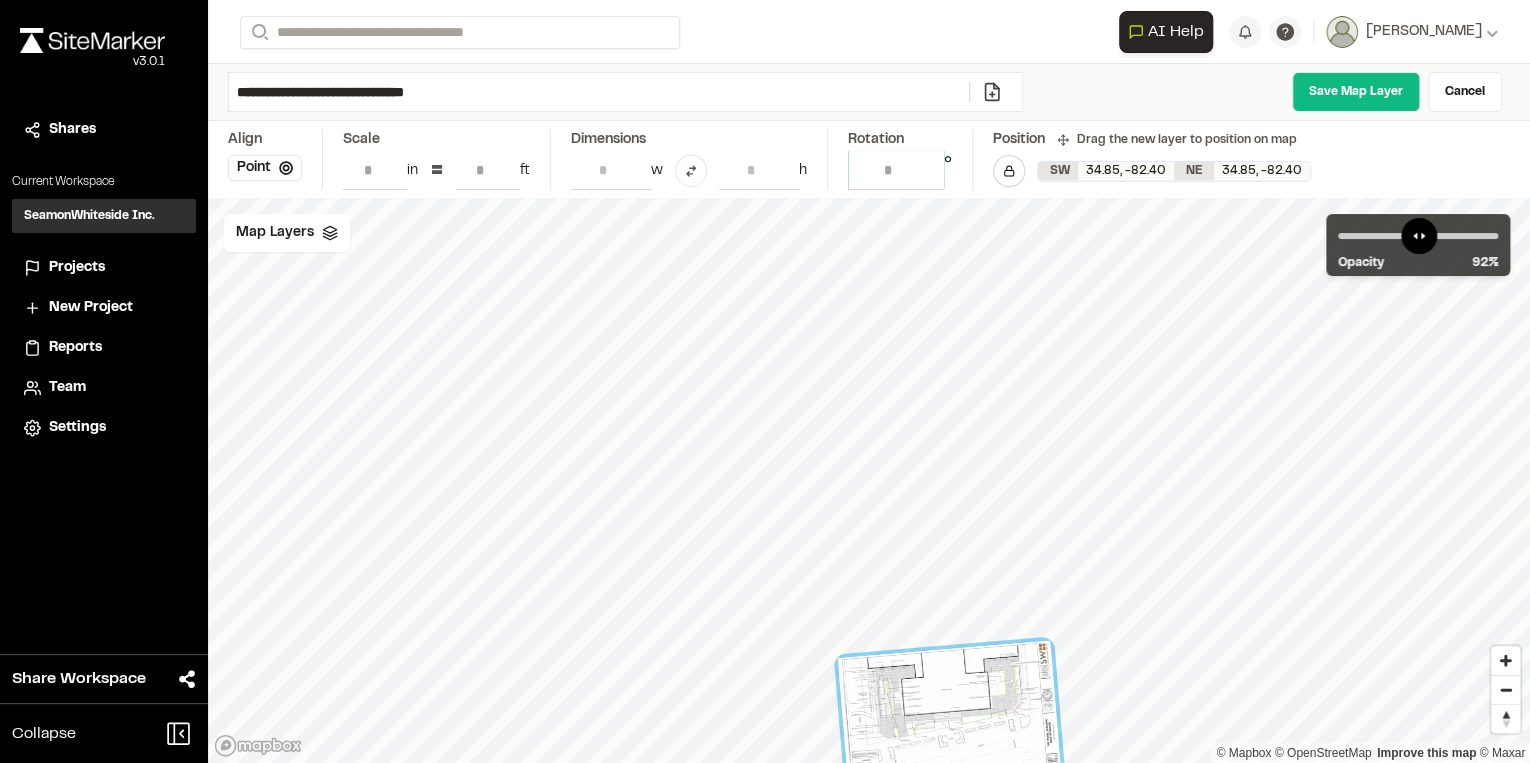 drag, startPoint x: 844, startPoint y: 156, endPoint x: 907, endPoint y: 163, distance: 63.387695 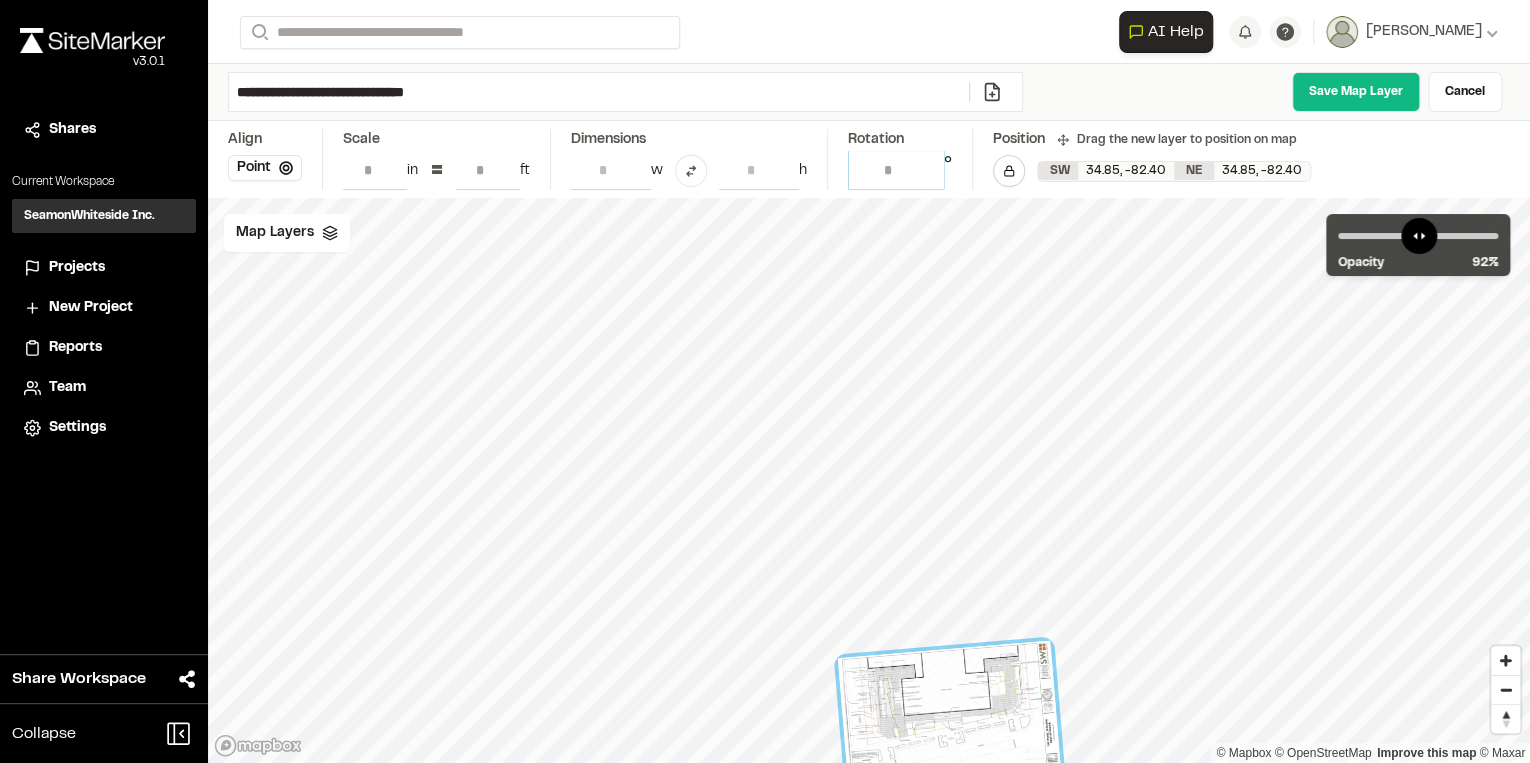 click on "Copy Layer Align Point Scale * in = ** ft Dimensions **** w **** h Rotation ***** ° Position  Drag the new layer to position on map Lock layer SW 34.85  ,   -82.40 NE 34.85  ,   -82.40" at bounding box center [869, 159] 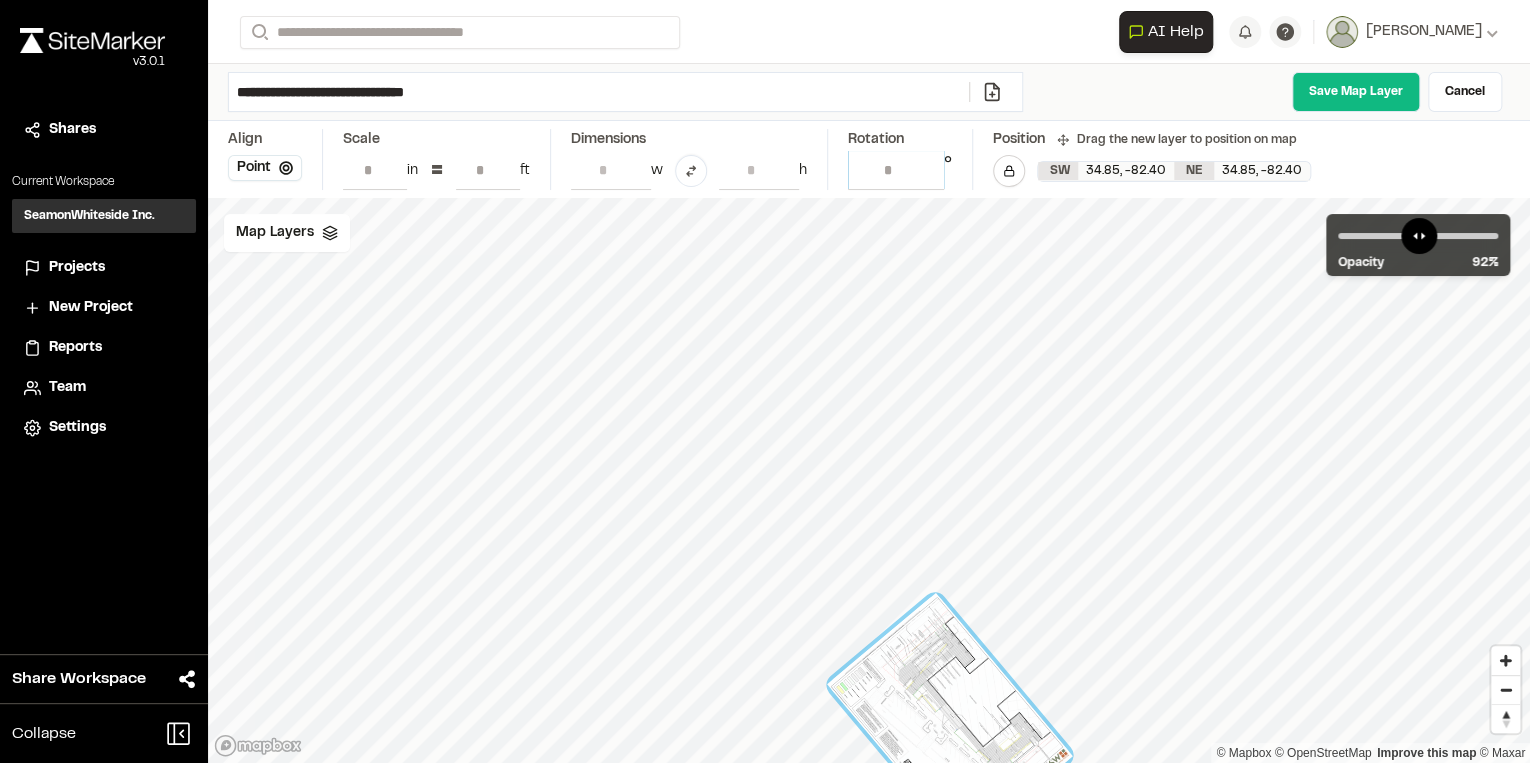 click on "**" at bounding box center [896, 170] 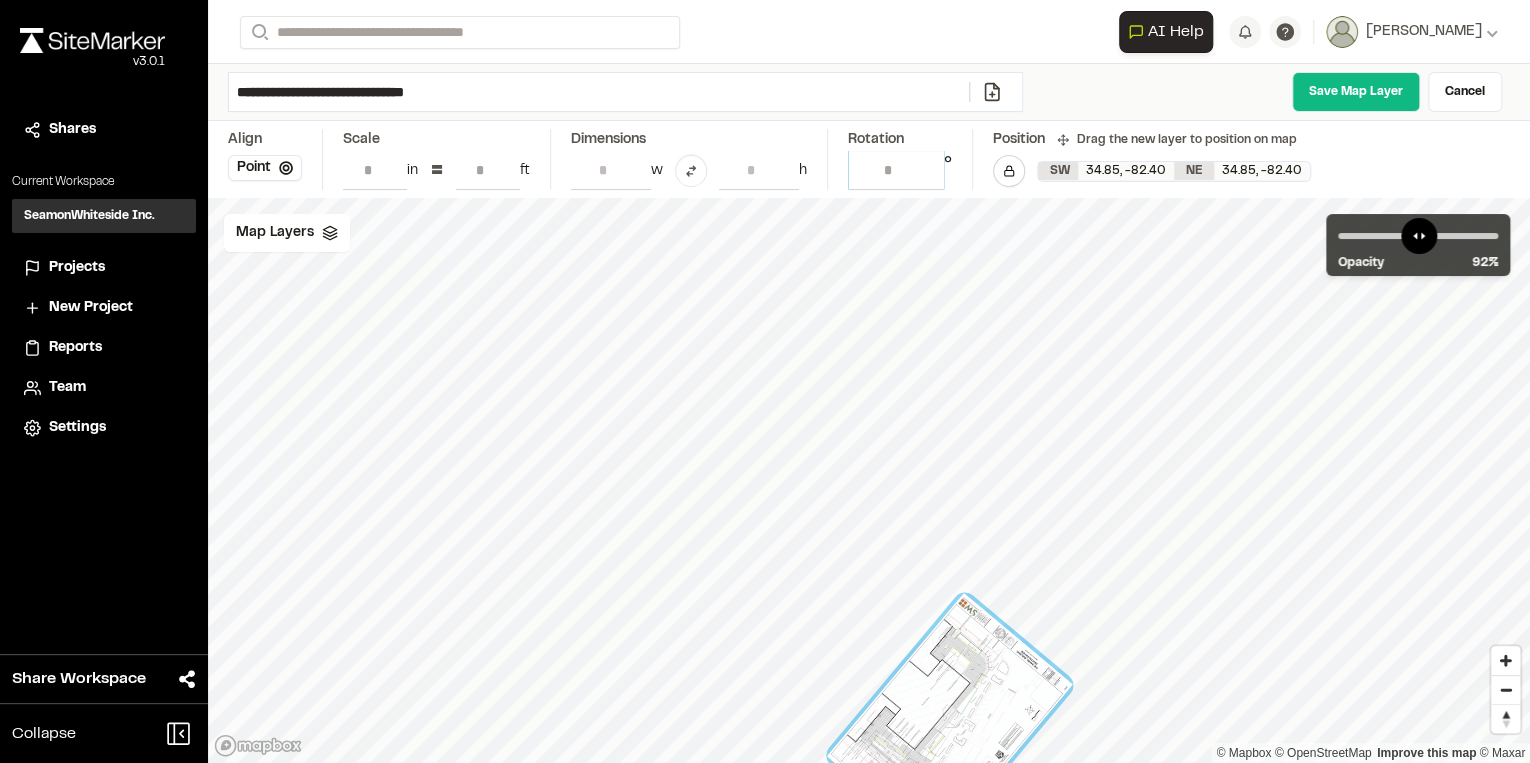 click on "******" at bounding box center [896, 170] 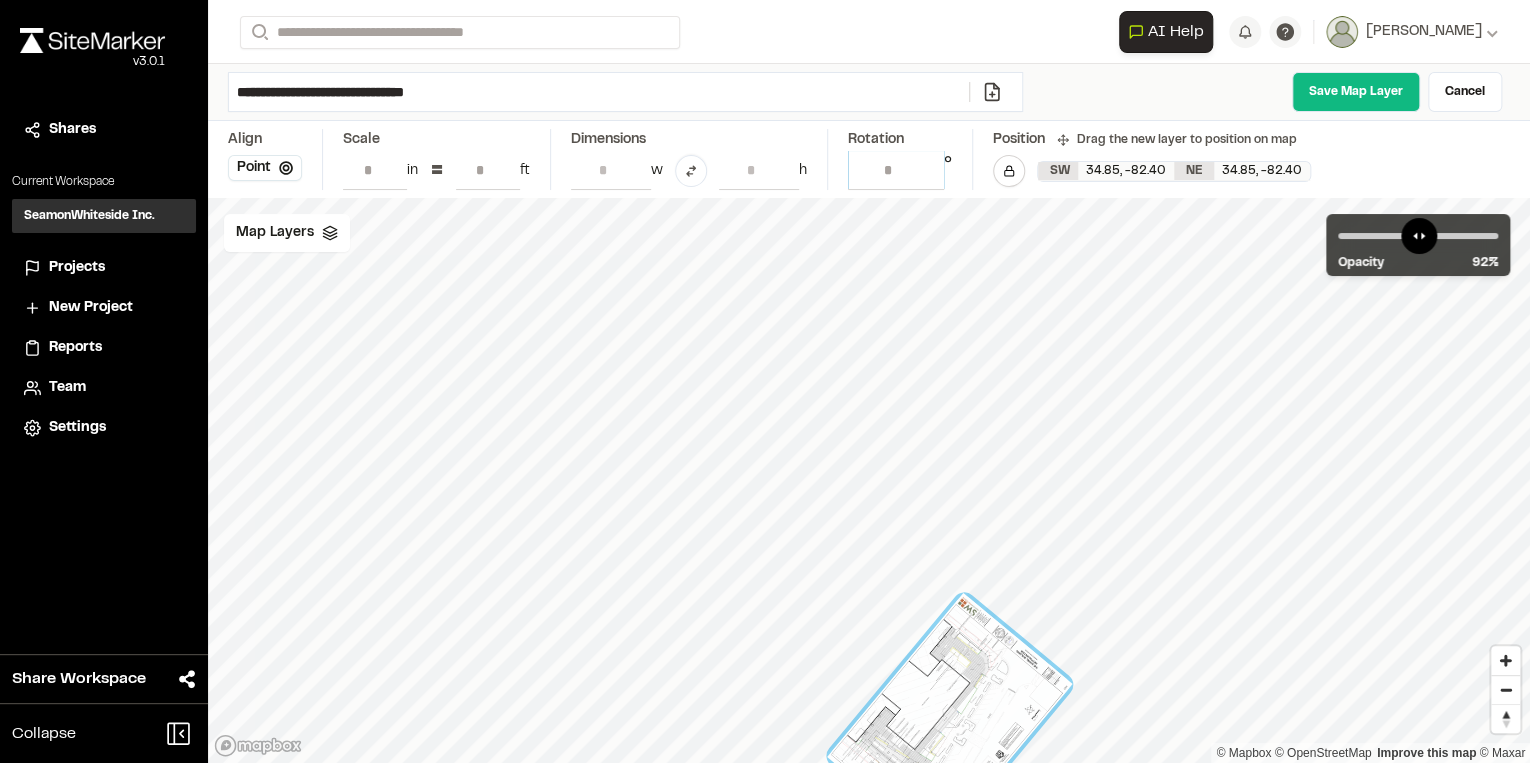 click on "*****" at bounding box center [896, 170] 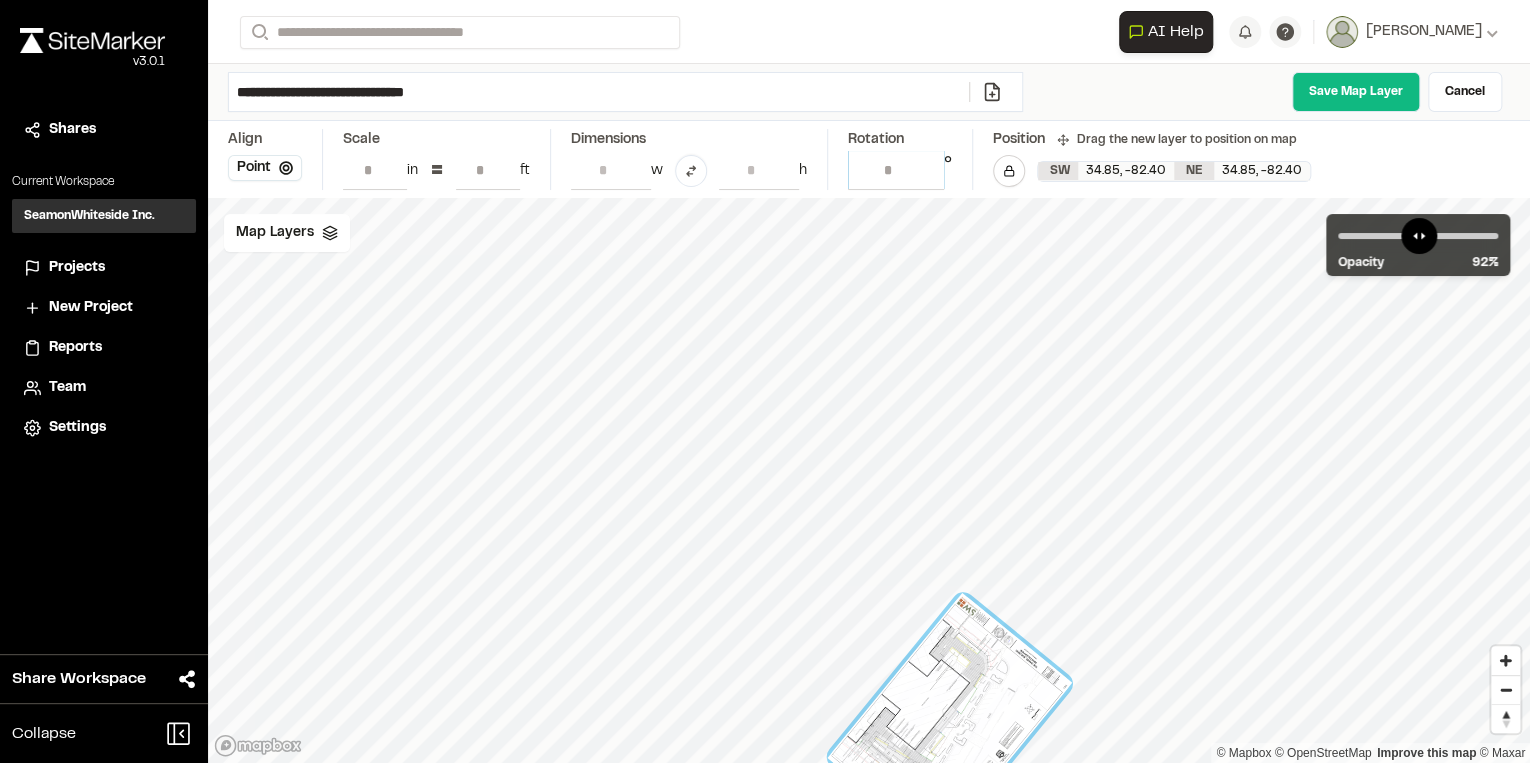 click on "******" at bounding box center [896, 170] 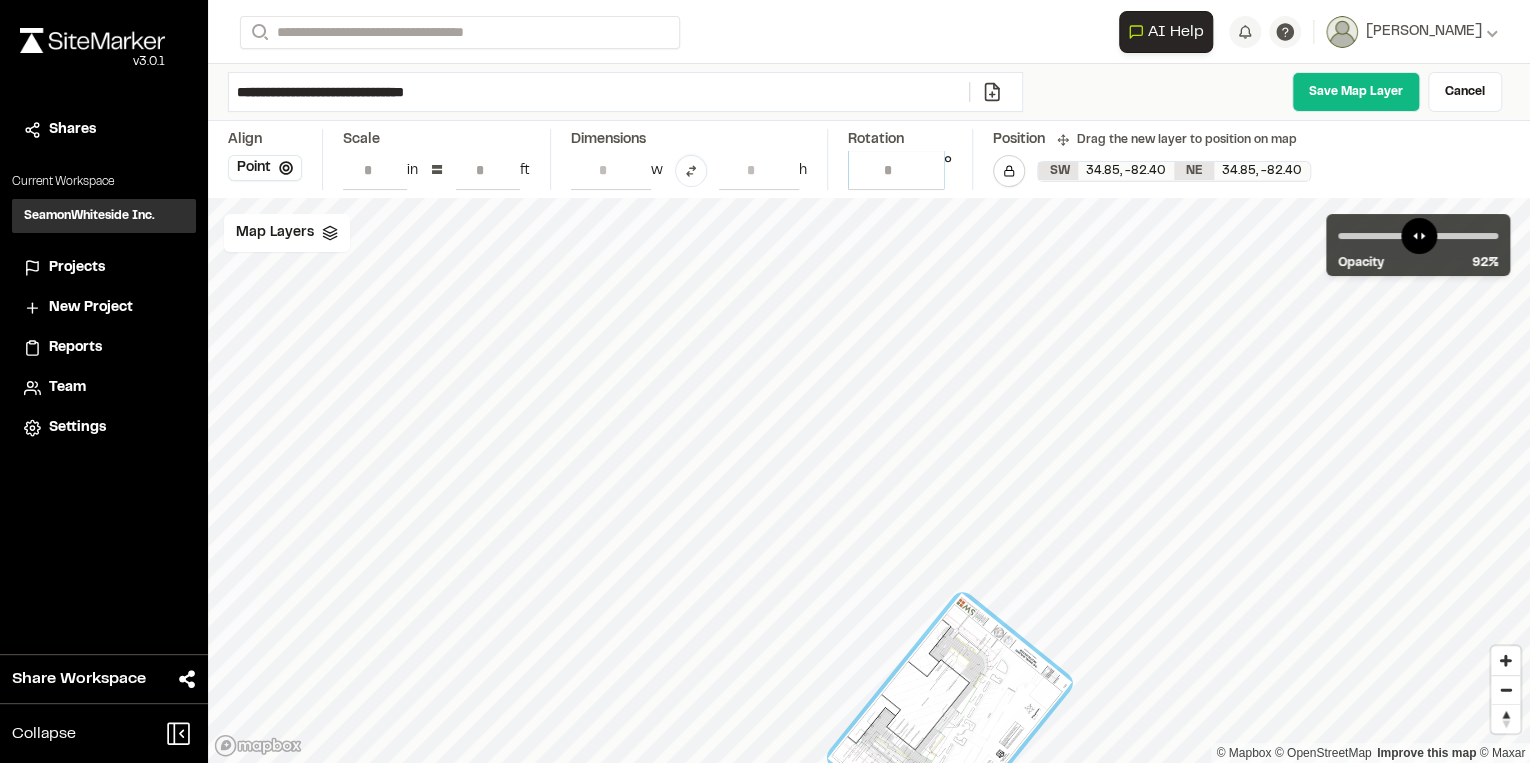 click on "******" at bounding box center (896, 170) 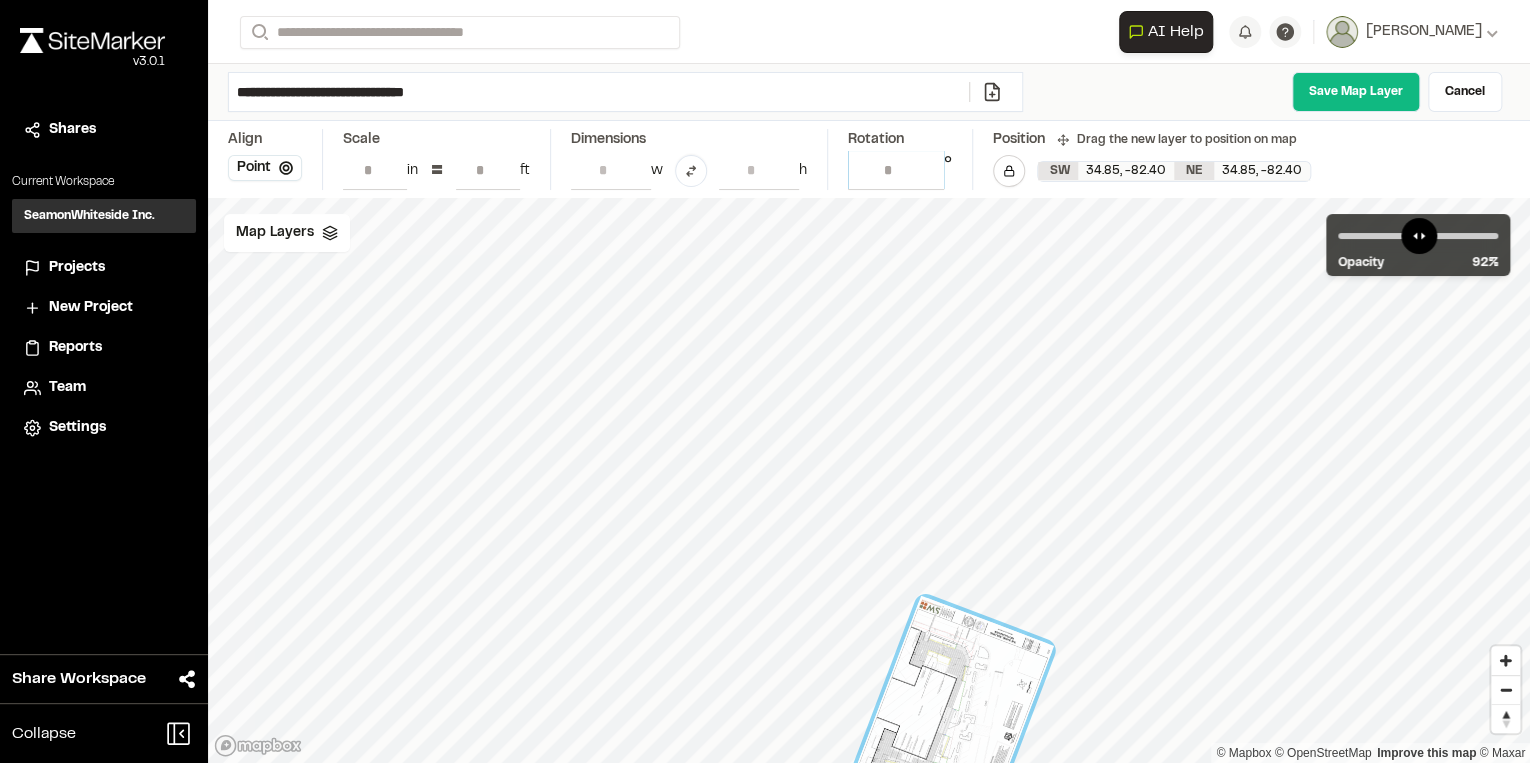 type on "******" 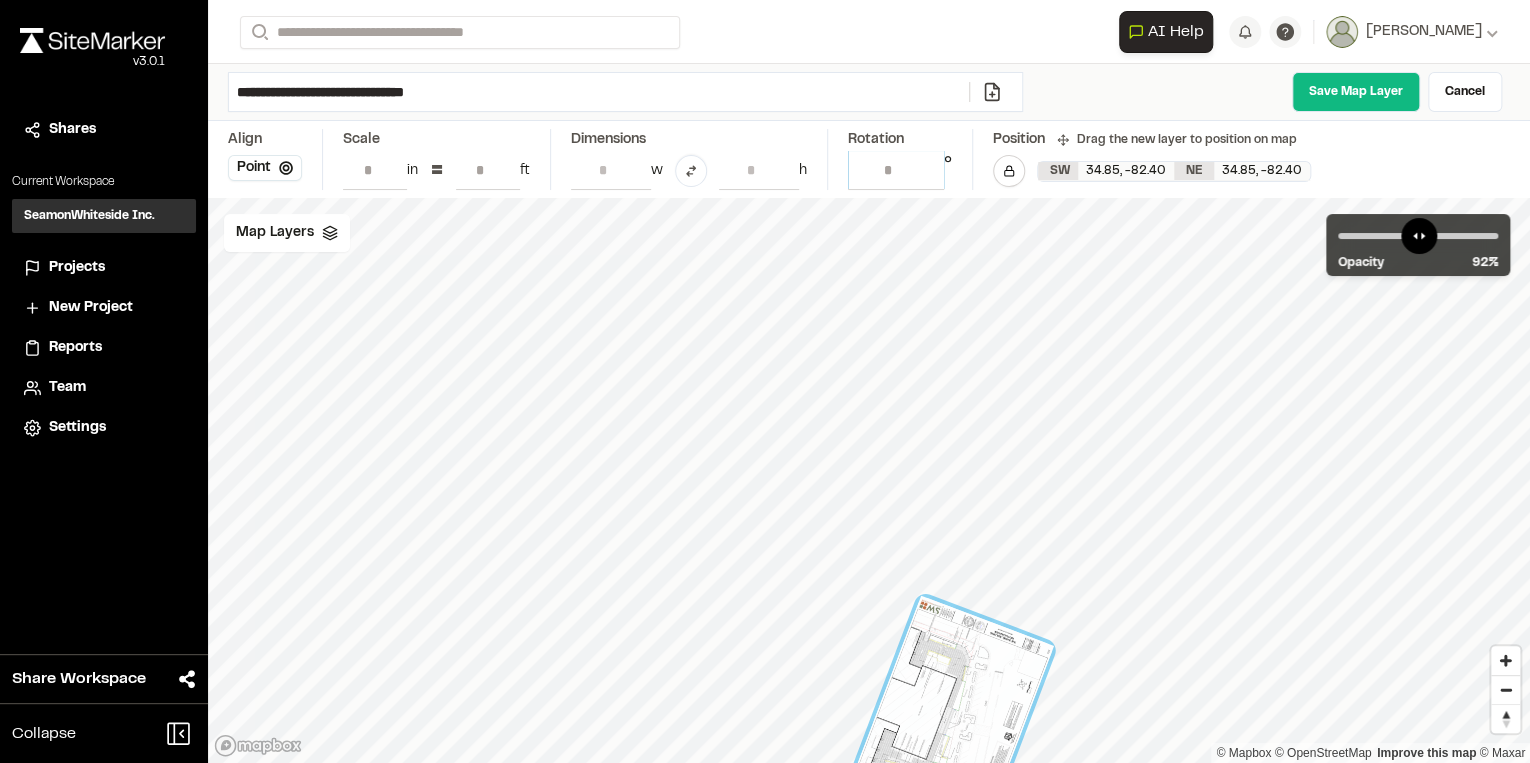 click on "******" at bounding box center (896, 170) 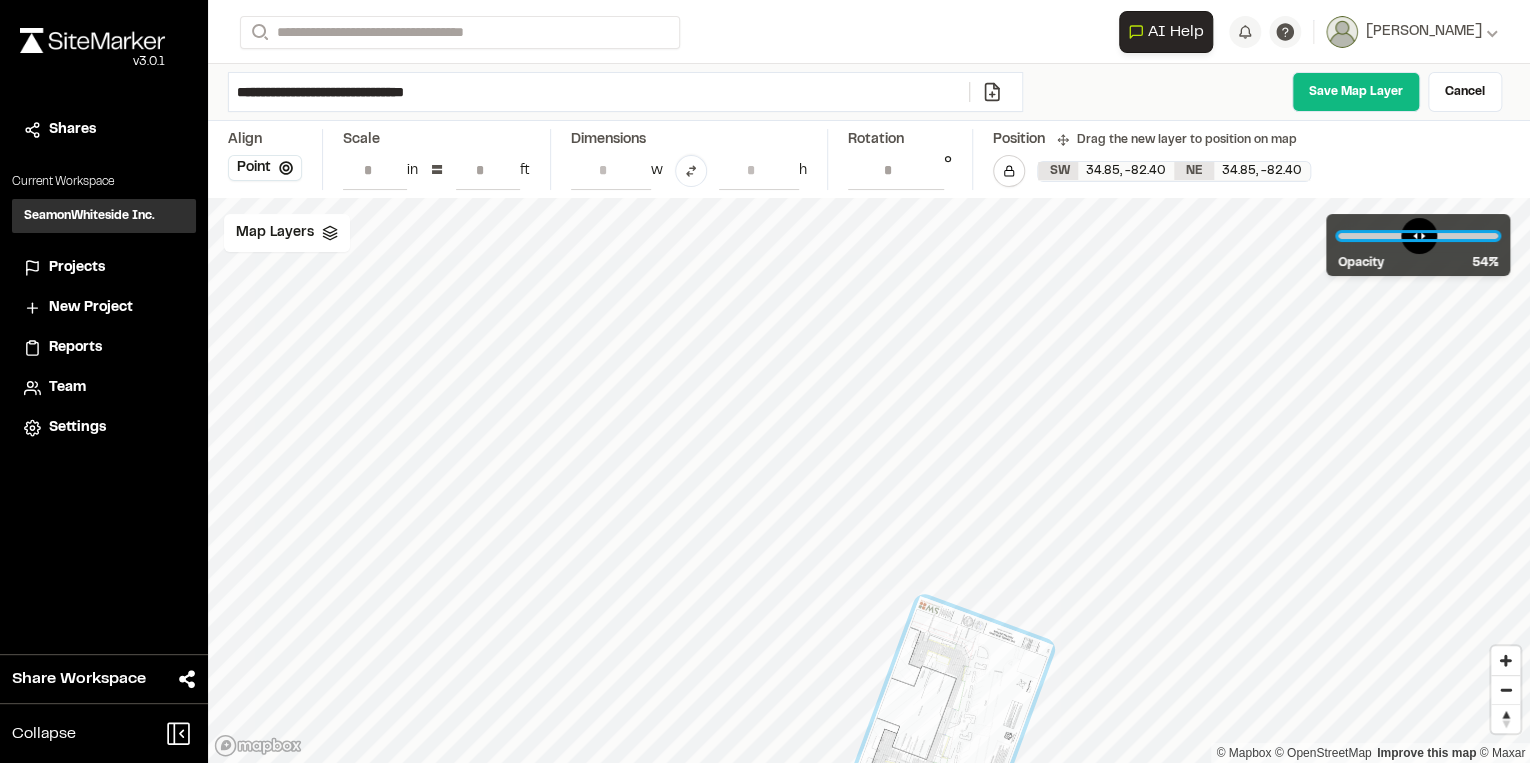 drag, startPoint x: 1465, startPoint y: 228, endPoint x: 1421, endPoint y: 223, distance: 44.28318 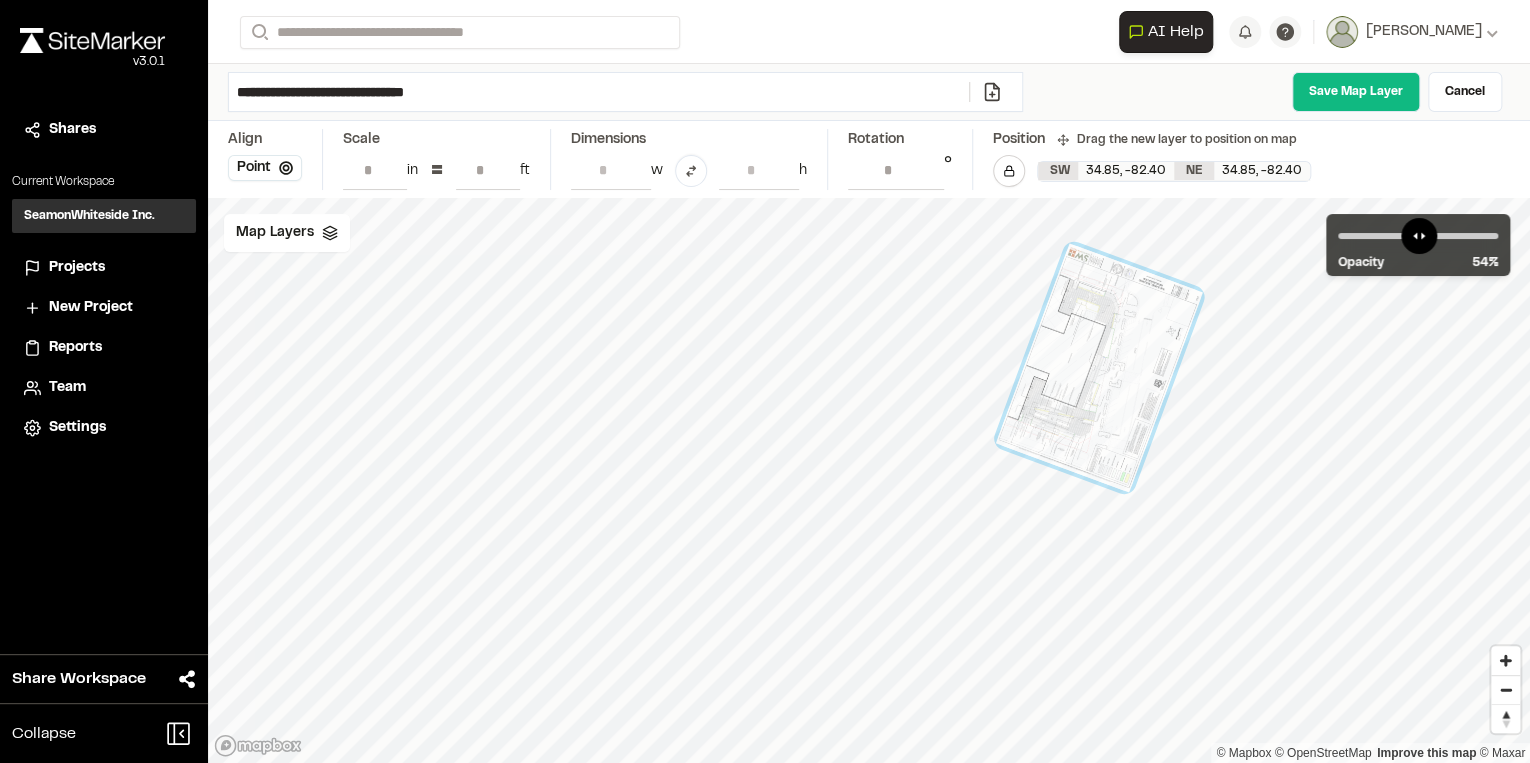 drag, startPoint x: 967, startPoint y: 420, endPoint x: 1090, endPoint y: 377, distance: 130.29965 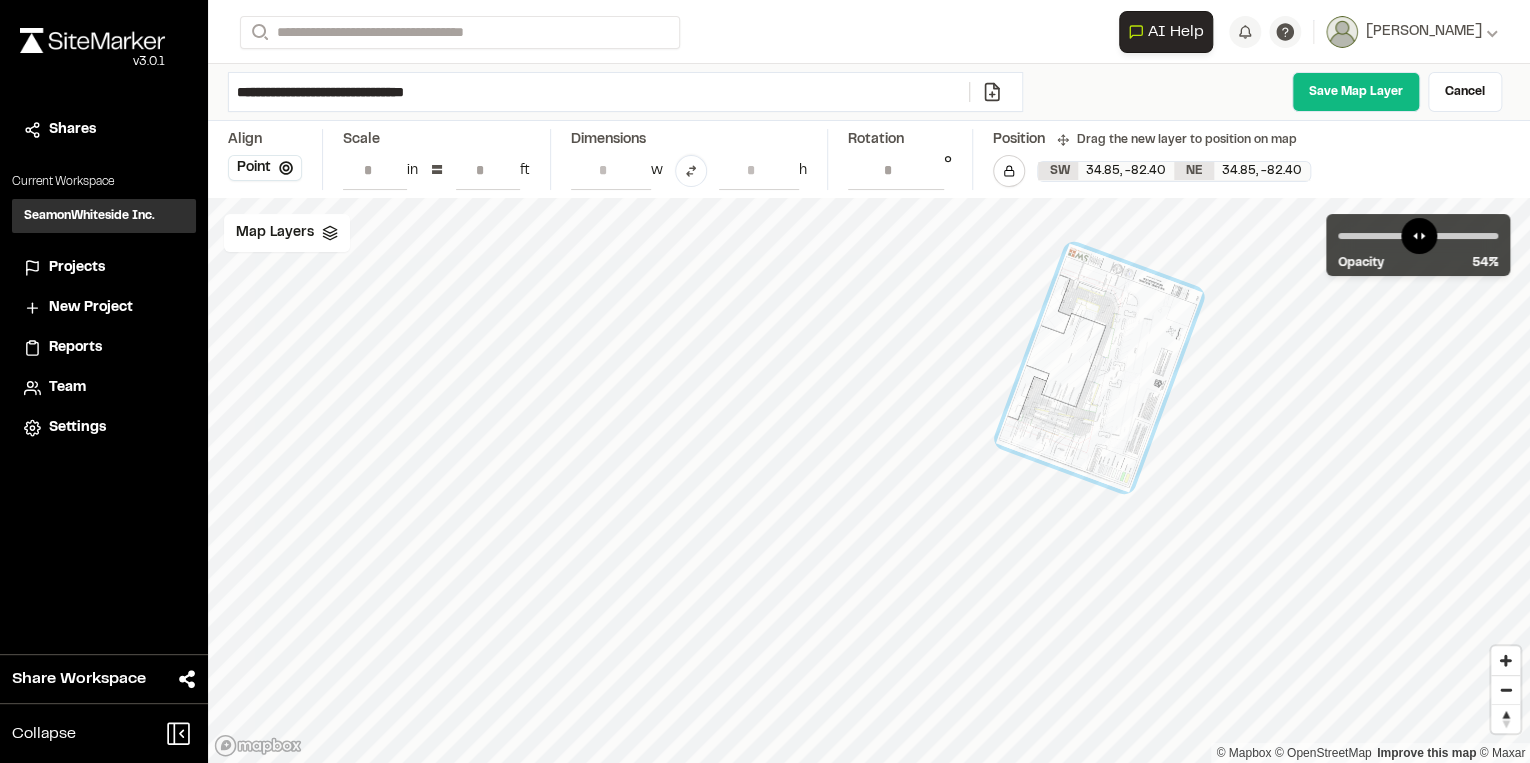 click at bounding box center [1099, 367] 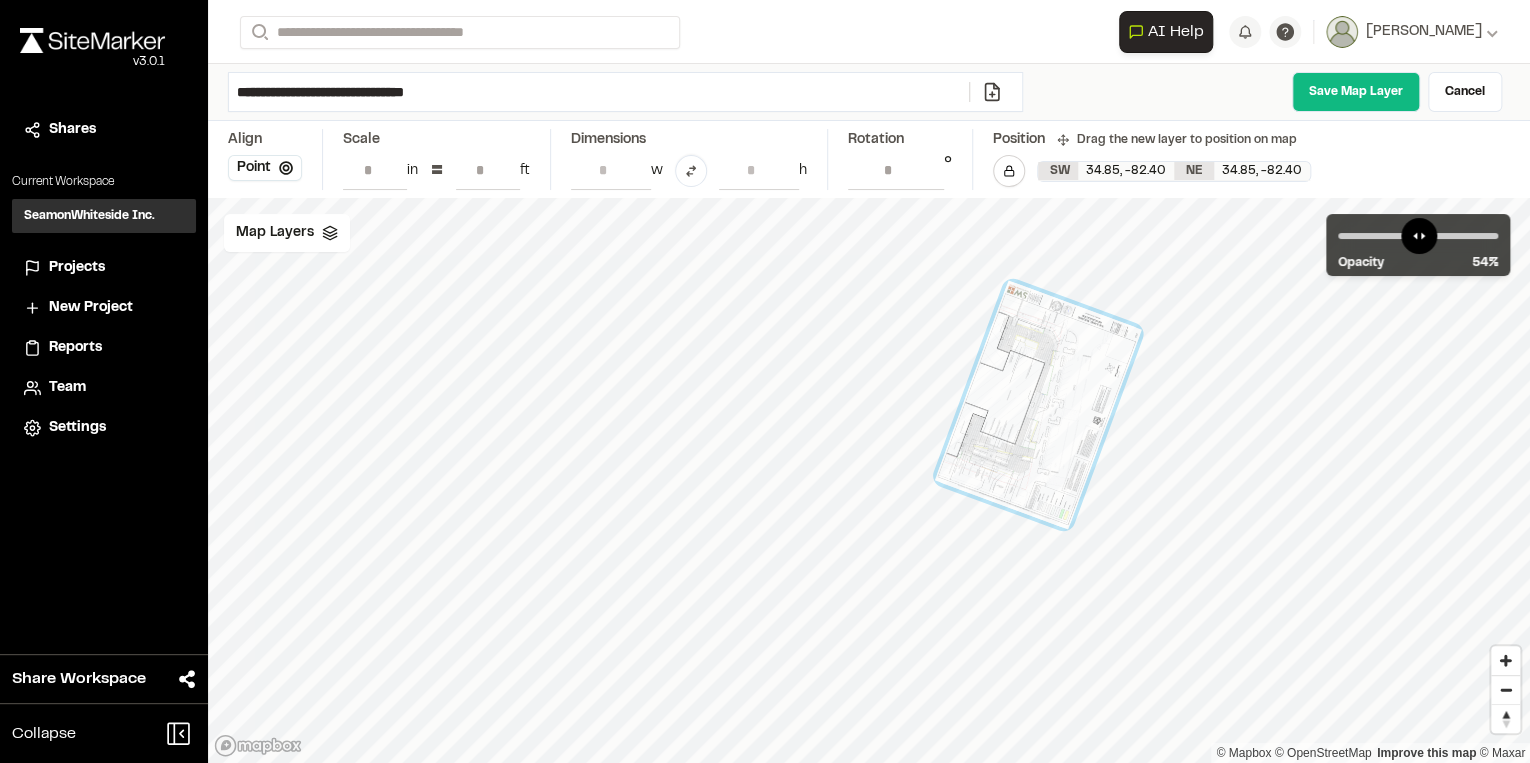drag, startPoint x: 1080, startPoint y: 633, endPoint x: 1067, endPoint y: 415, distance: 218.38727 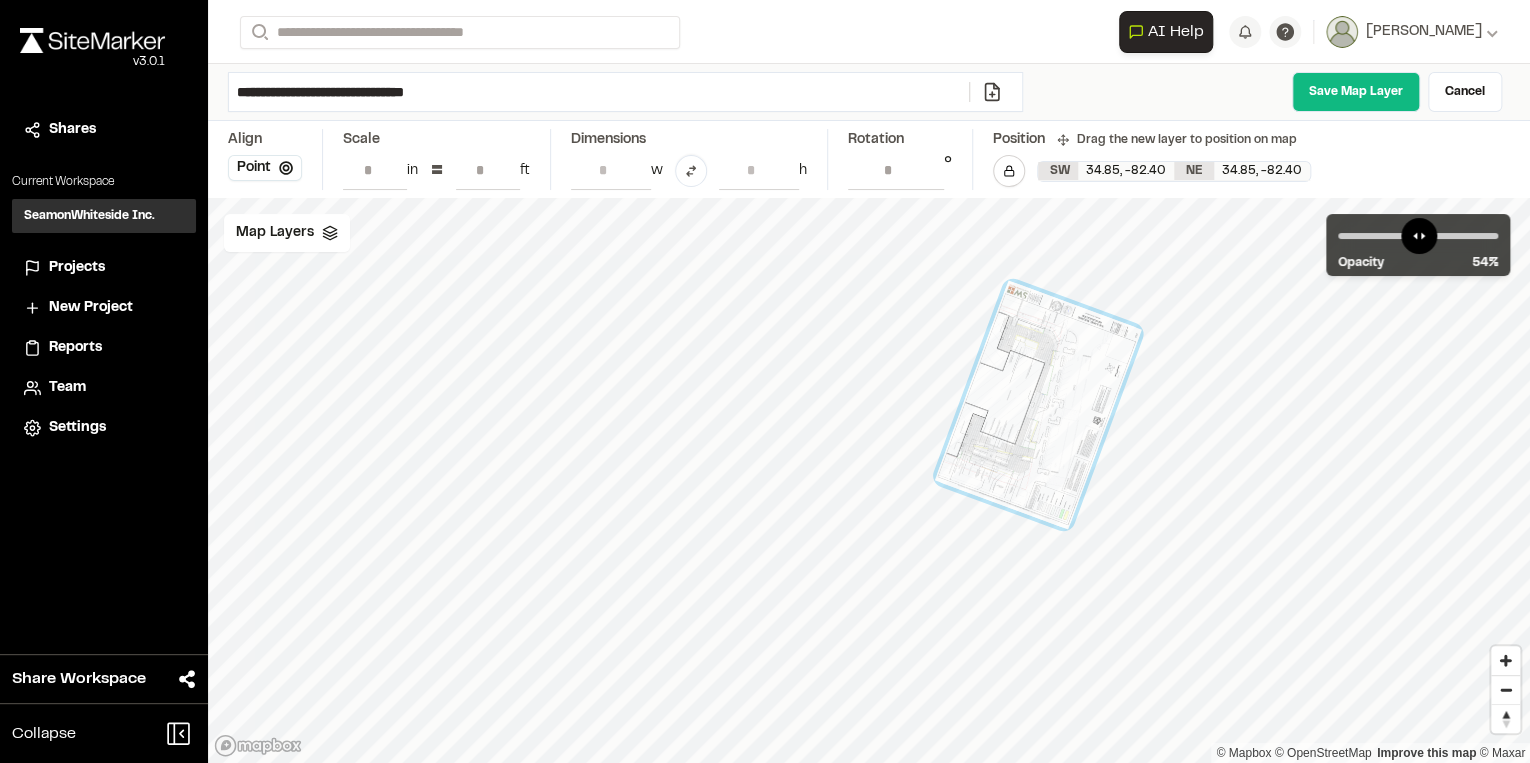 click at bounding box center (1038, 404) 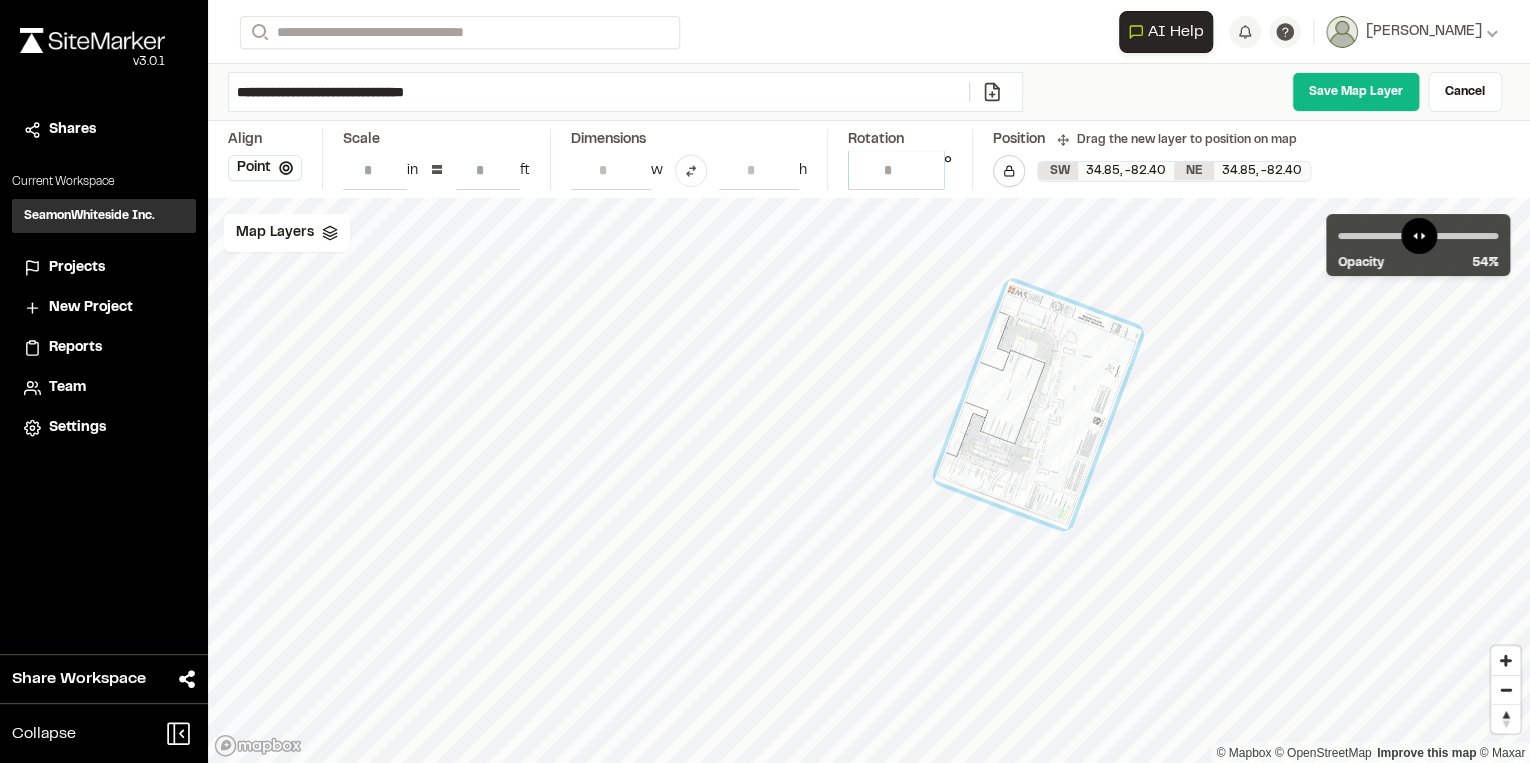 click on "*****" at bounding box center [896, 170] 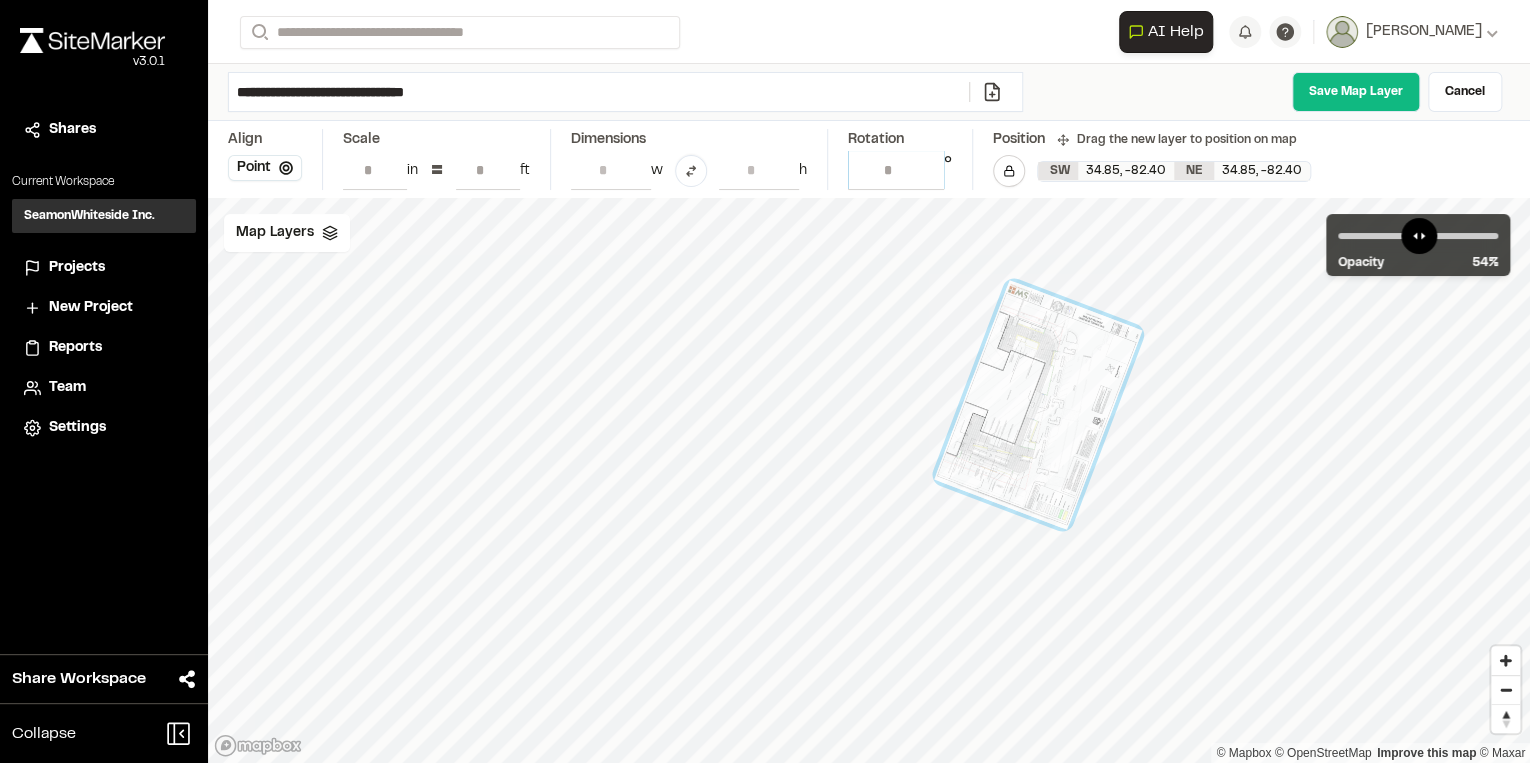 click on "******" at bounding box center [896, 170] 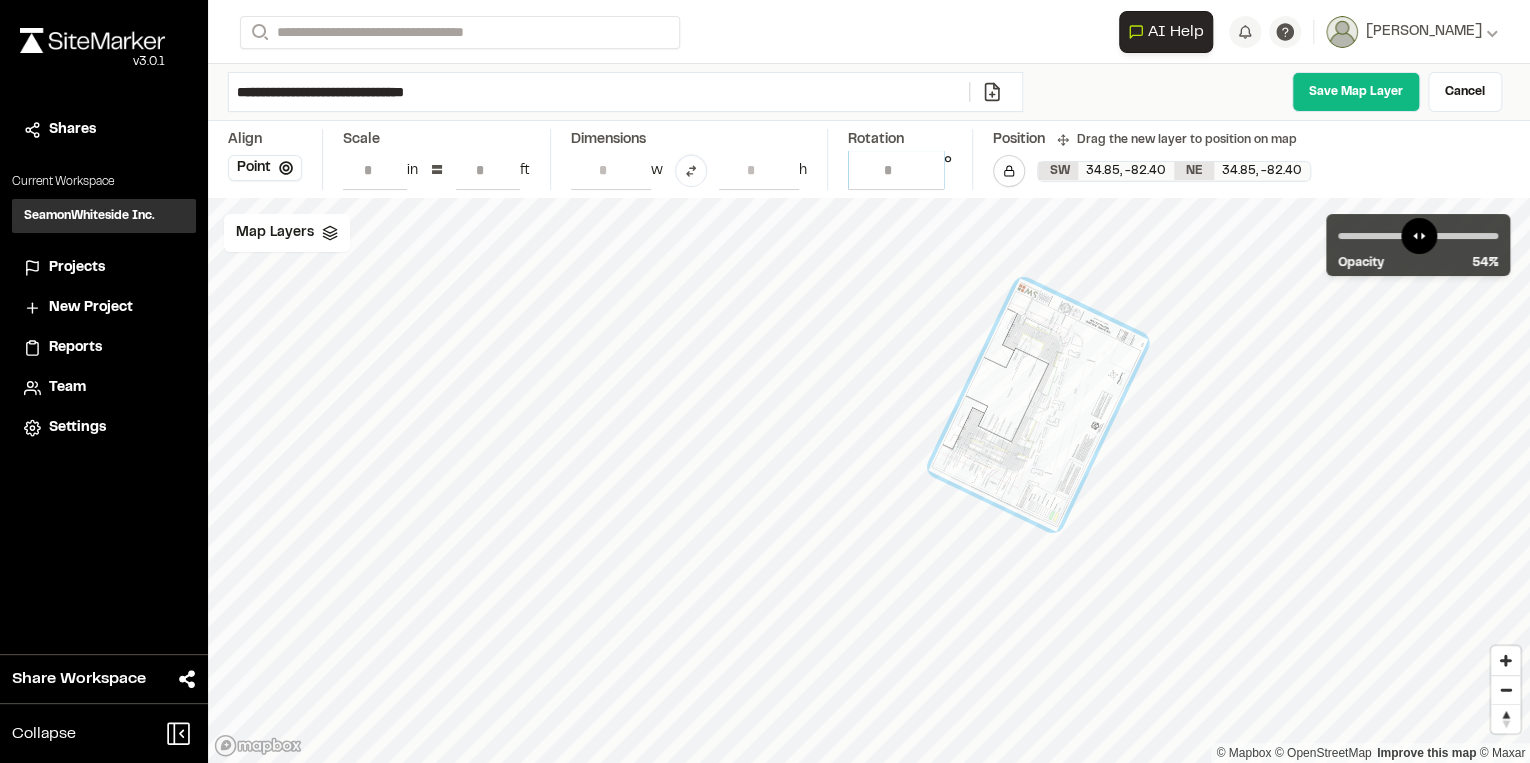 click on "*****" at bounding box center [896, 170] 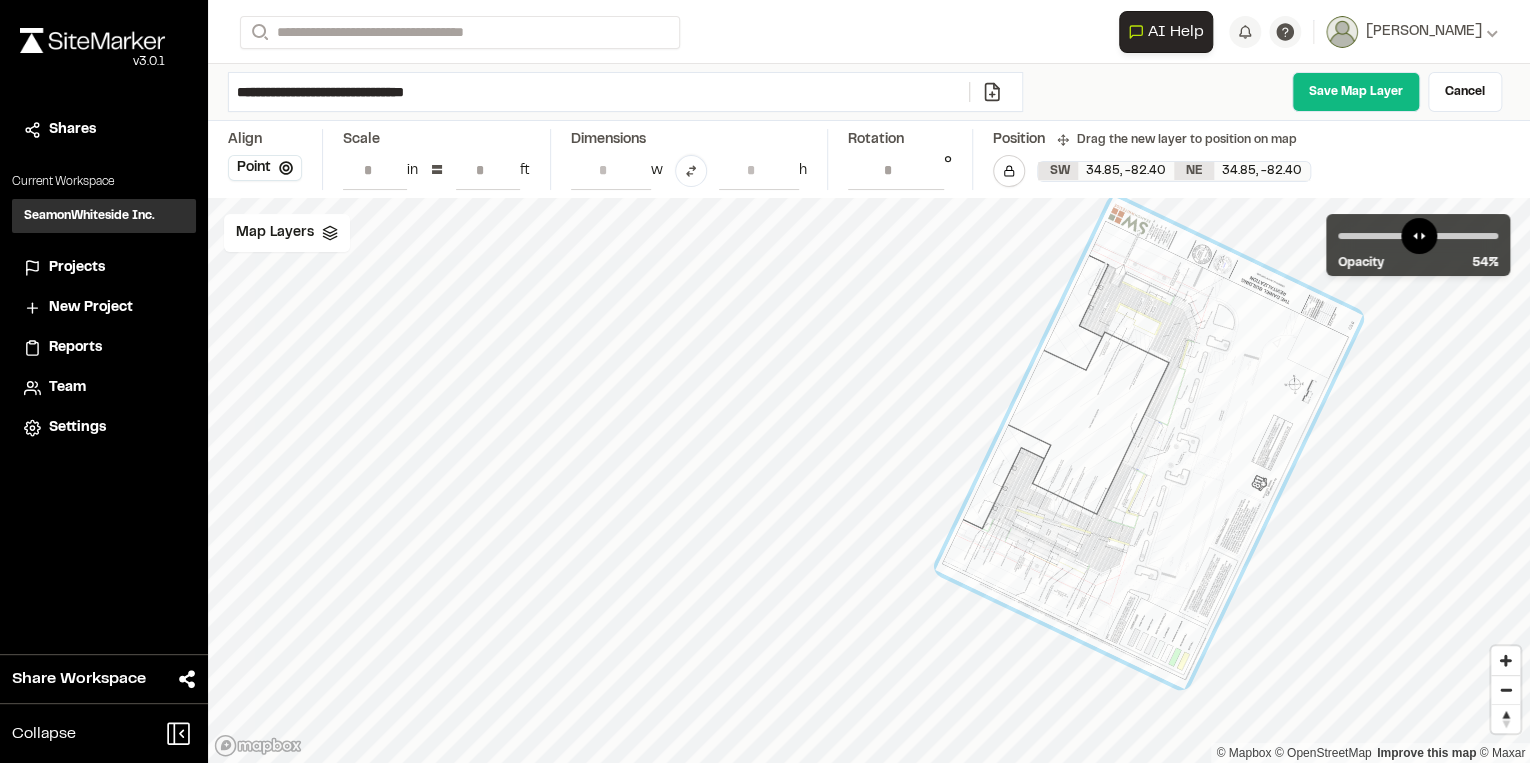 click at bounding box center [1149, 442] 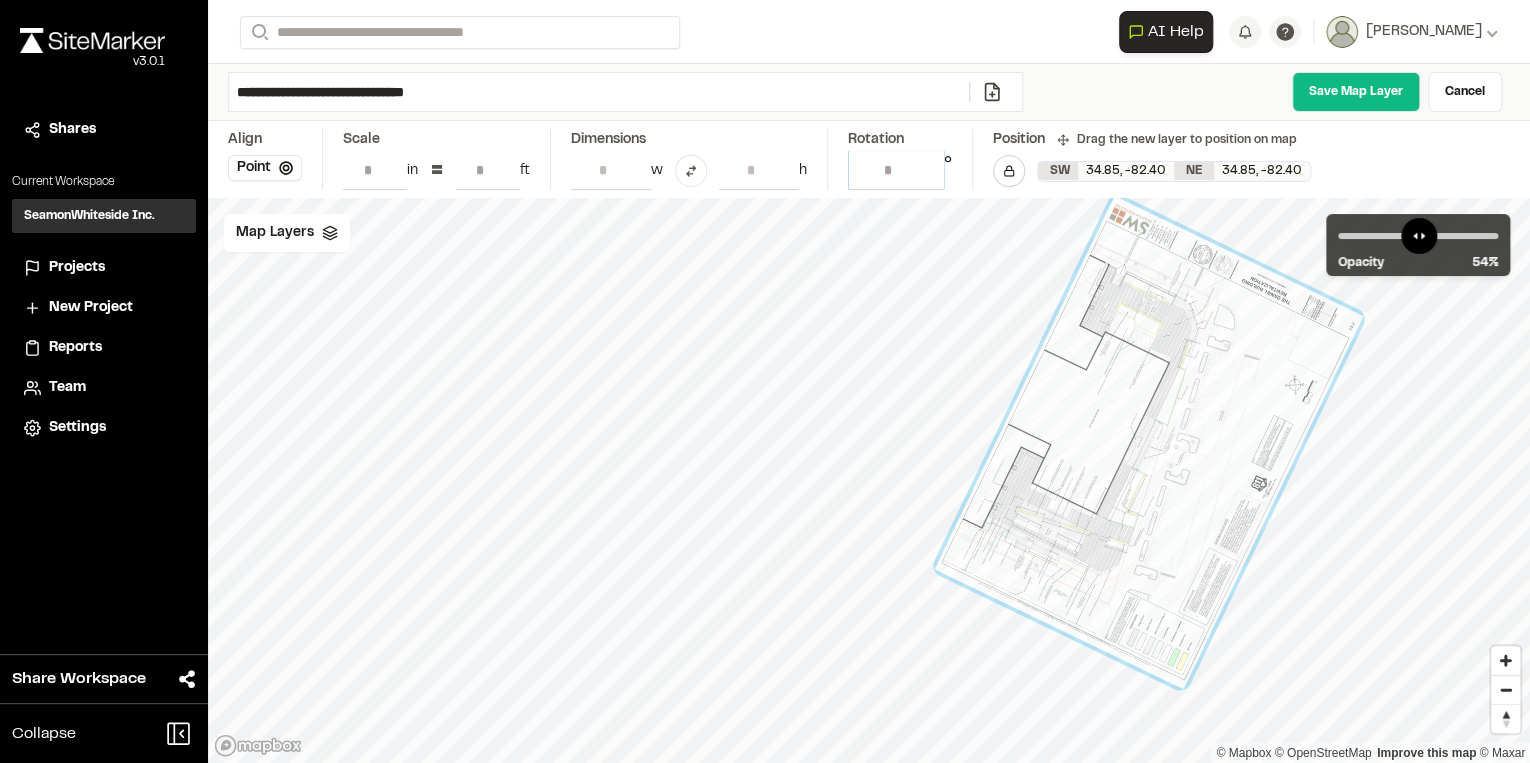 click on "******" at bounding box center [896, 170] 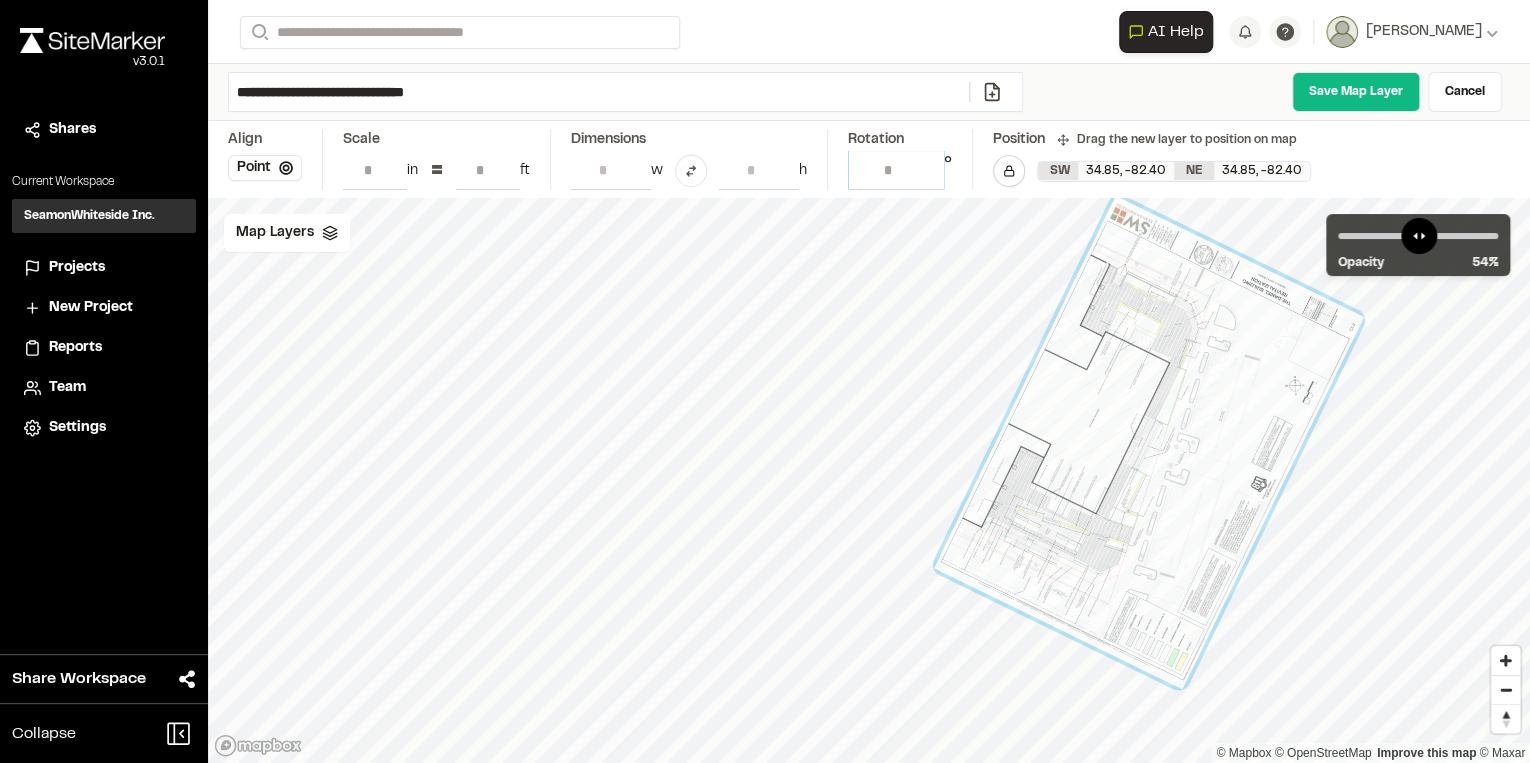 click on "***" at bounding box center [896, 170] 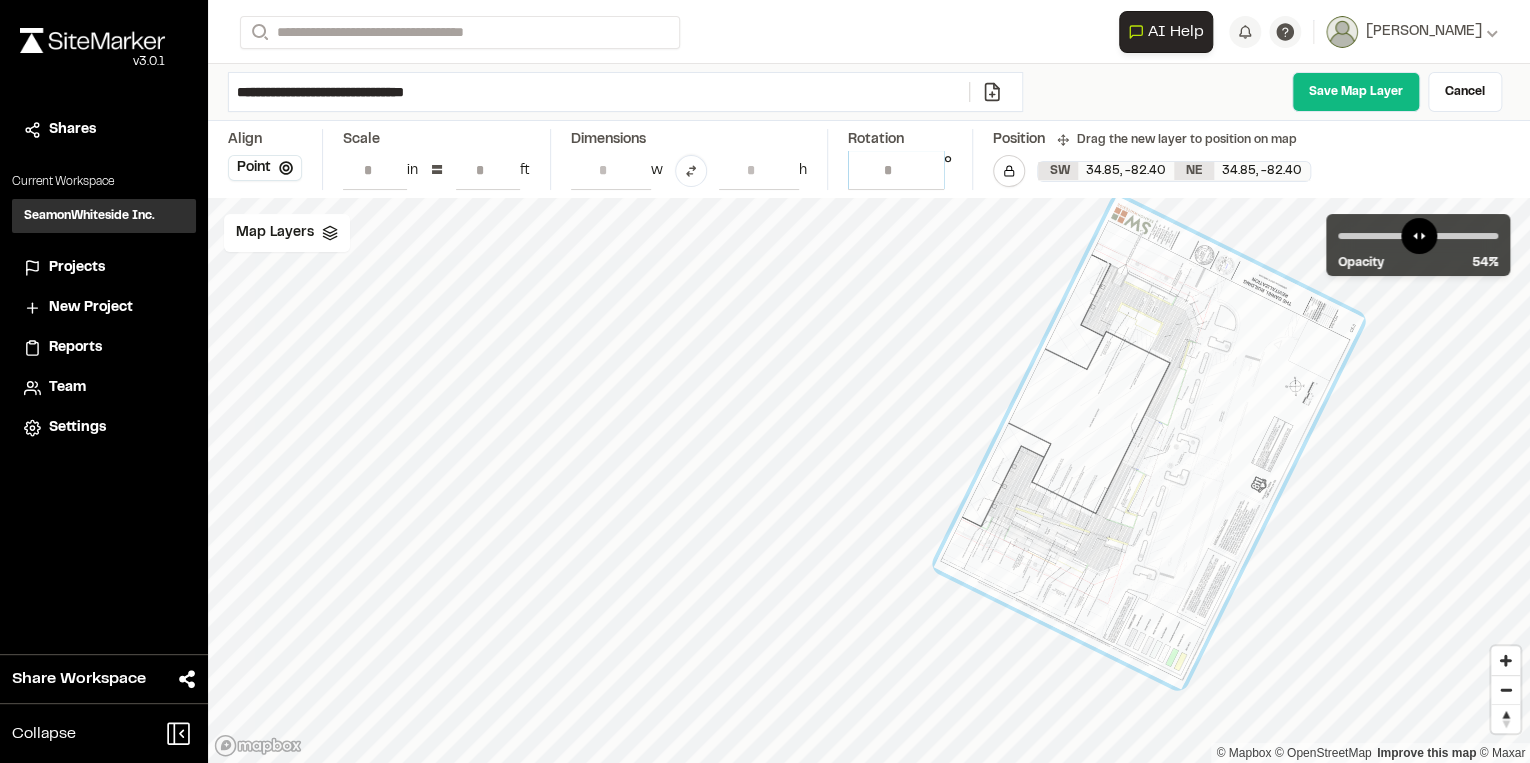 click on "*****" at bounding box center [896, 170] 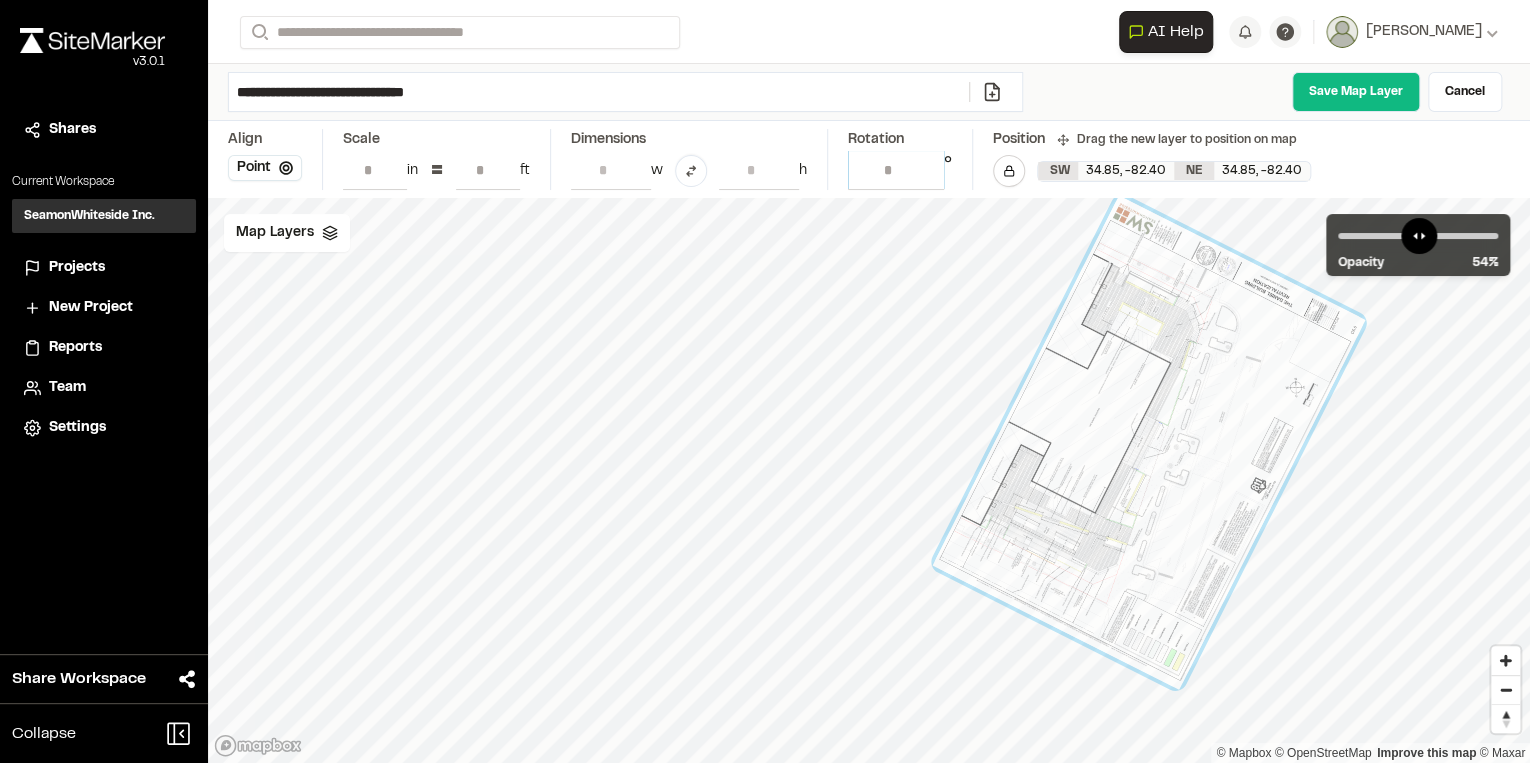 click on "******" at bounding box center [896, 170] 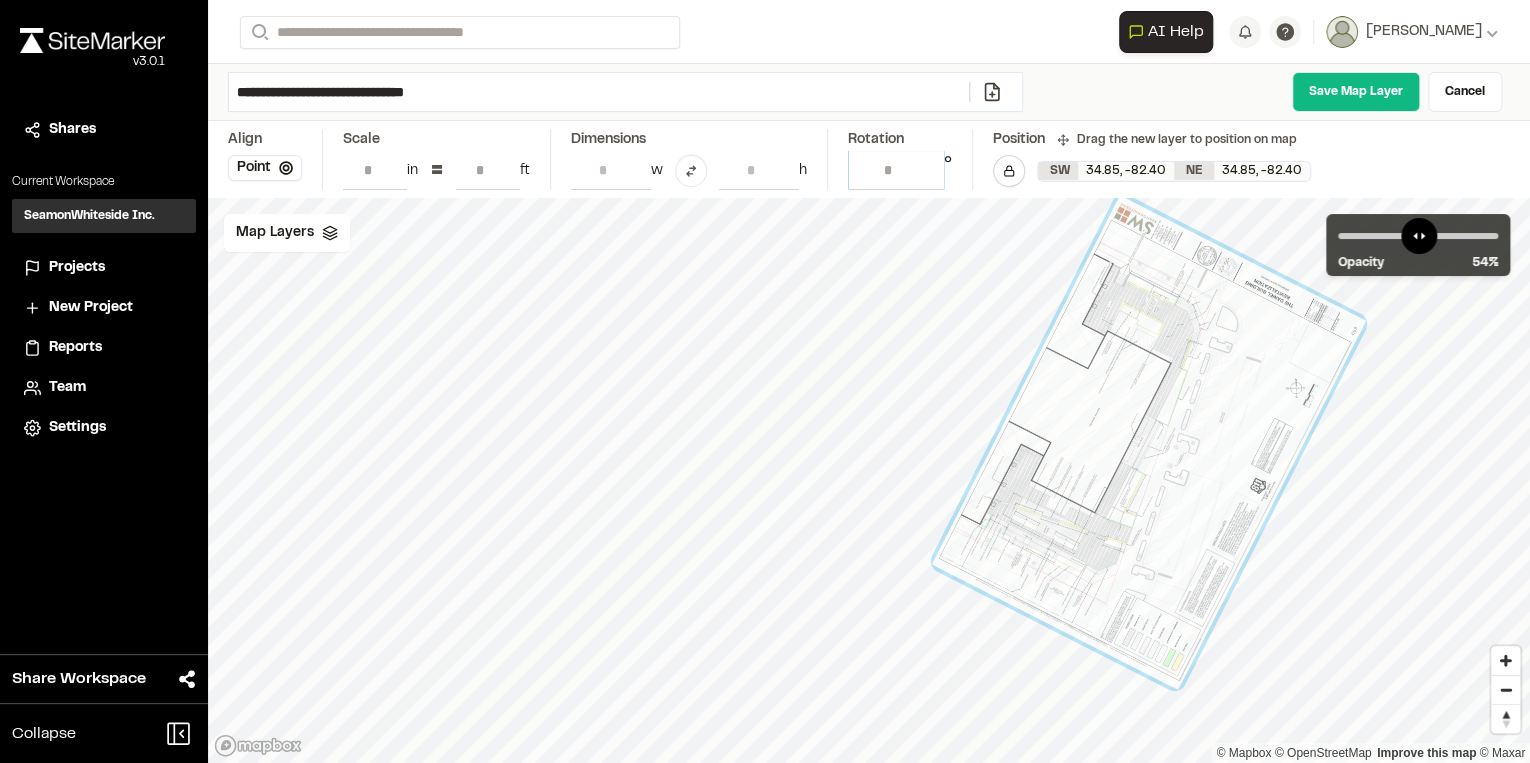 click on "******" at bounding box center (896, 170) 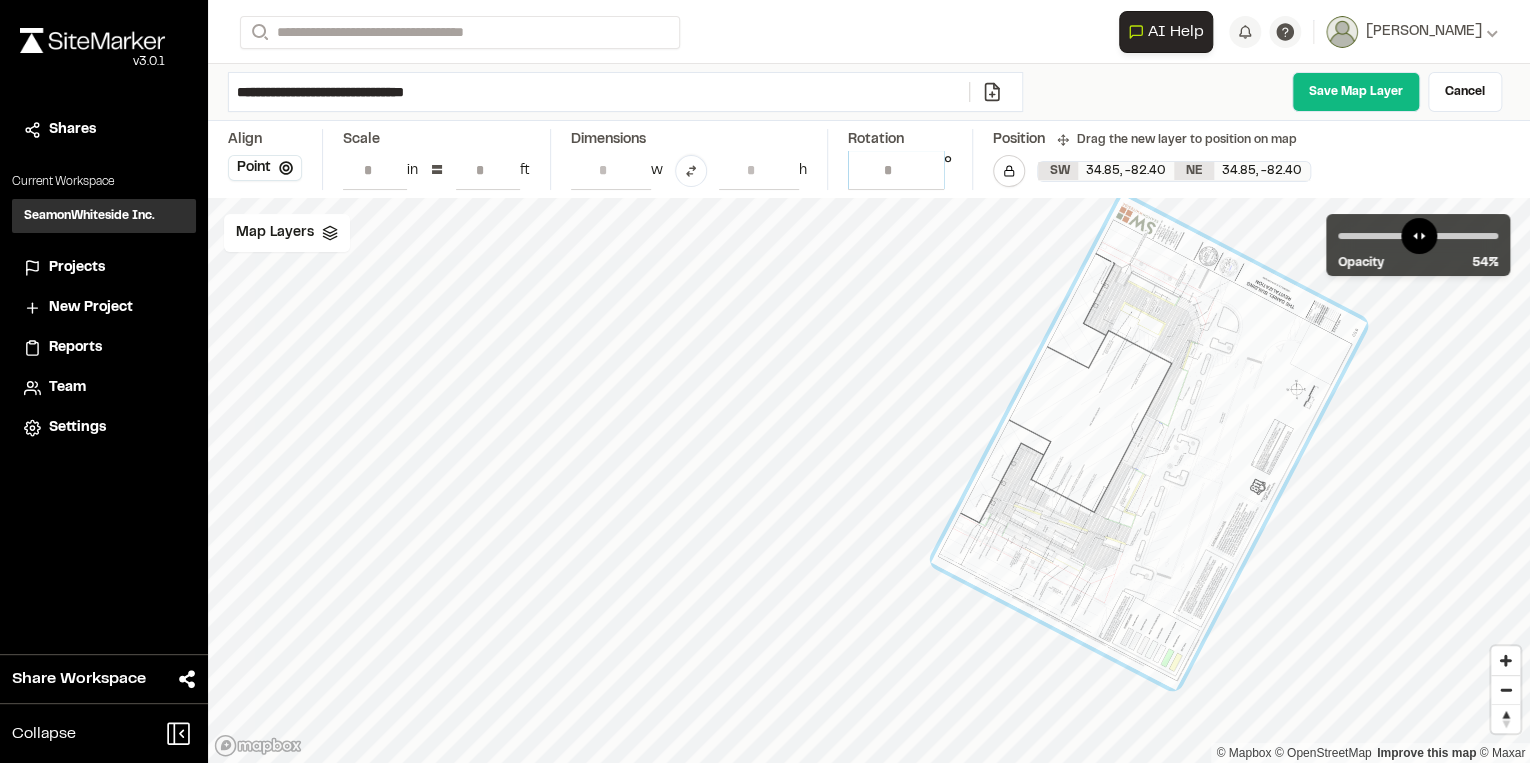 click on "*****" at bounding box center [896, 170] 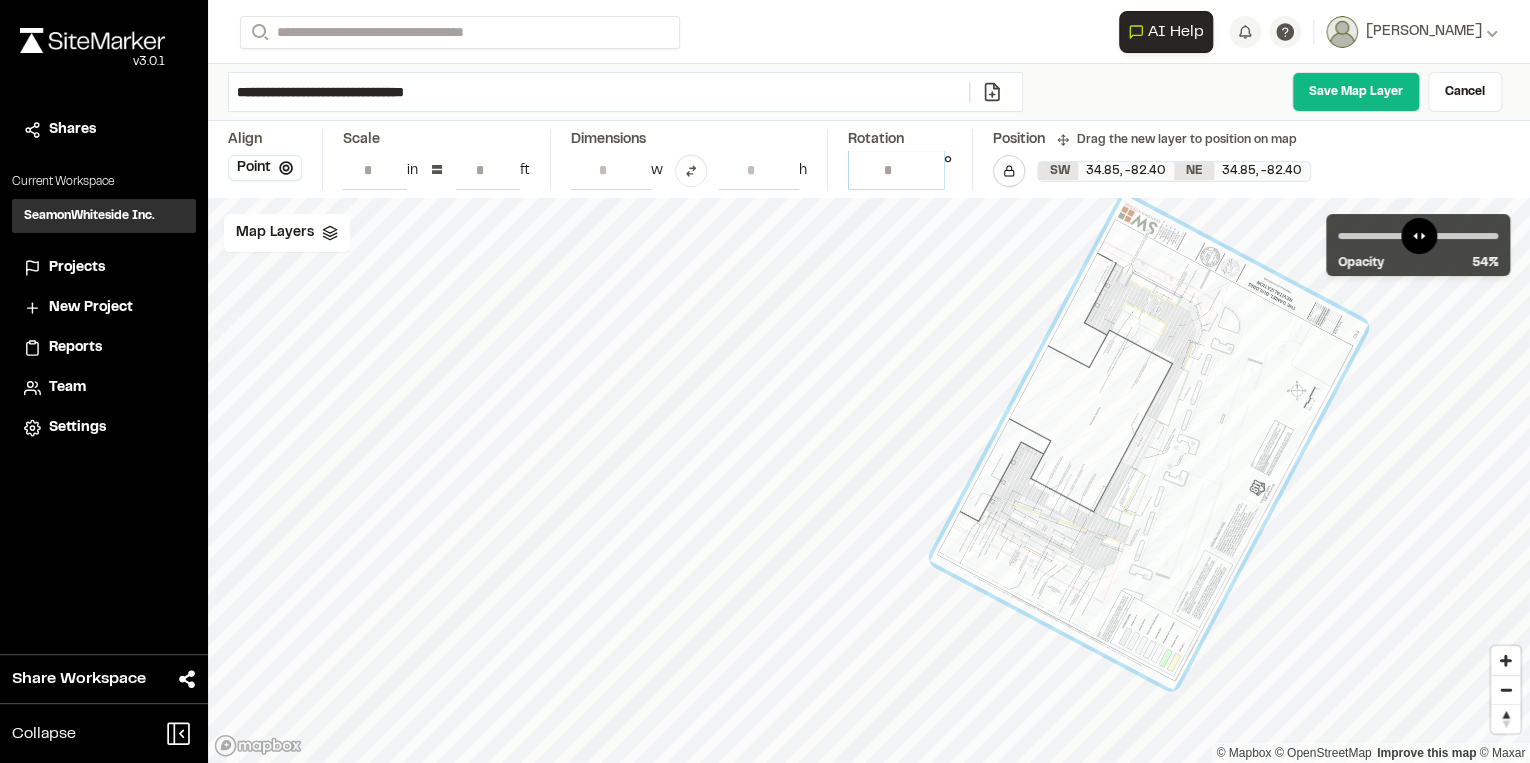 click on "***" at bounding box center (896, 170) 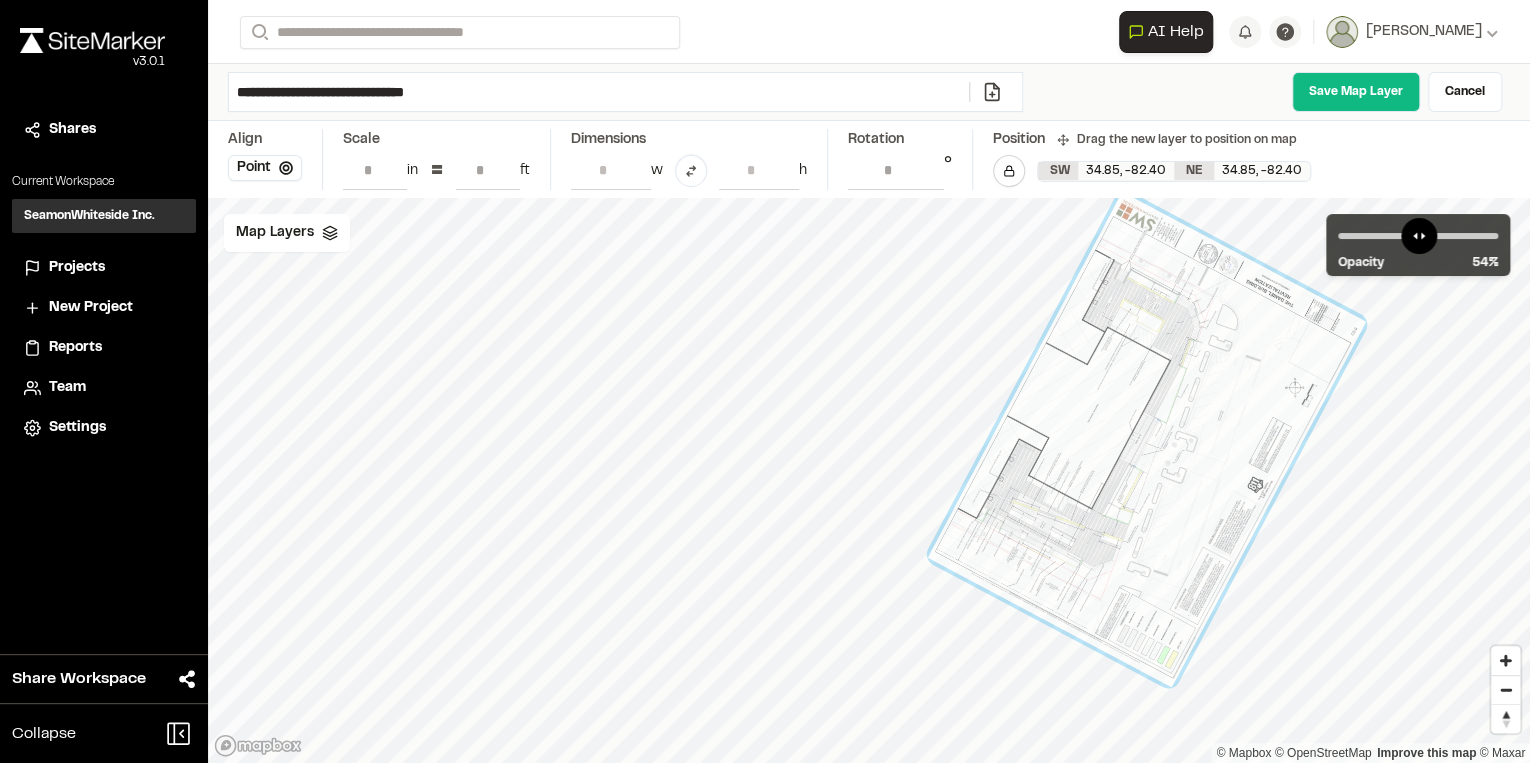 click at bounding box center (1147, 439) 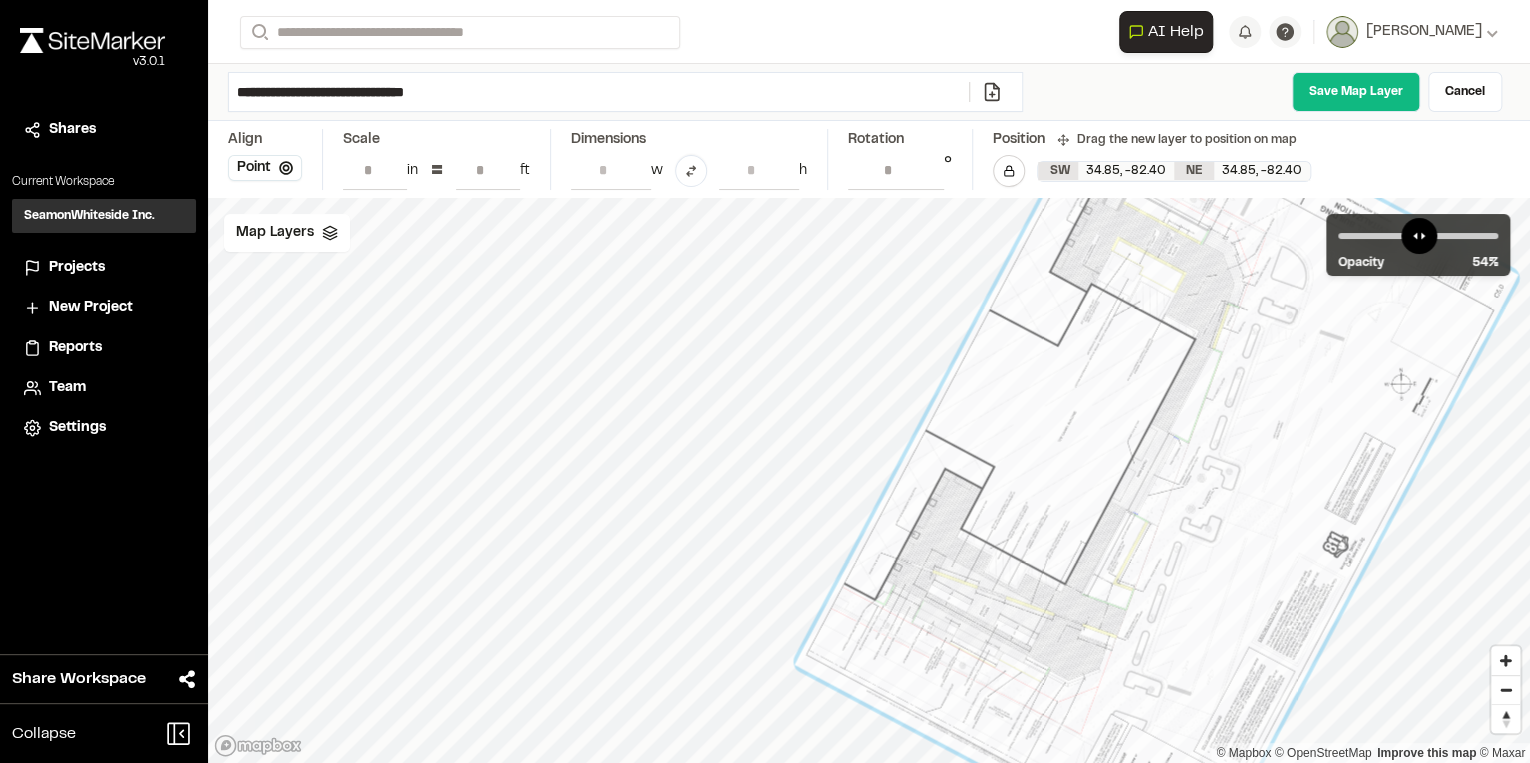 drag, startPoint x: 1119, startPoint y: 422, endPoint x: 1121, endPoint y: 432, distance: 10.198039 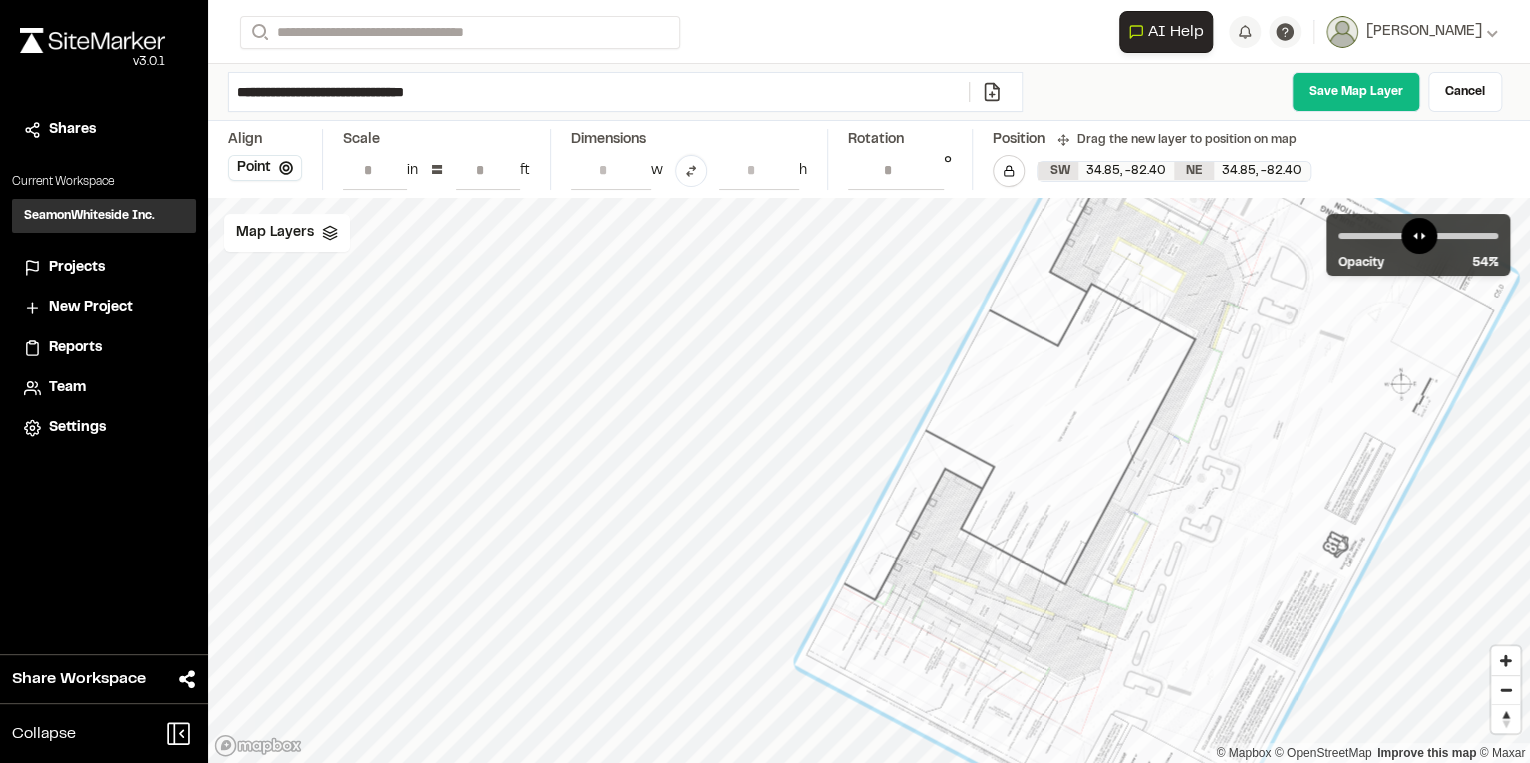 click at bounding box center (1156, 470) 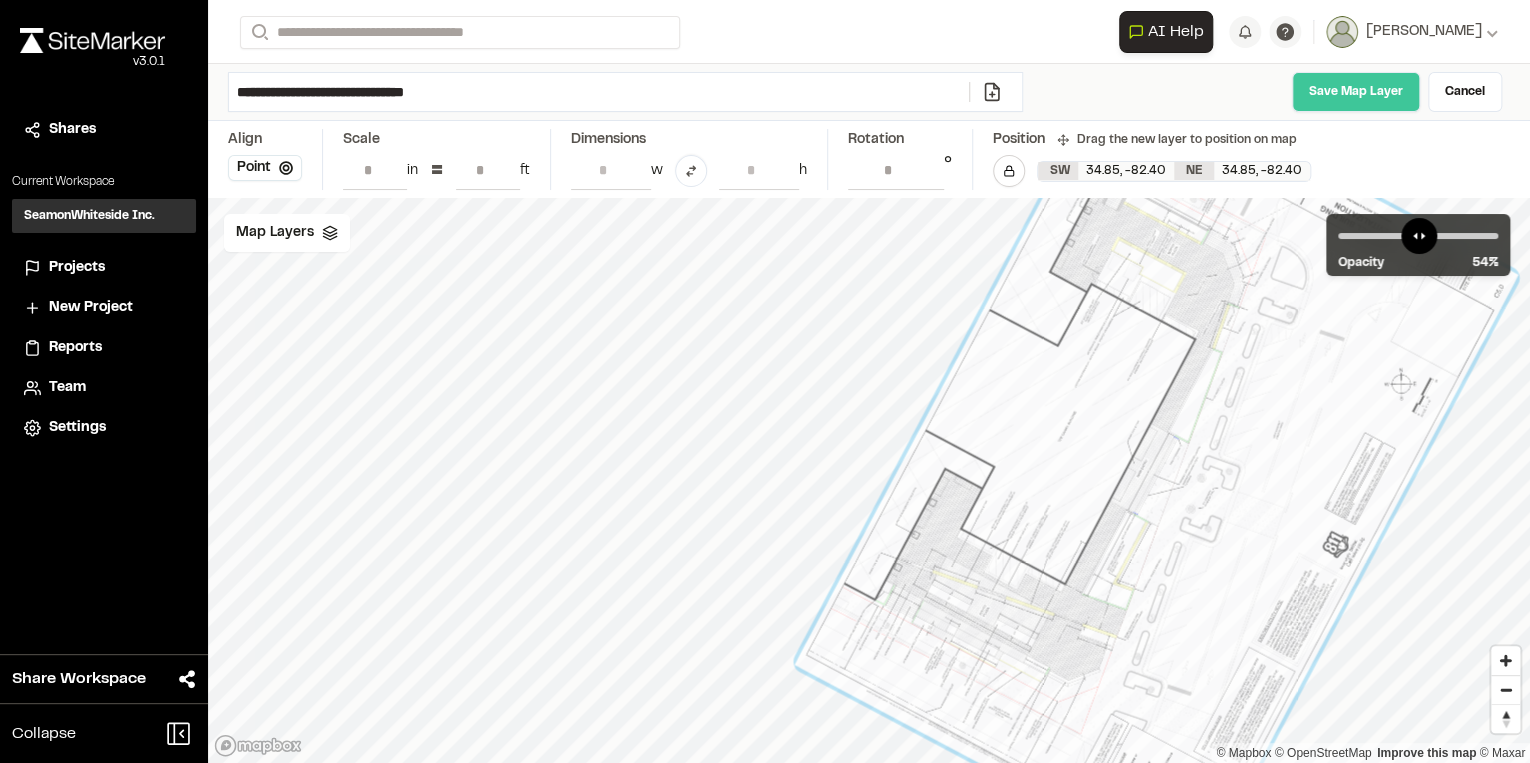click on "Save Map Layer" at bounding box center (1356, 92) 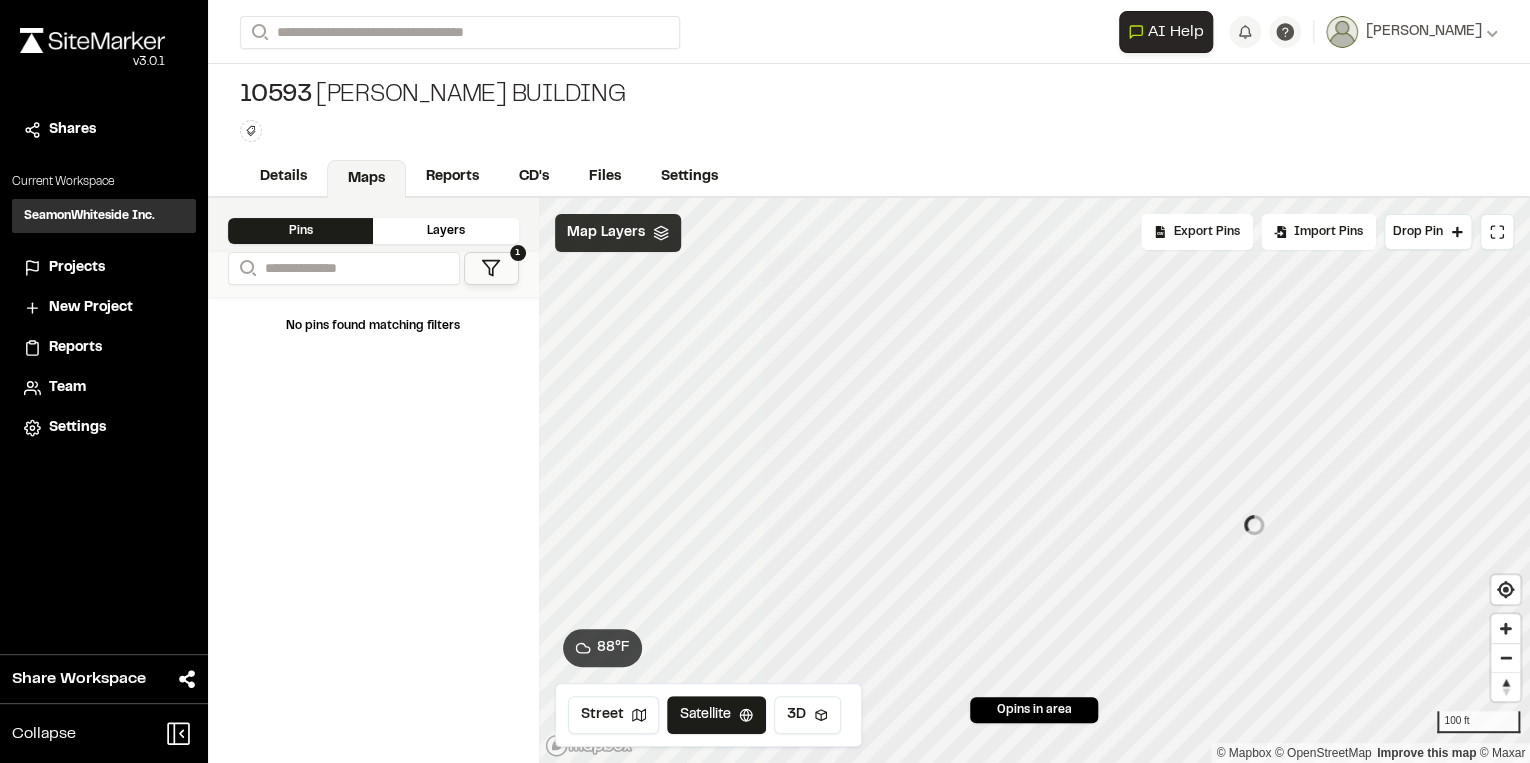 click on "Map Layers" at bounding box center [606, 233] 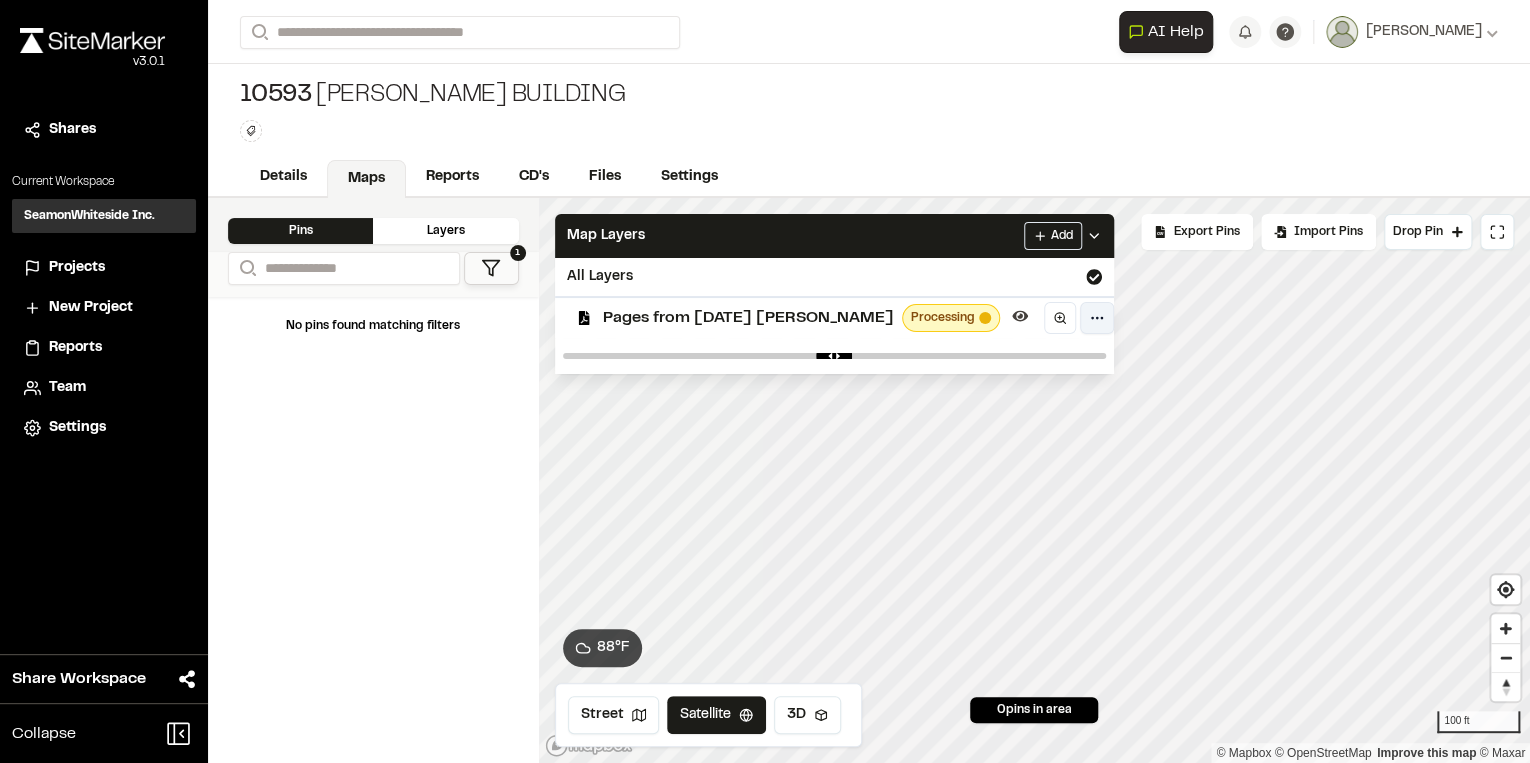 click on "Close sidebar v 3.0.1 Shares Current Workspace SeamonWhiteside Inc. SI Projects New Project Reports Team Settings Share Workspace Collapse Invite Link Uh oh! You don't currently have acces to invite members to join Sitemarker. Done Open sidebar Search Recently Searched [STREET_ADDRESS]   Novant MOB - [GEOGRAPHIC_DATA] ,  [GEOGRAPHIC_DATA] Search to see more projects... AI Help AI Assistant Ask about features or construction insights What can I help you with? How can I add pins to a project? How do I invite team members? How do I create a new project?
To pick up a draggable item, press the space bar.
While dragging, use the arrow keys to move the item.
Press space again to drop the item in its new position, or press escape to cancel.
Join project Ready to join  ? You were invited to join  project    by   . Accept Decline Need help? Need help? FAQ Support Site Request a Feature Submit Bug Report [PERSON_NAME]" at bounding box center (765, 381) 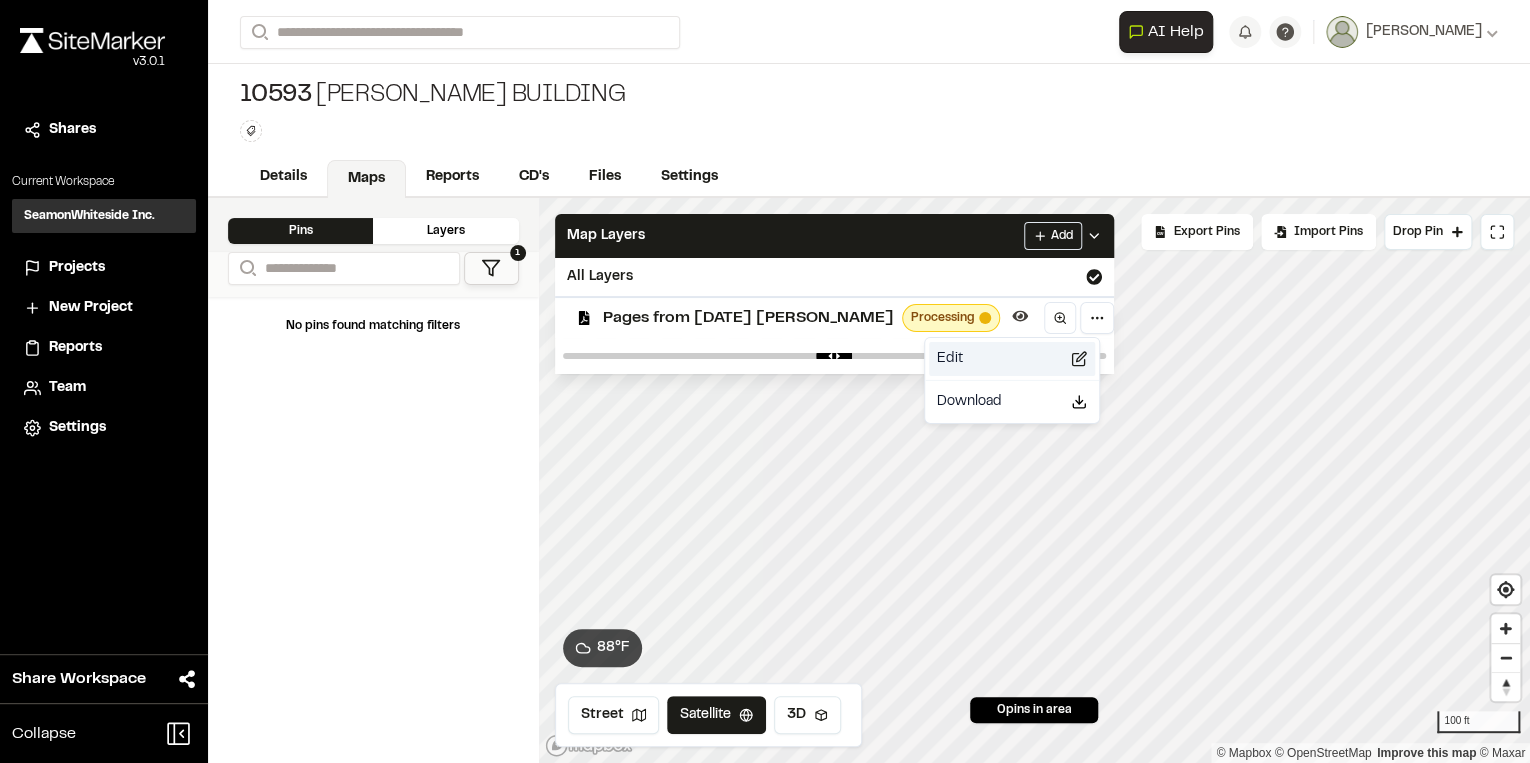 click on "Edit" at bounding box center [1012, 359] 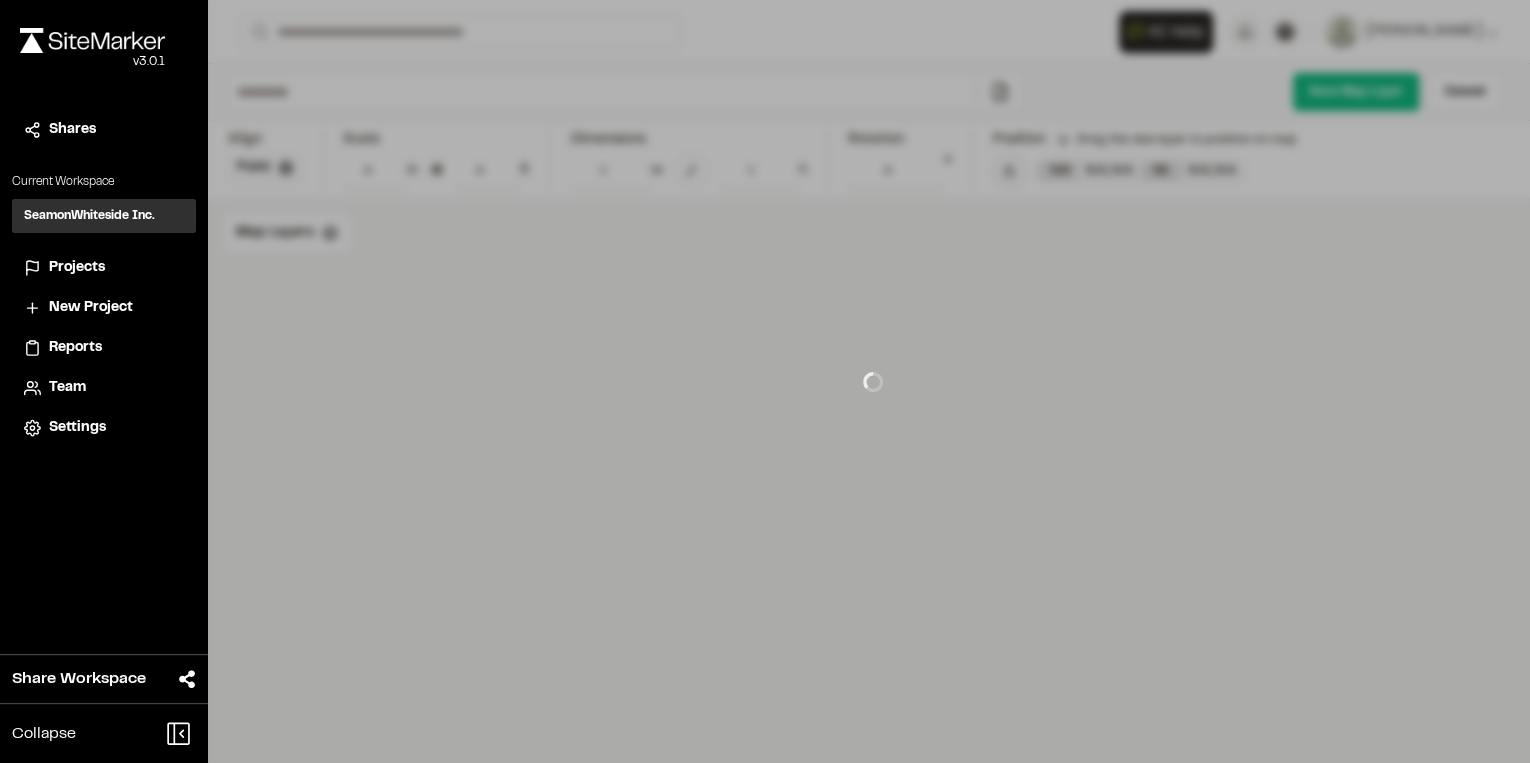 type on "**********" 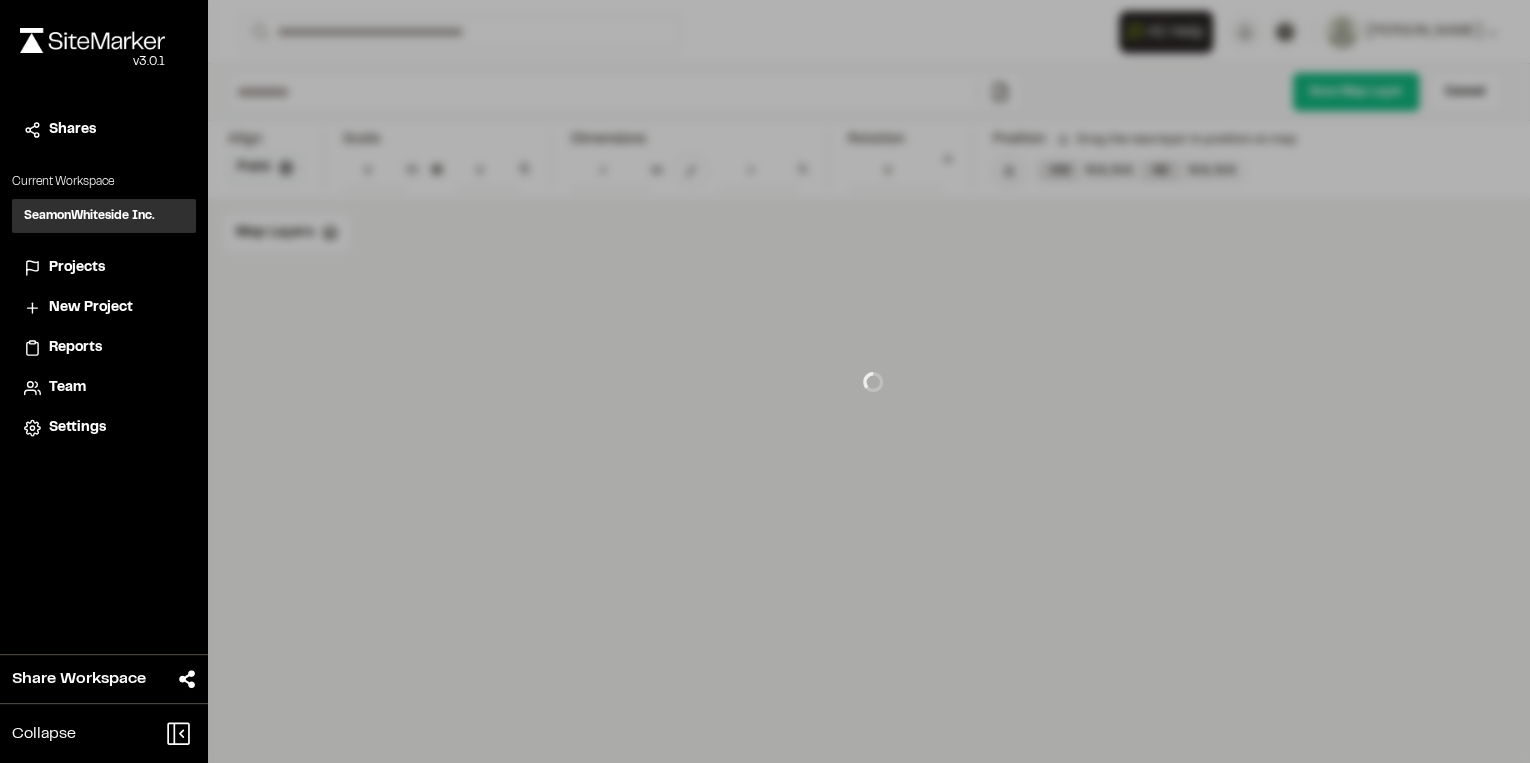 type on "**" 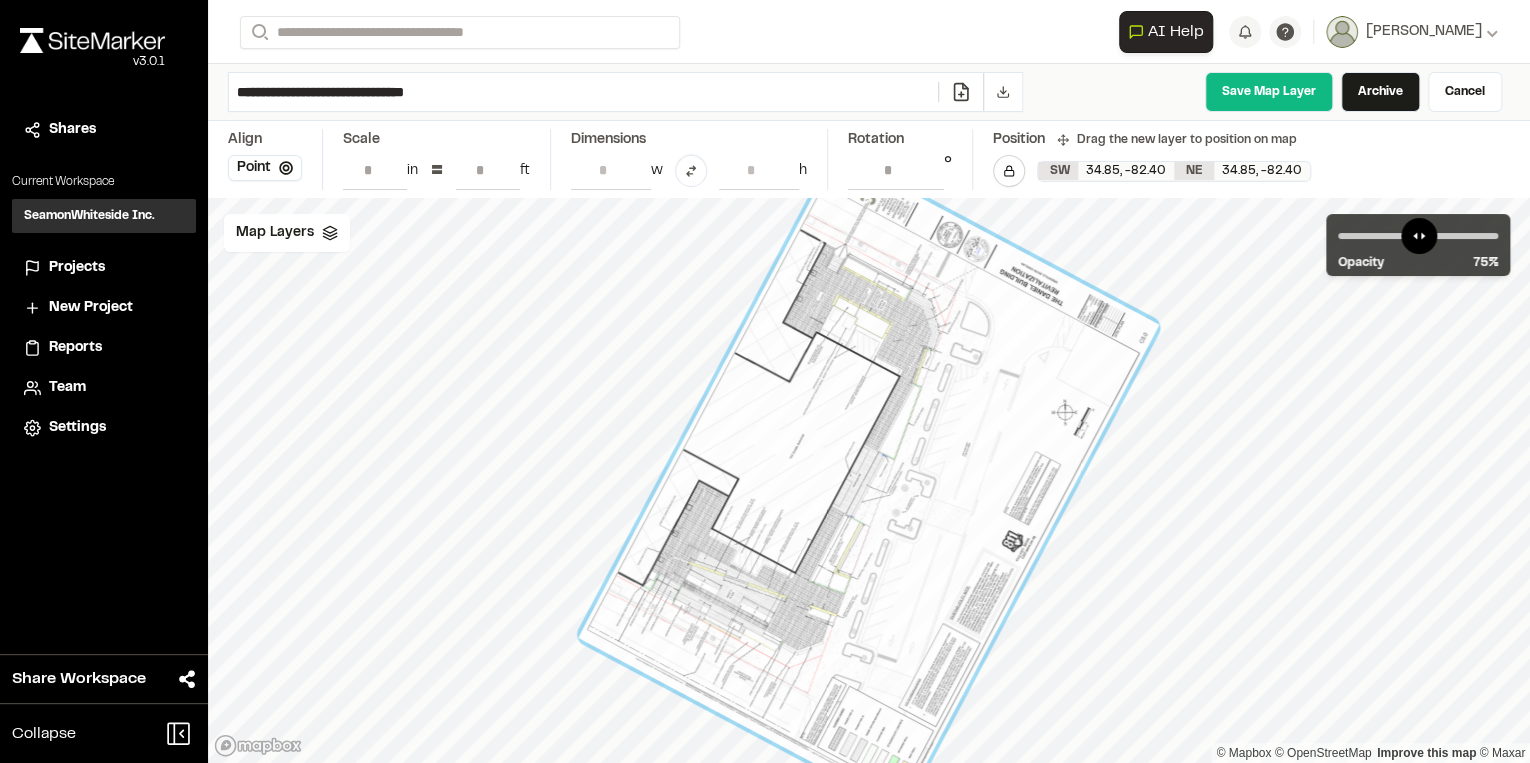 click on "**********" at bounding box center (583, 92) 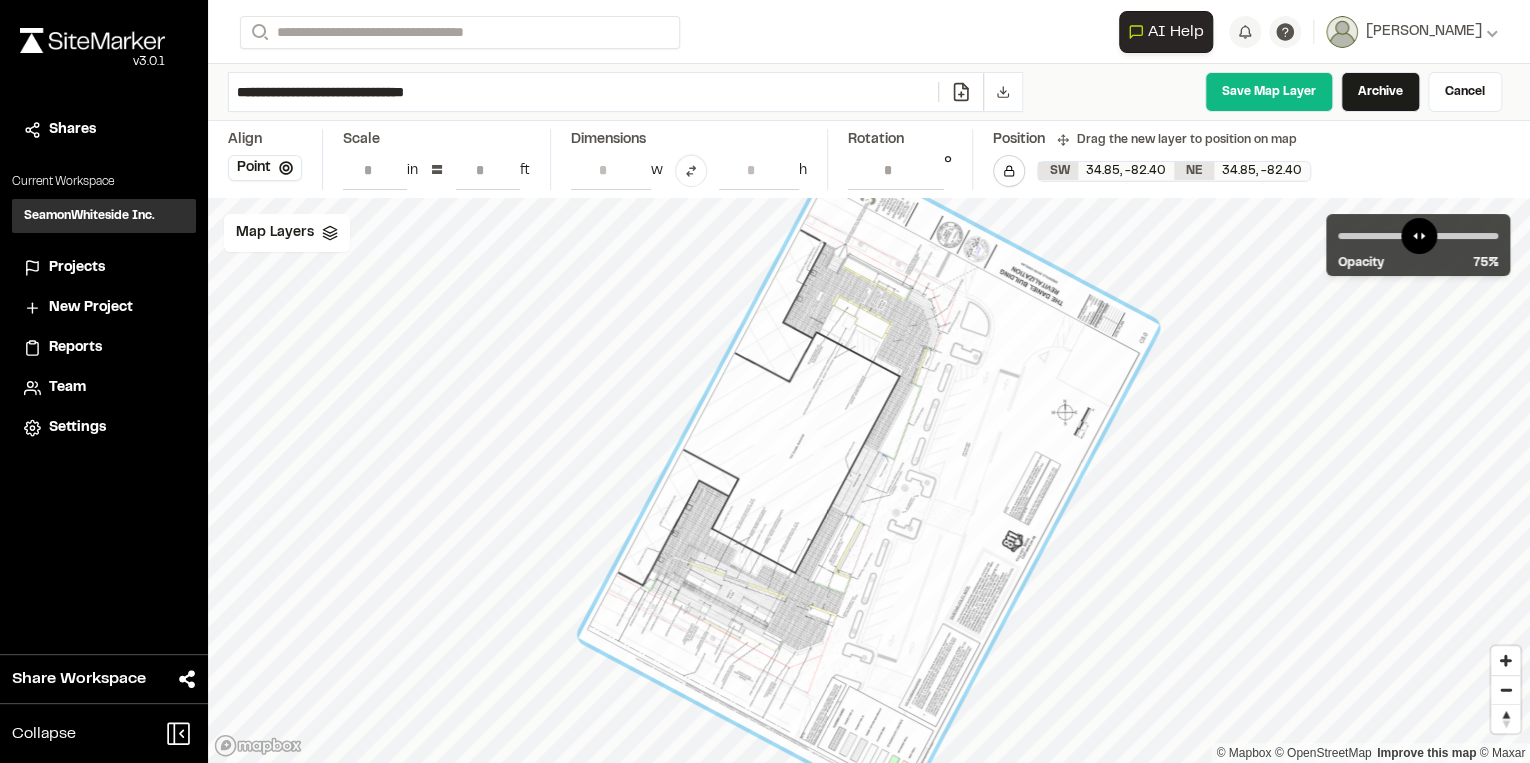 click on "**********" at bounding box center [583, 92] 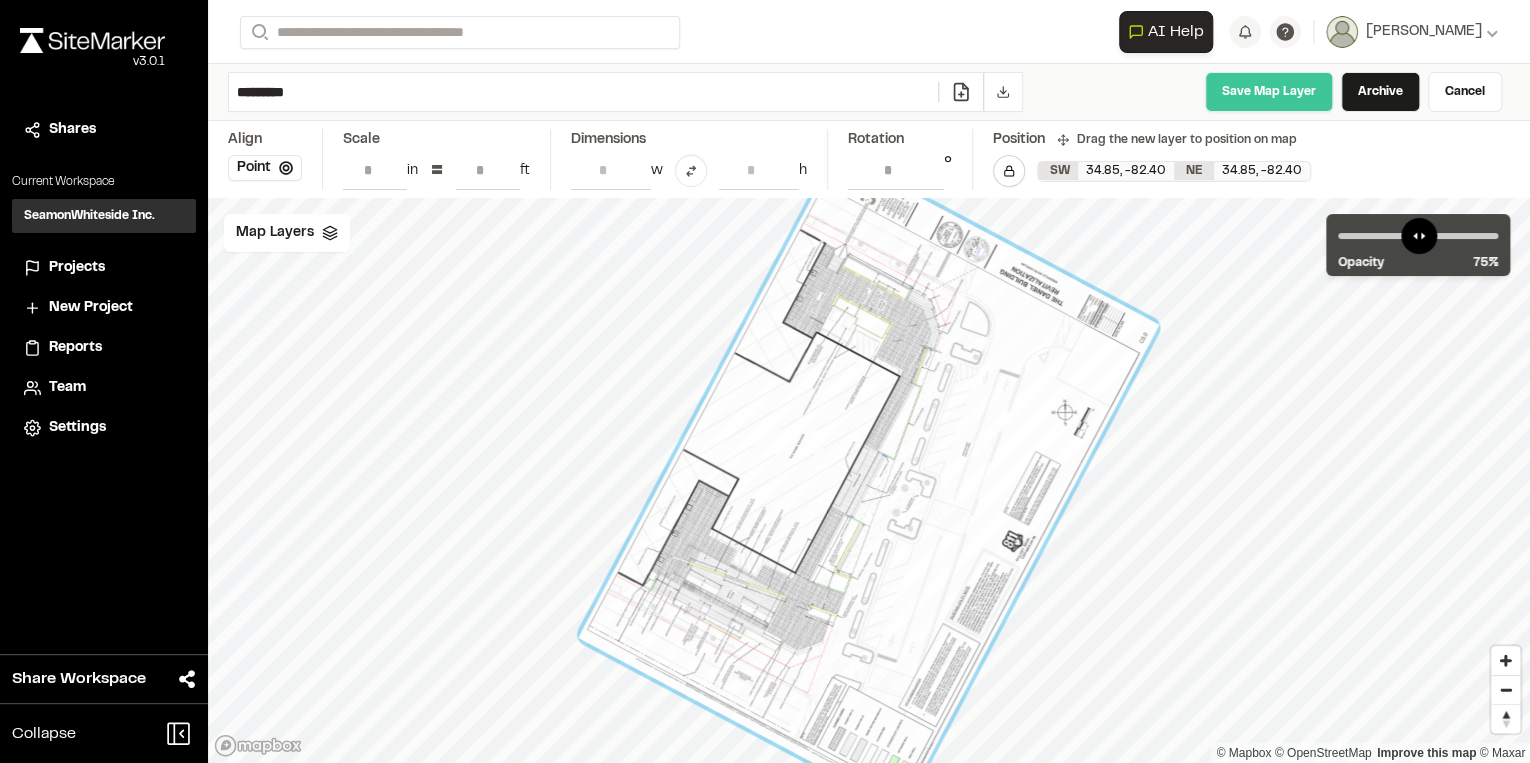 type on "*********" 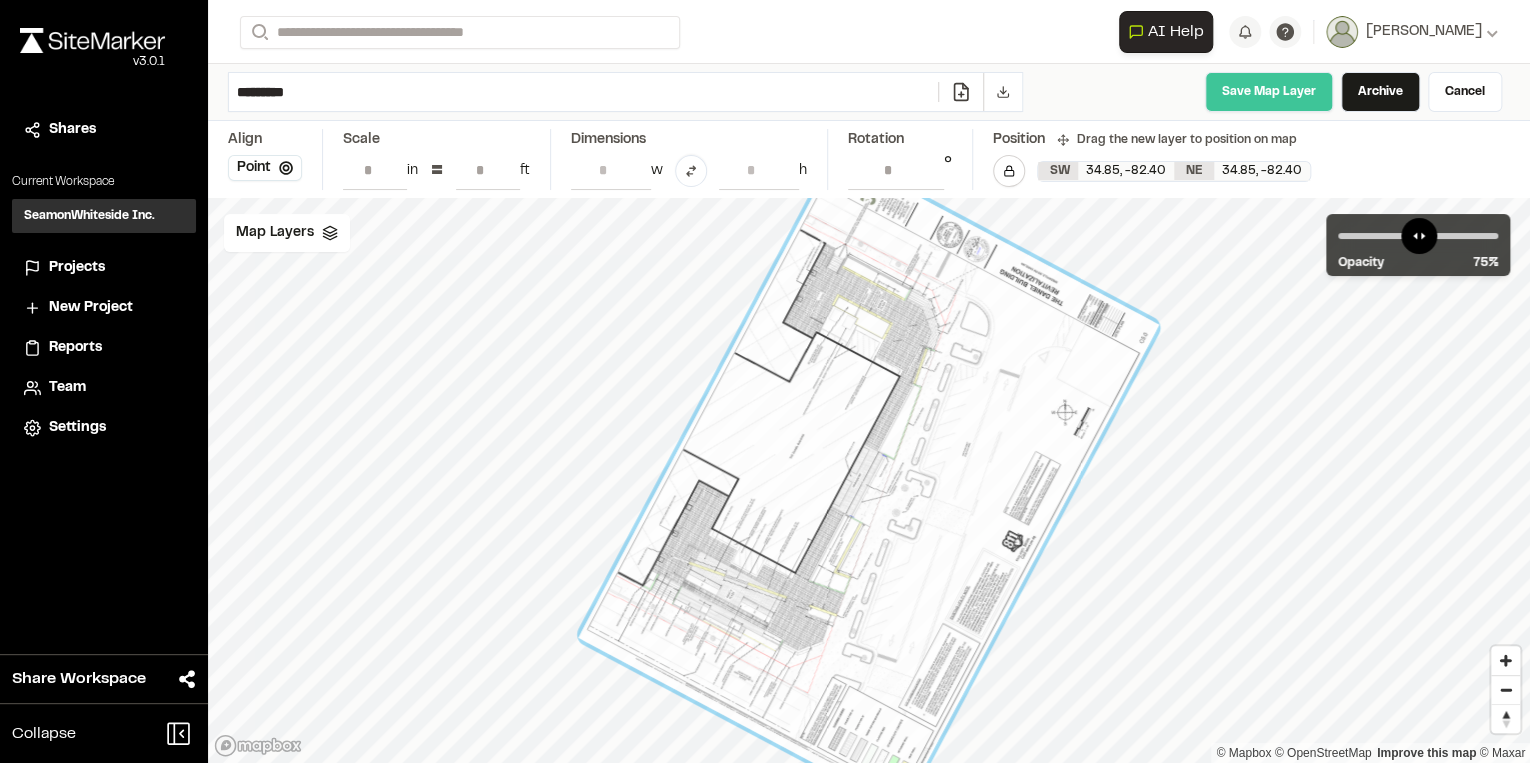 click on "Save Map Layer" at bounding box center (1269, 92) 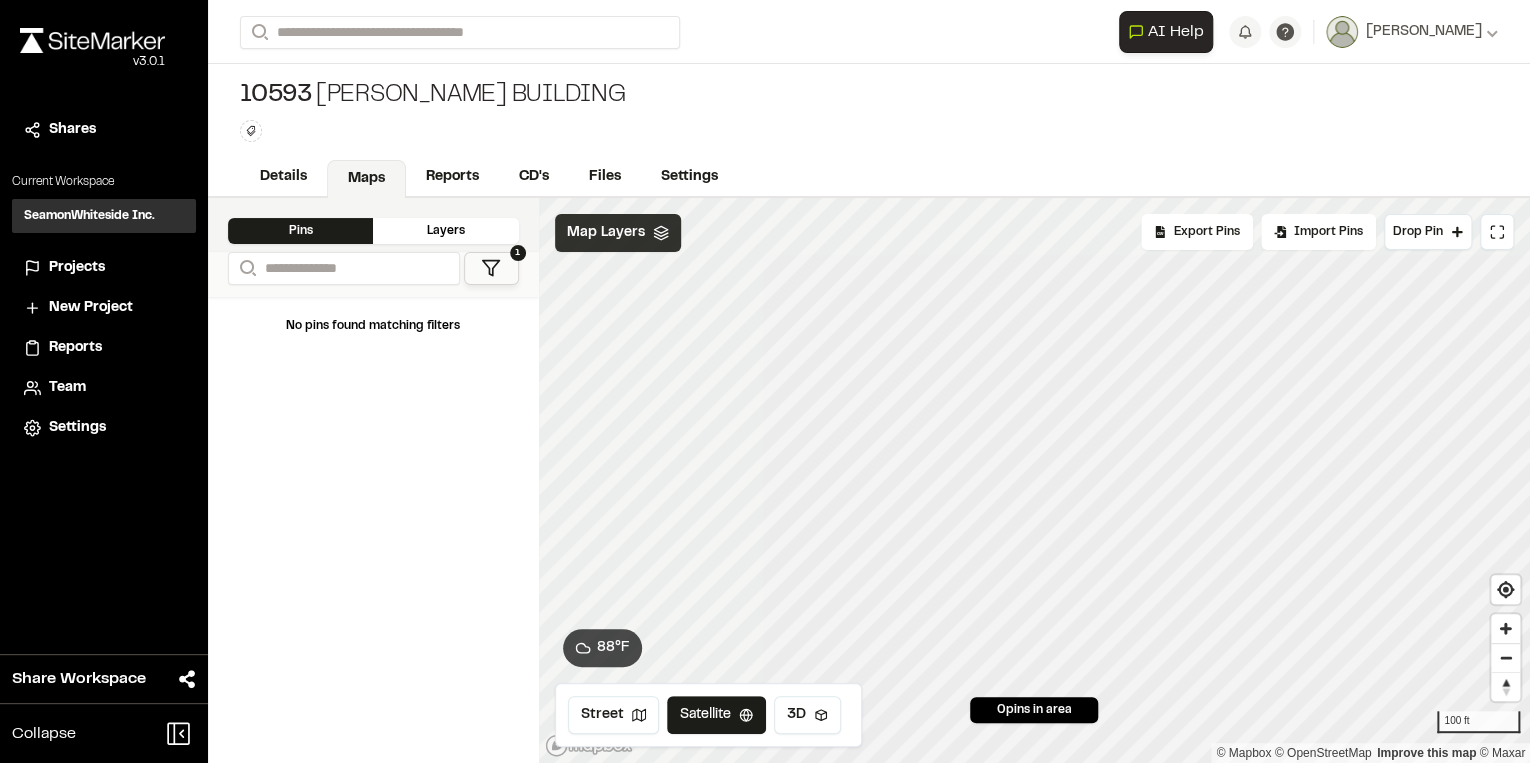 click on "Map Layers" at bounding box center (606, 233) 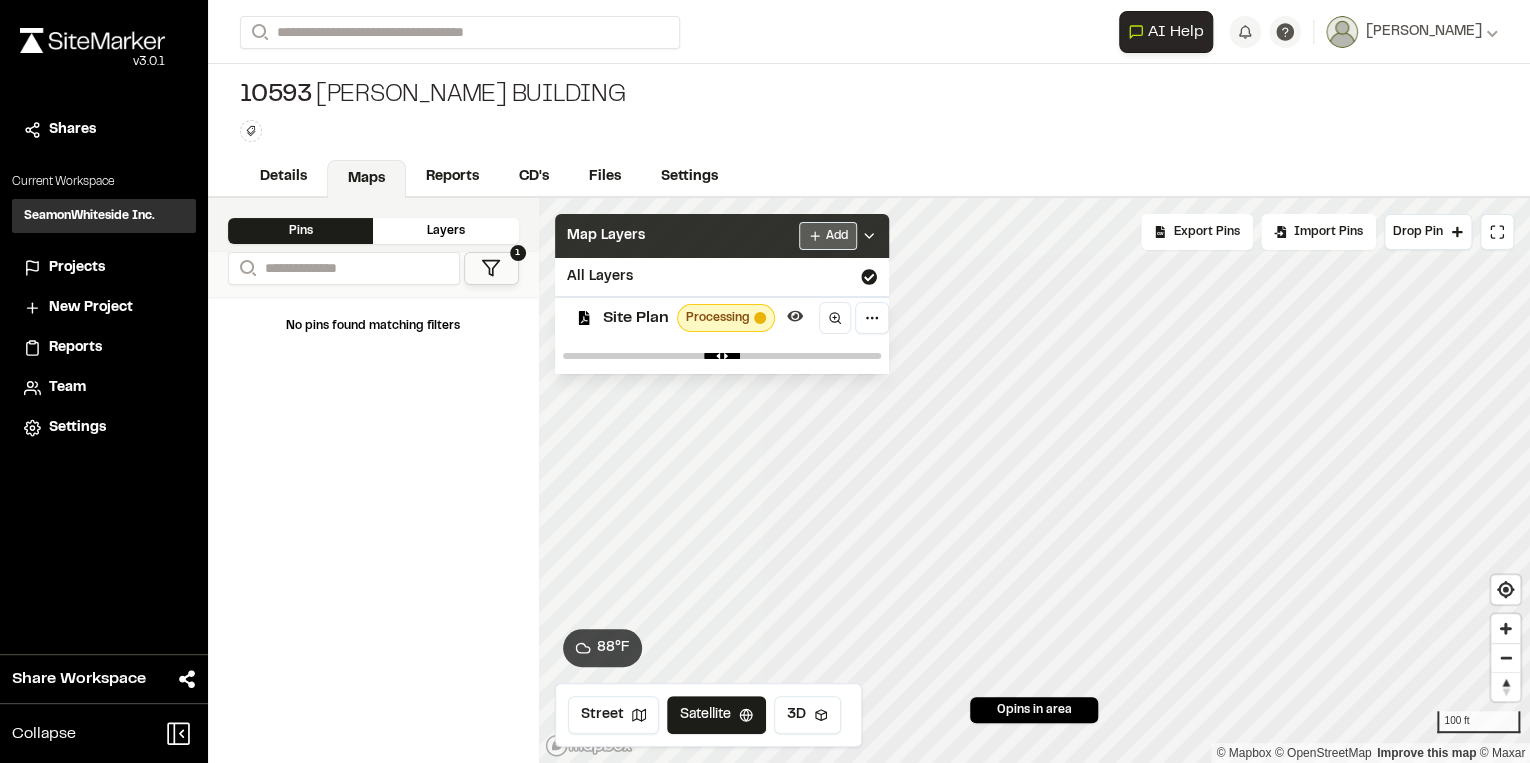 click on "Close sidebar v 3.0.1 Shares Current Workspace SeamonWhiteside Inc. SI Projects New Project Reports Team Settings Share Workspace Collapse Invite Link Uh oh! You don't currently have acces to invite members to join Sitemarker. Done Open sidebar Search Recently Searched [STREET_ADDRESS]   Novant MOB - [GEOGRAPHIC_DATA] ,  [GEOGRAPHIC_DATA] Search to see more projects... AI Help AI Assistant Ask about features or construction insights What can I help you with? How can I add pins to a project? How do I invite team members? How do I create a new project?
To pick up a draggable item, press the space bar.
While dragging, use the arrow keys to move the item.
Press space again to drop the item in its new position, or press escape to cancel.
Join project Ready to join  ? You were invited to join  project    by   . Accept Decline Need help? Need help? FAQ Support Site Request a Feature Submit Bug Report [PERSON_NAME]" at bounding box center (765, 381) 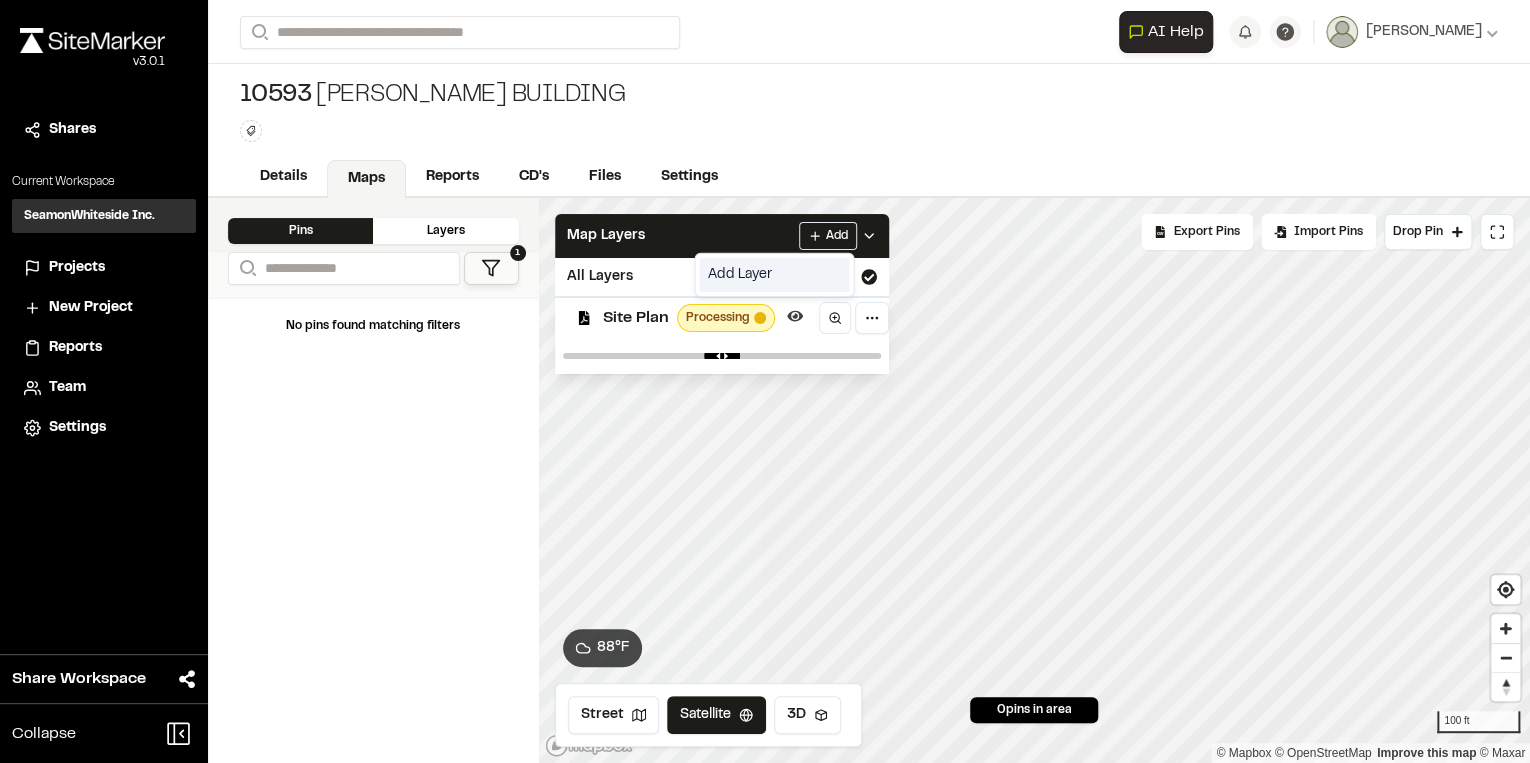 click on "Add Layer" at bounding box center (774, 275) 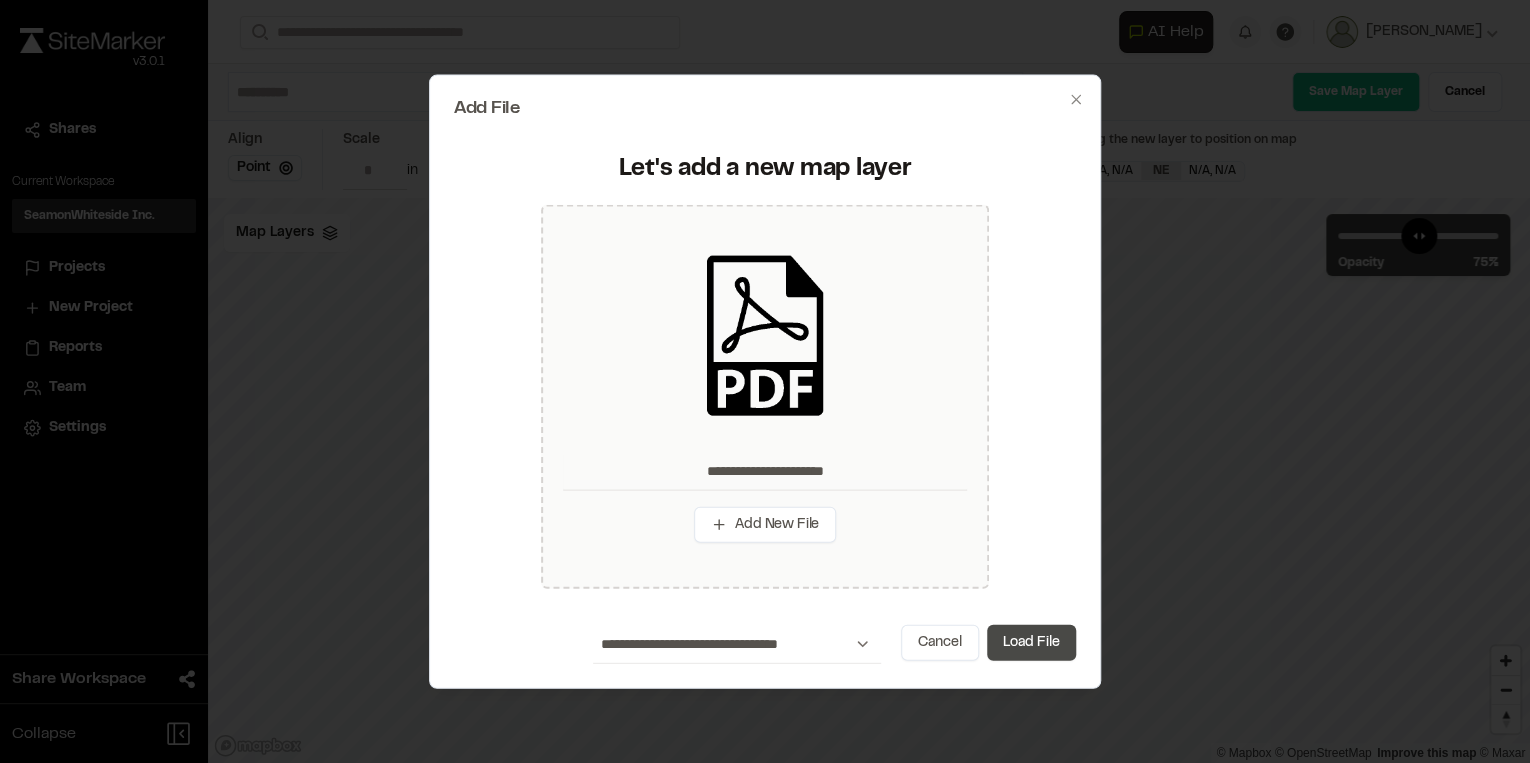 click on "Load File" at bounding box center (1031, 643) 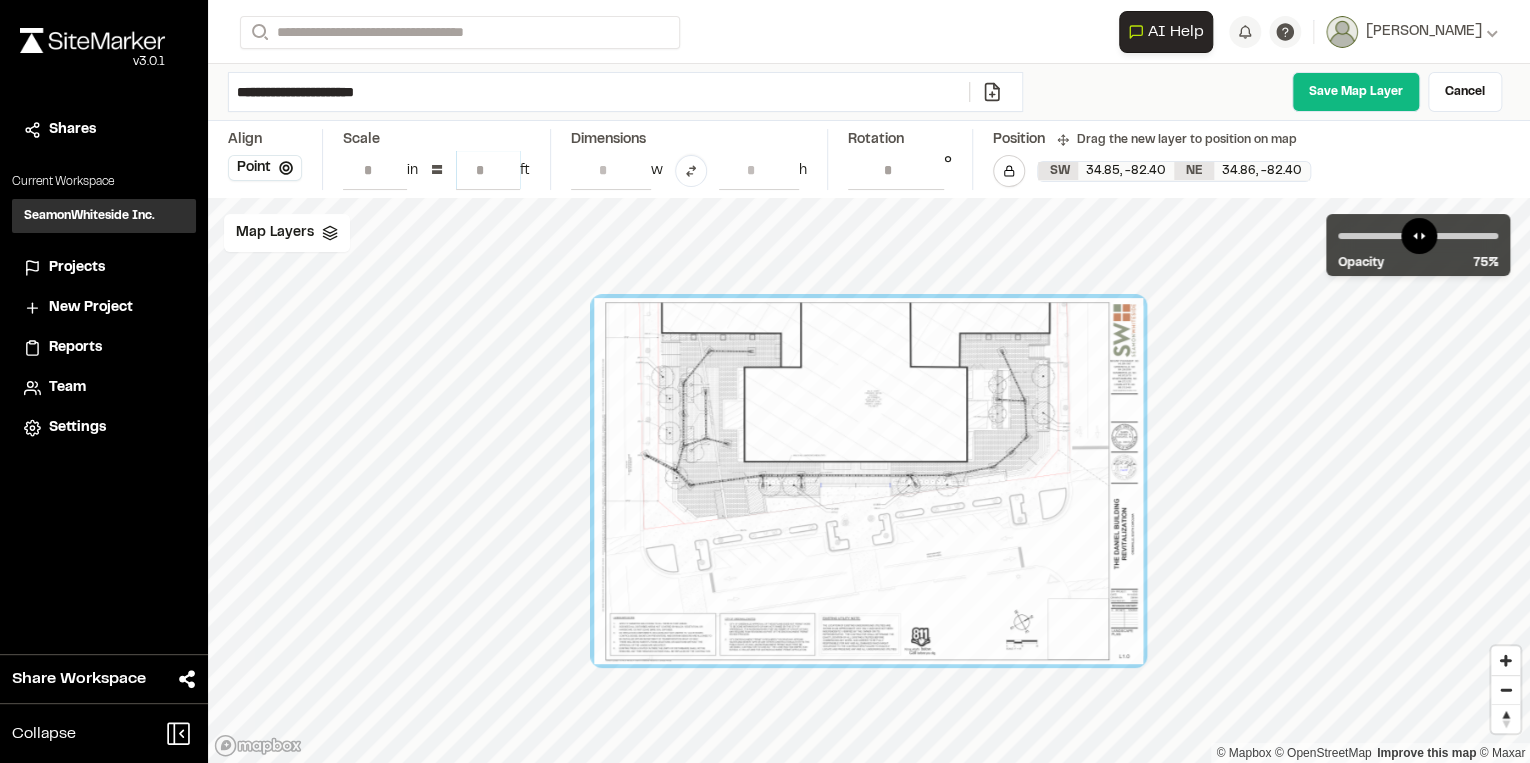 drag, startPoint x: 463, startPoint y: 164, endPoint x: 551, endPoint y: 185, distance: 90.47099 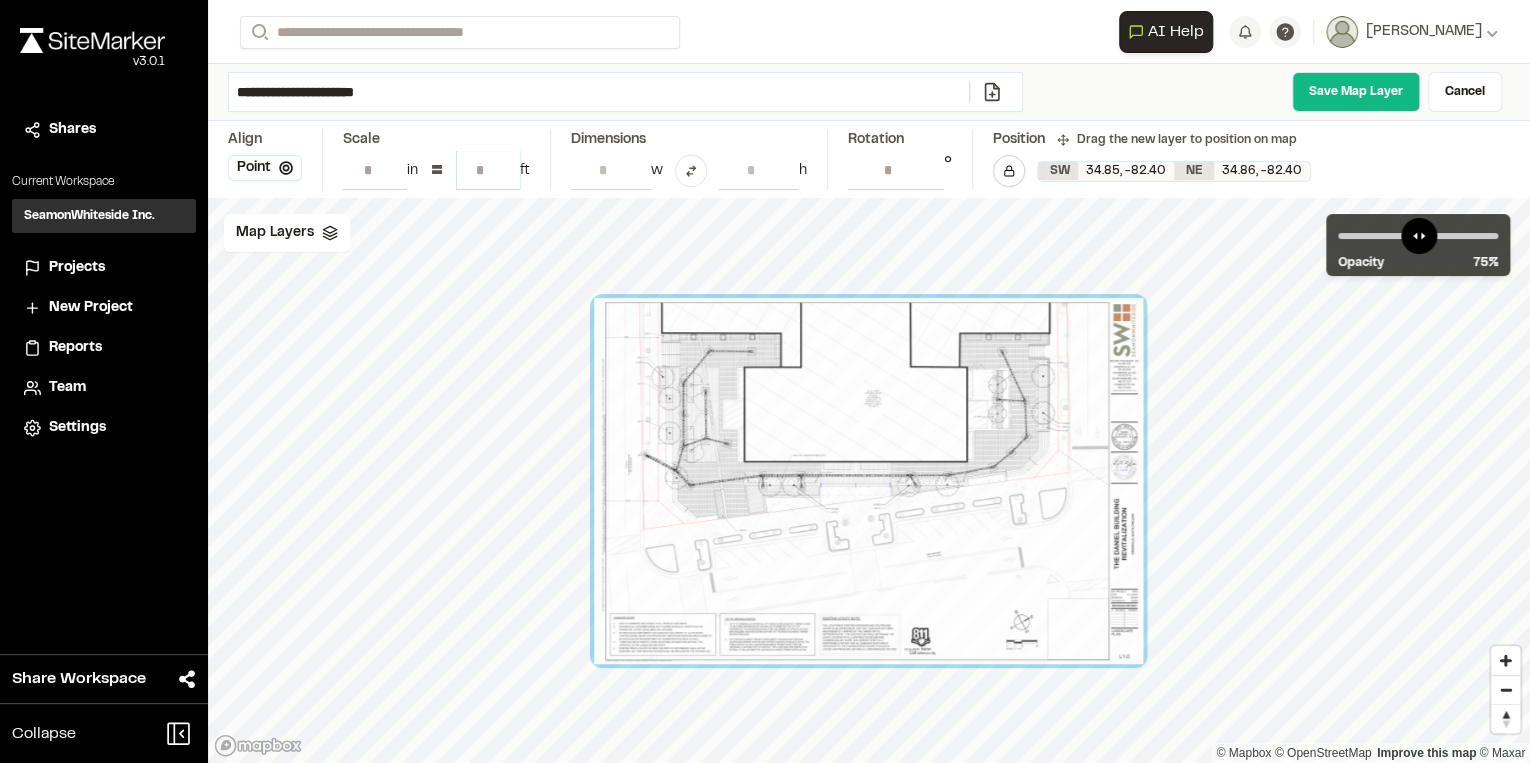 click on "Copy Layer ********* ********* Align Point Scale * in = ** ft Dimensions **** w **** h Rotation * ° Position  Drag the new layer to position on map Lock layer SW 34.85  ,   -82.40 NE 34.86  ,   -82.40" at bounding box center [869, 159] 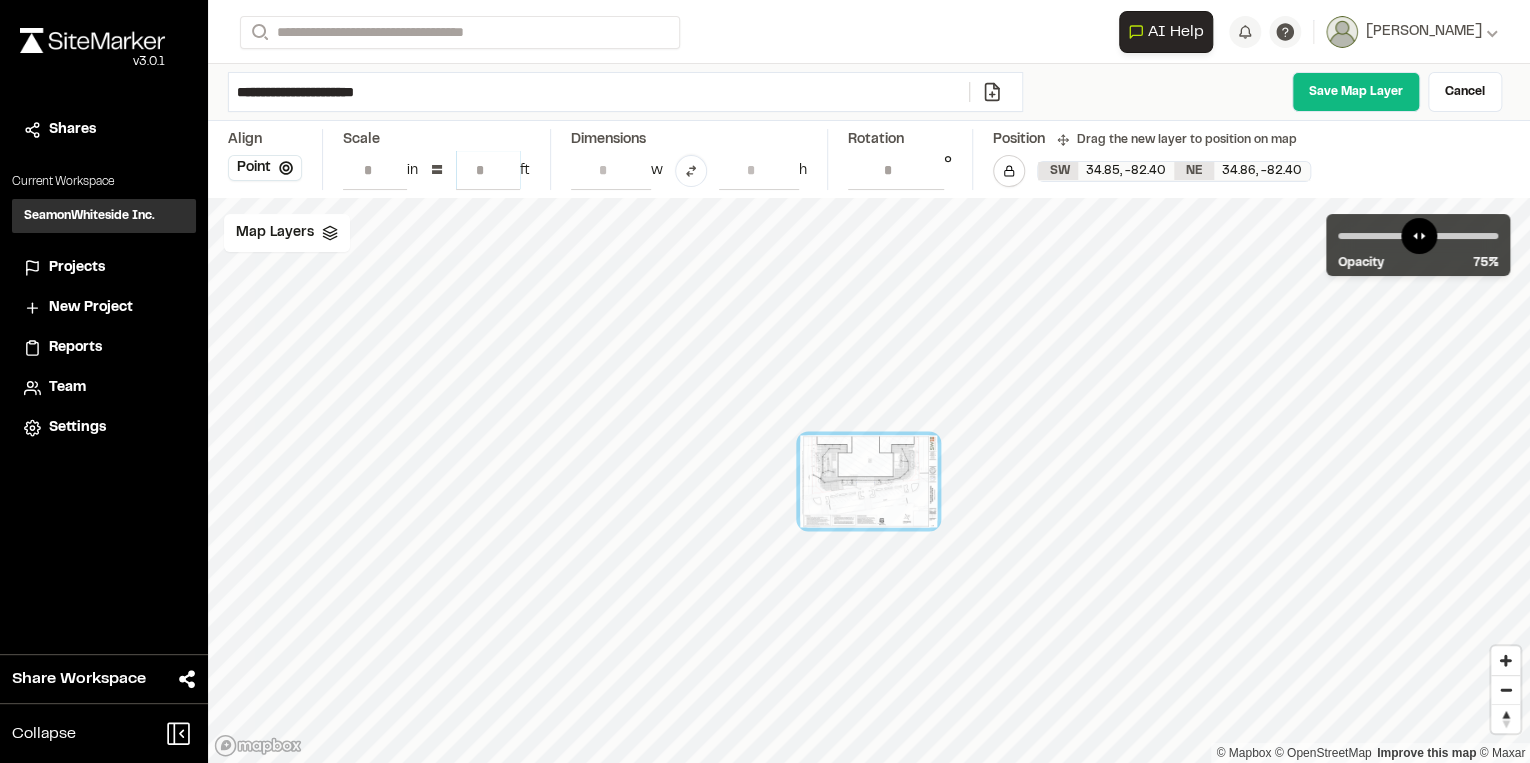 type on "**" 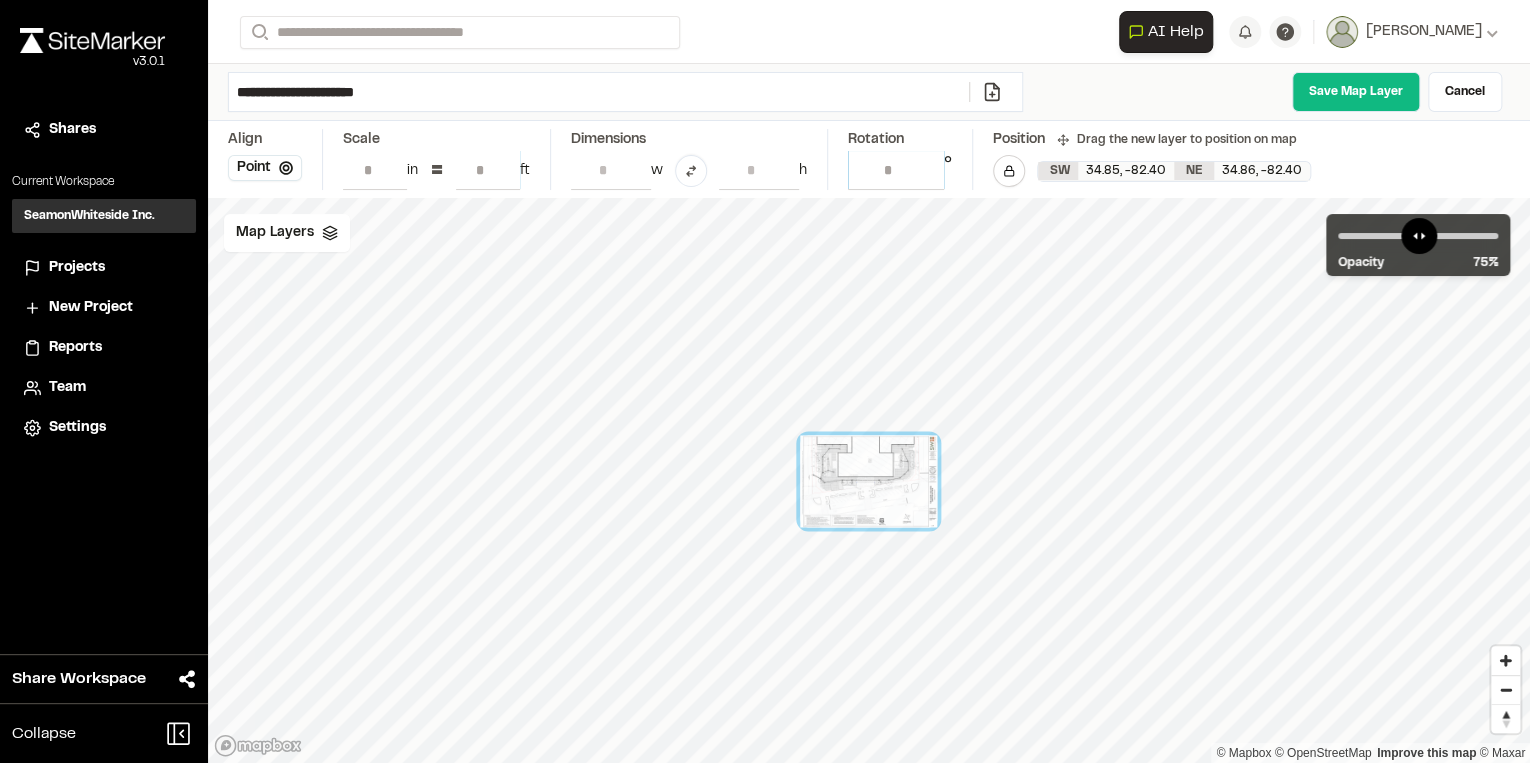 drag, startPoint x: 868, startPoint y: 168, endPoint x: 920, endPoint y: 159, distance: 52.773098 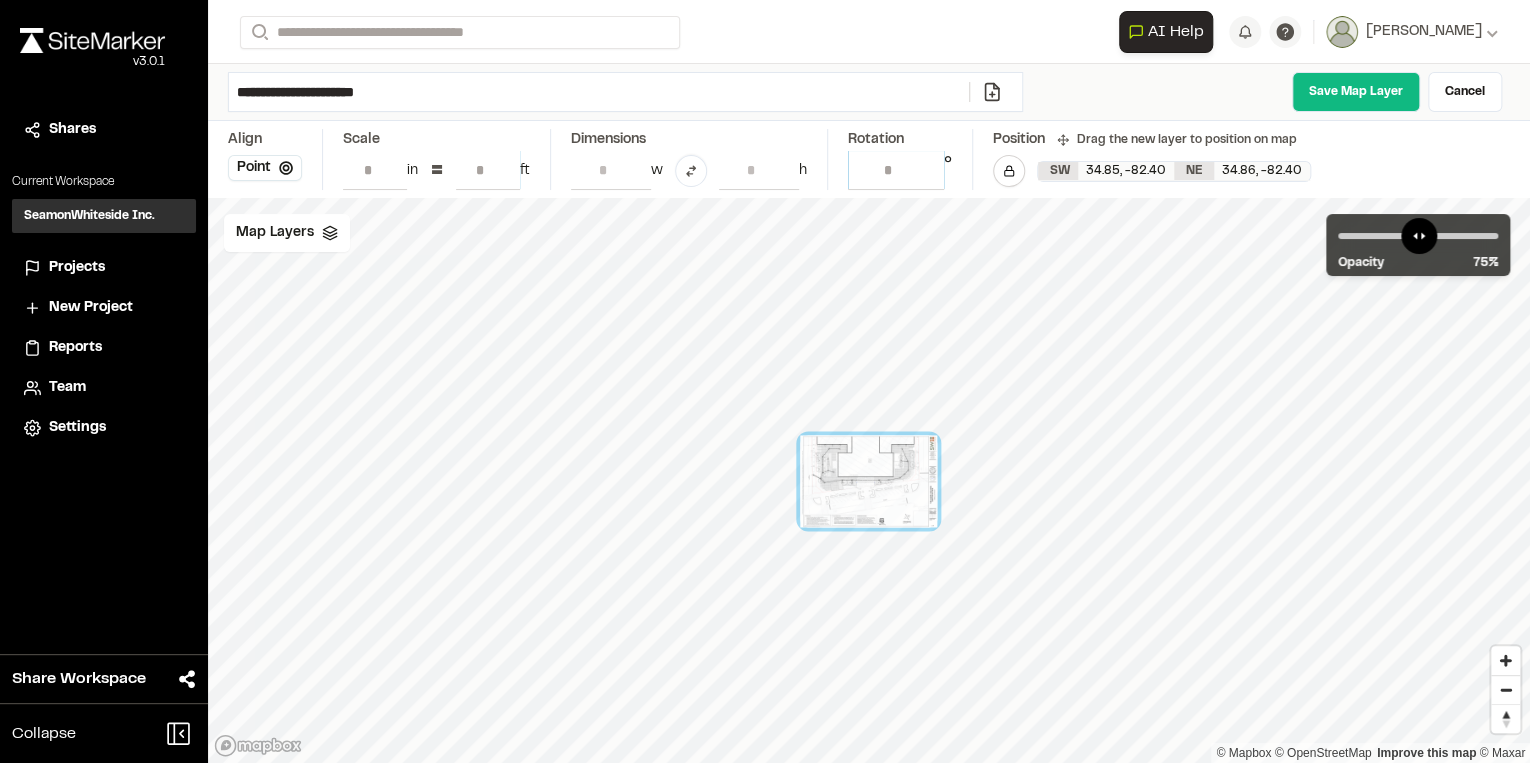 click on "*" at bounding box center [896, 170] 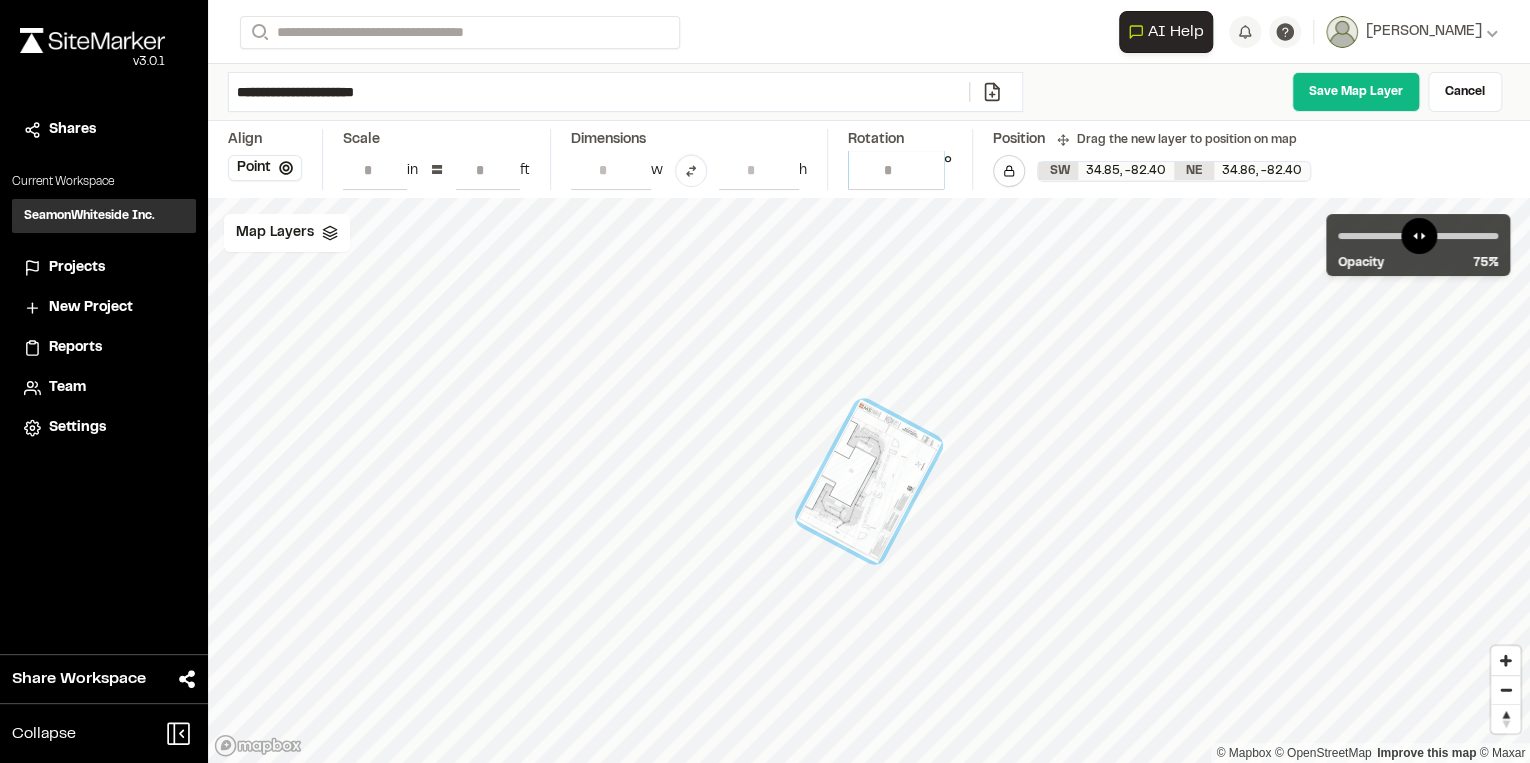 type on "***" 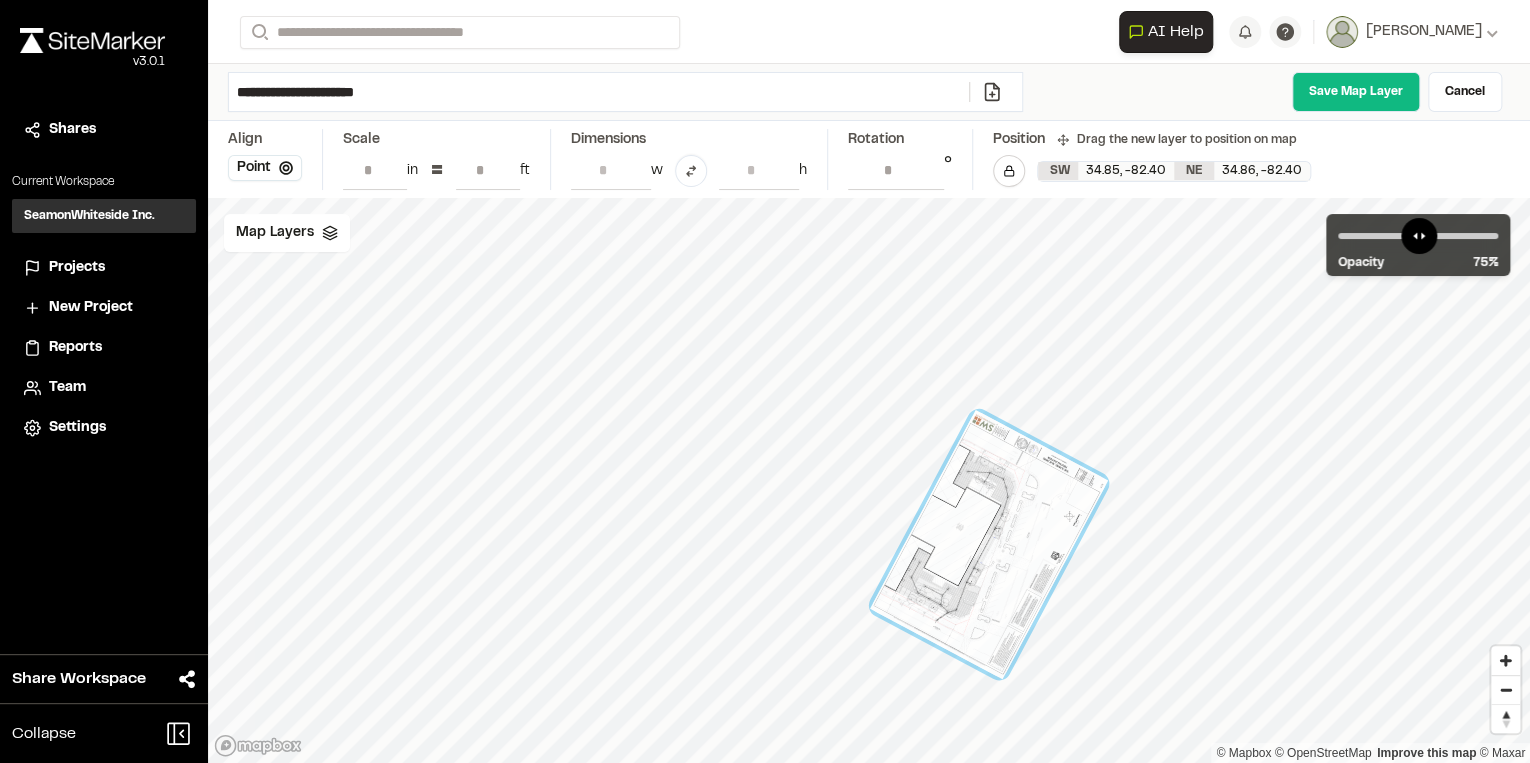 drag, startPoint x: 859, startPoint y: 544, endPoint x: 1018, endPoint y: 578, distance: 162.59459 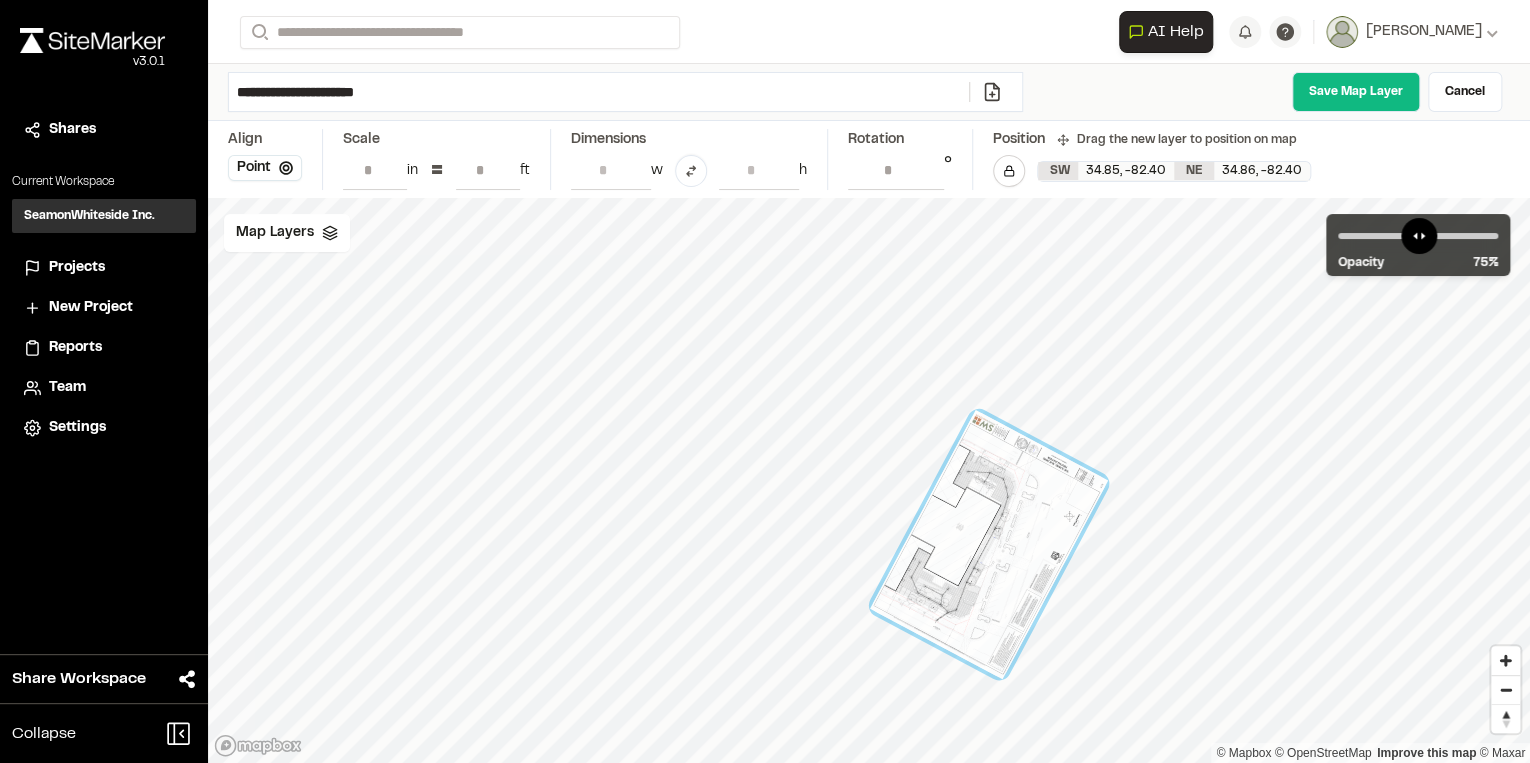 click at bounding box center (989, 544) 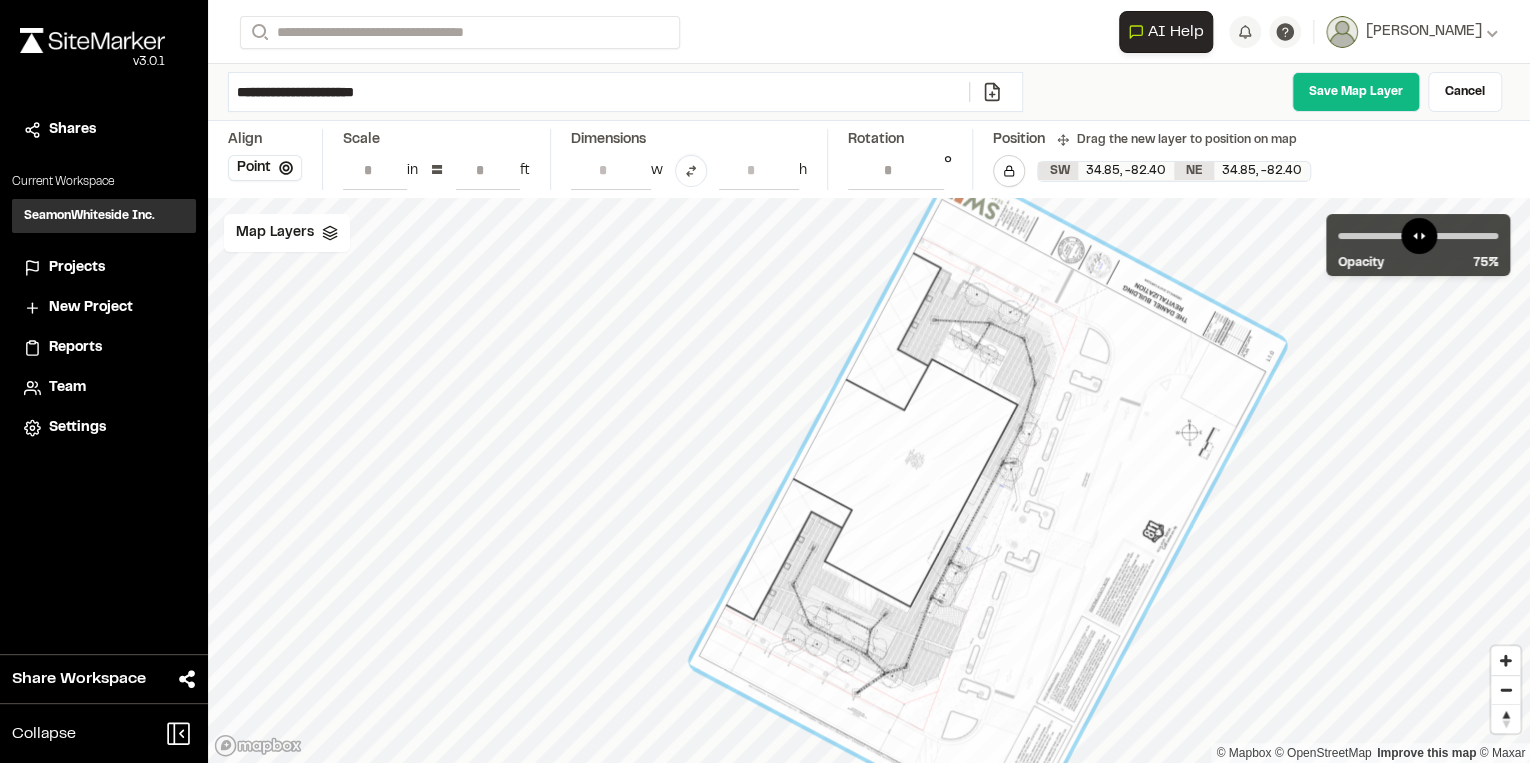 drag, startPoint x: 939, startPoint y: 552, endPoint x: 948, endPoint y: 543, distance: 12.727922 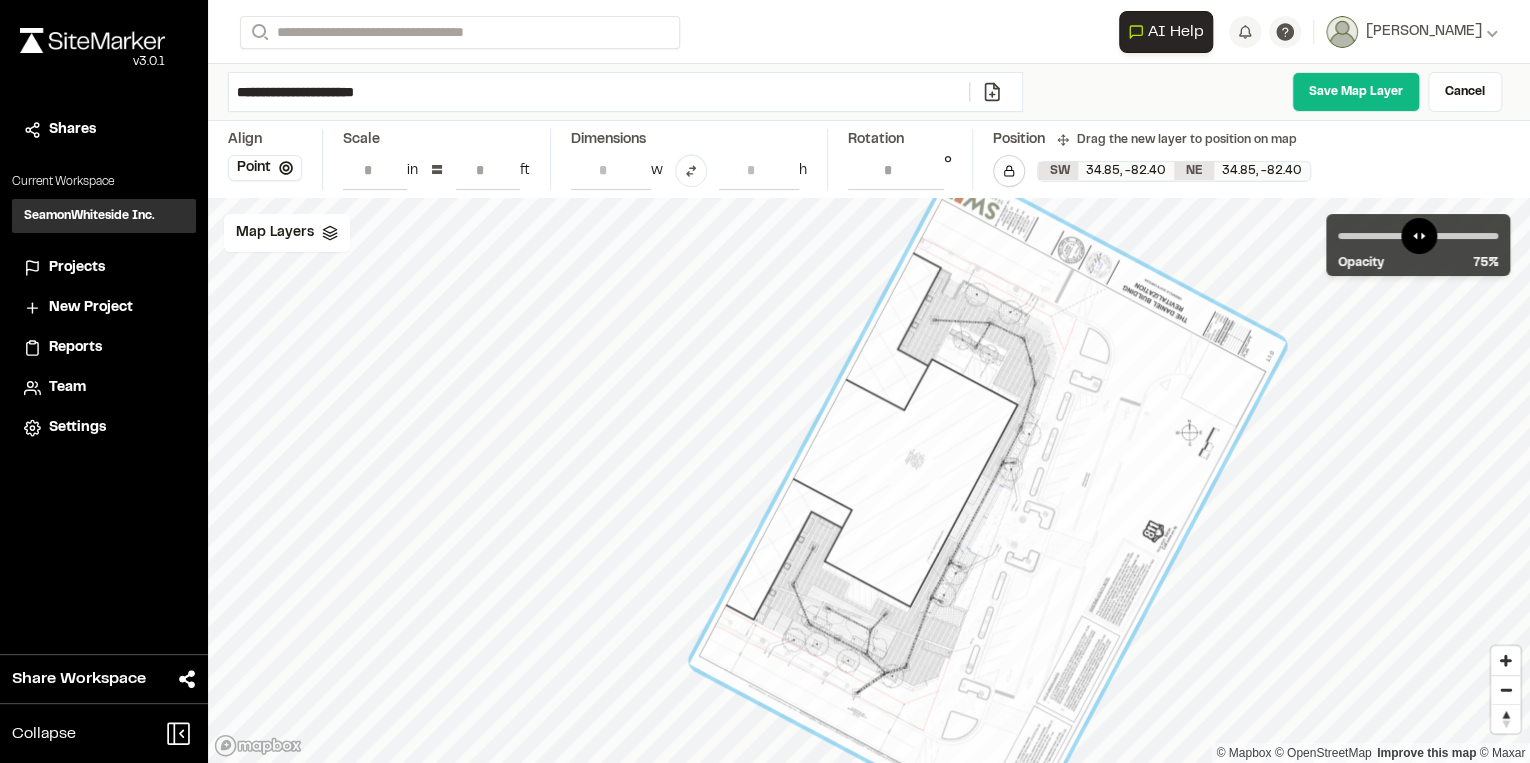 click at bounding box center (987, 503) 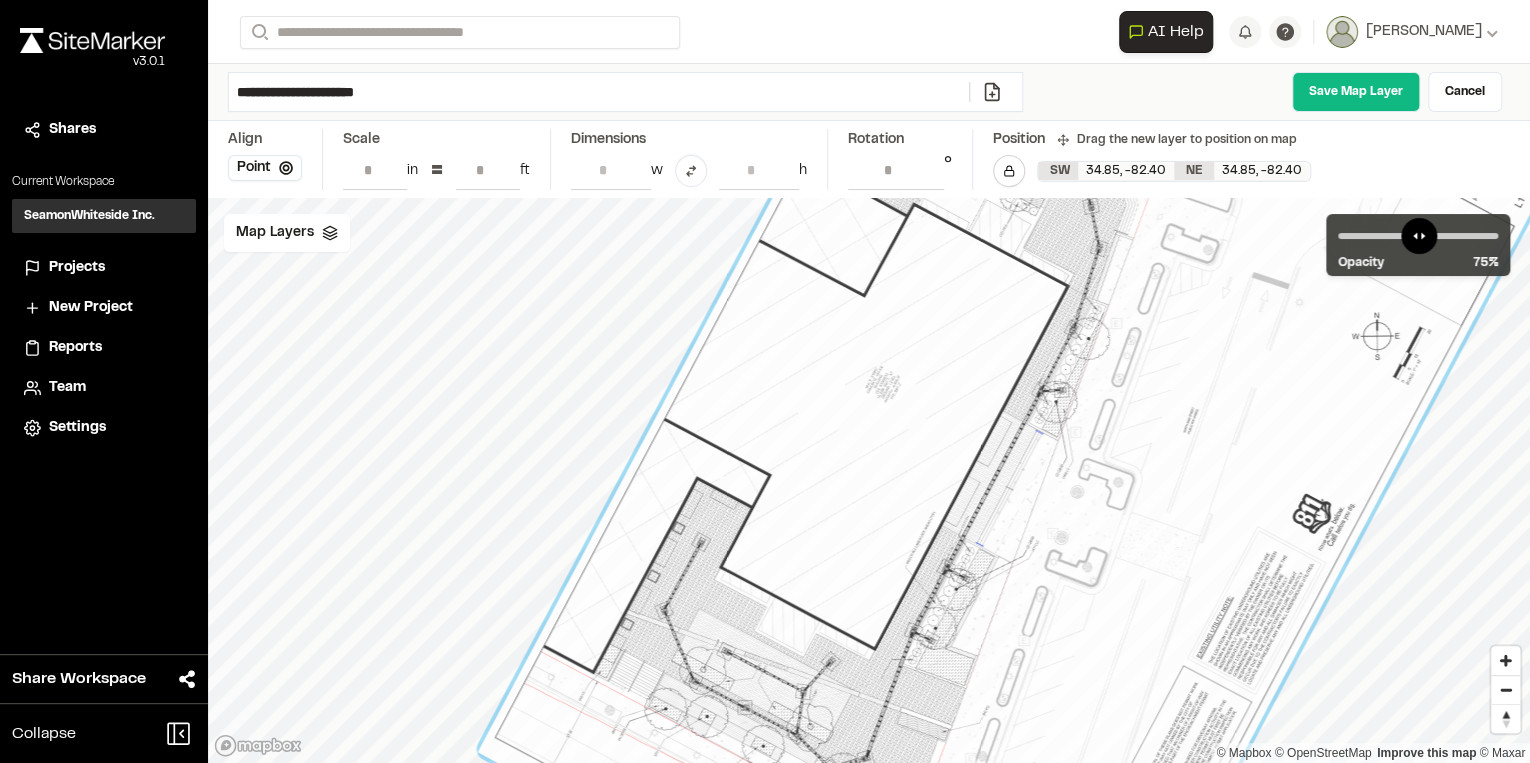 click at bounding box center (1014, 463) 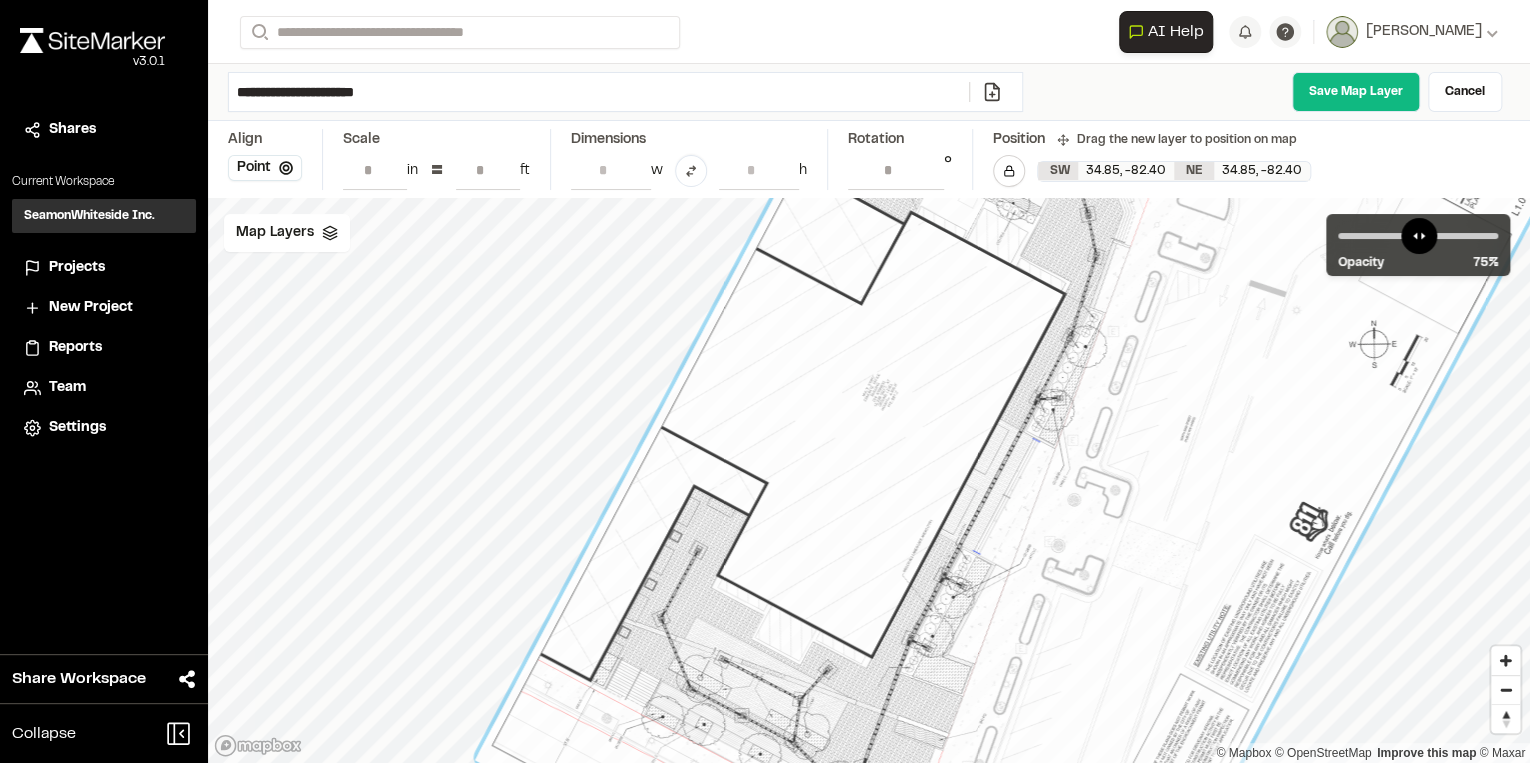 click at bounding box center [1011, 471] 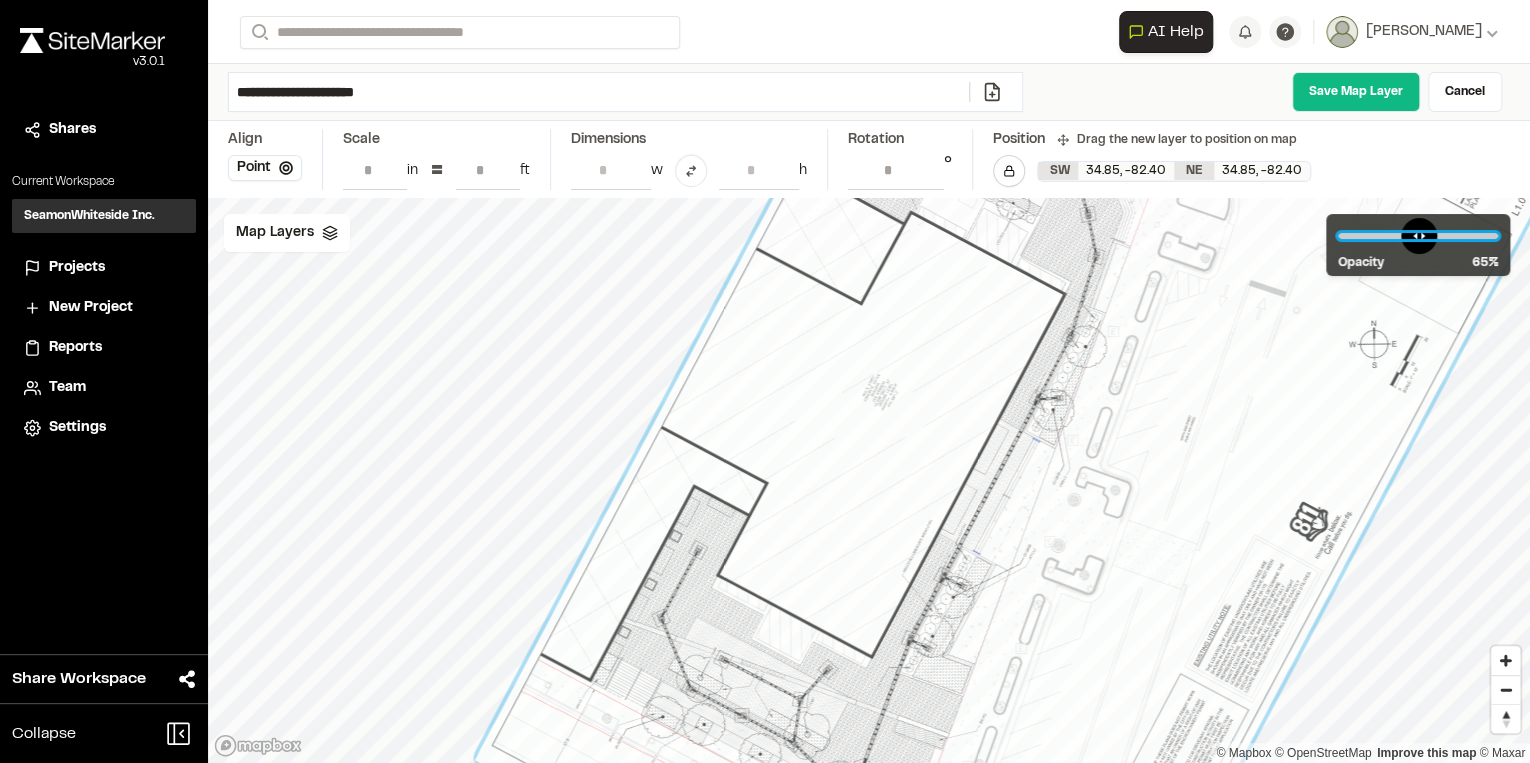 drag, startPoint x: 1452, startPoint y: 241, endPoint x: 1422, endPoint y: 240, distance: 30.016663 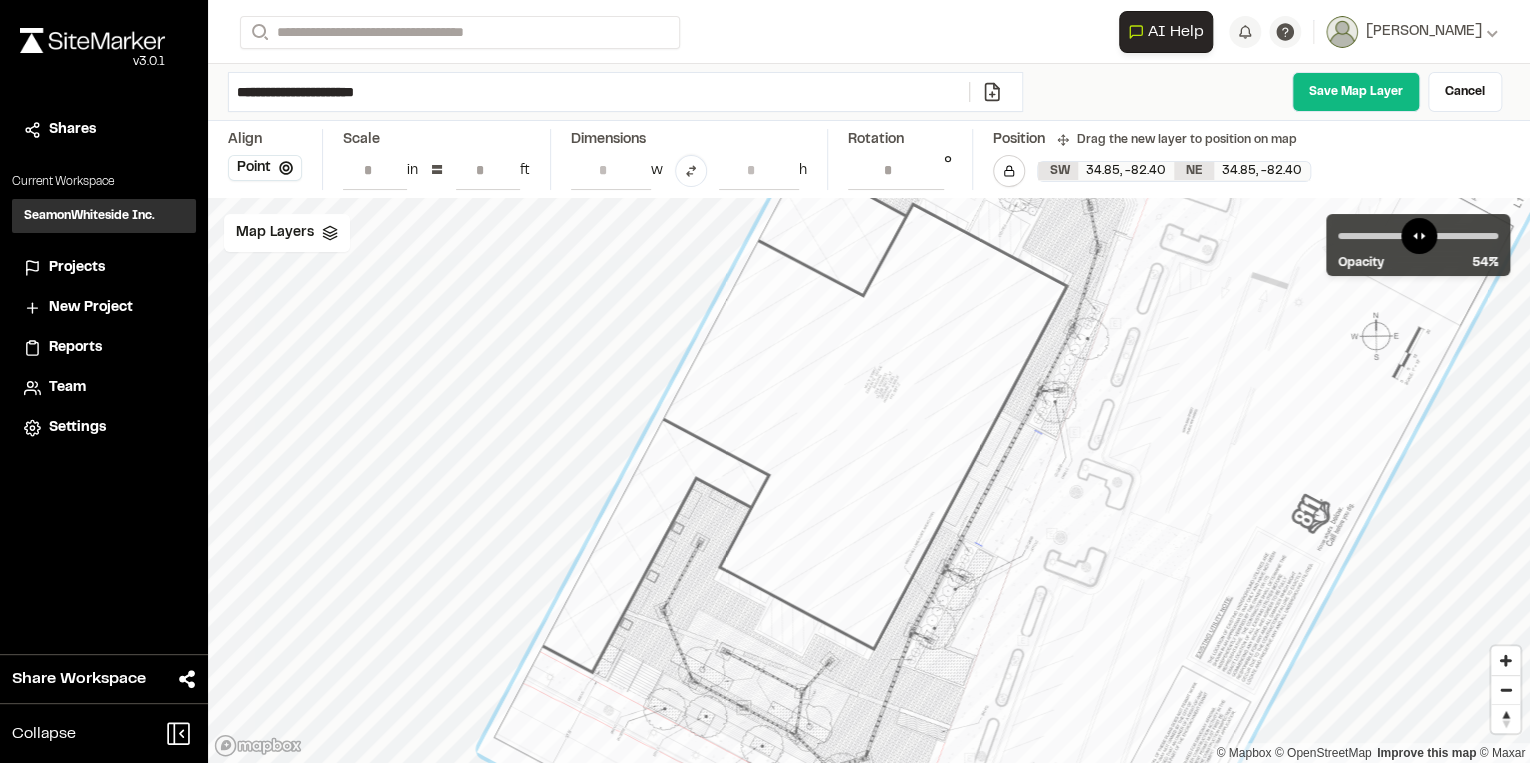 click at bounding box center (1013, 463) 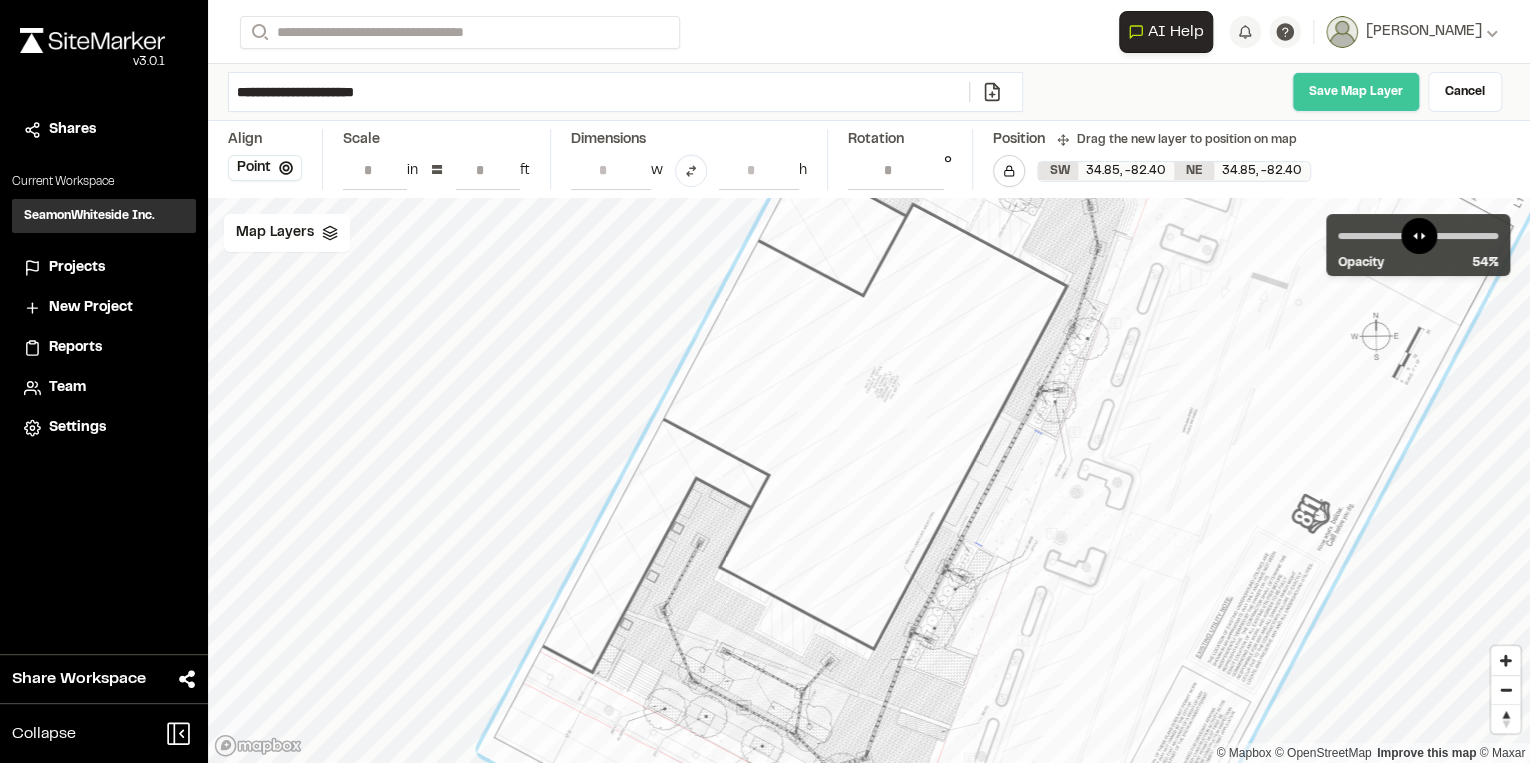 click on "Save Map Layer" at bounding box center (1356, 92) 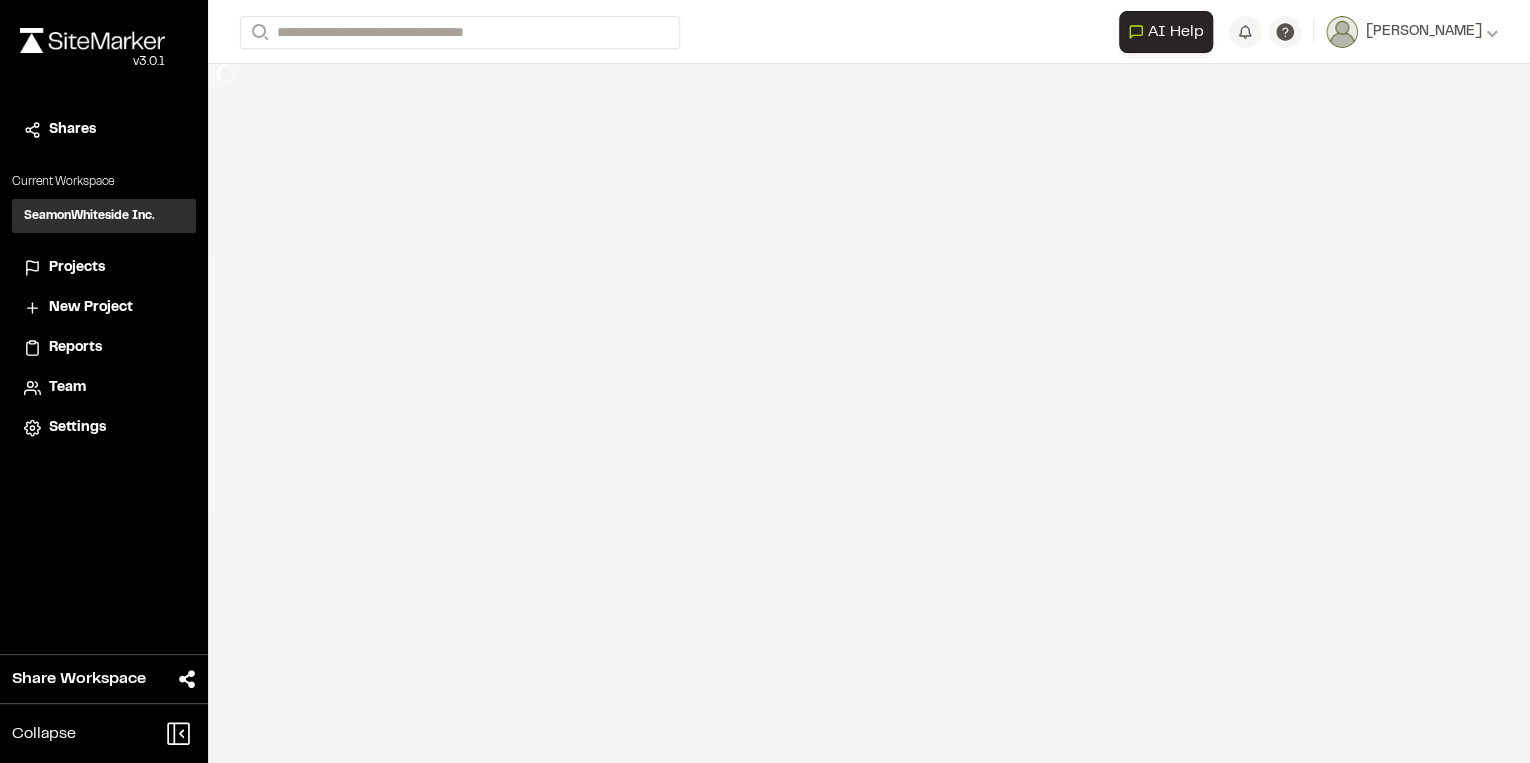 click on "**********" at bounding box center [869, 381] 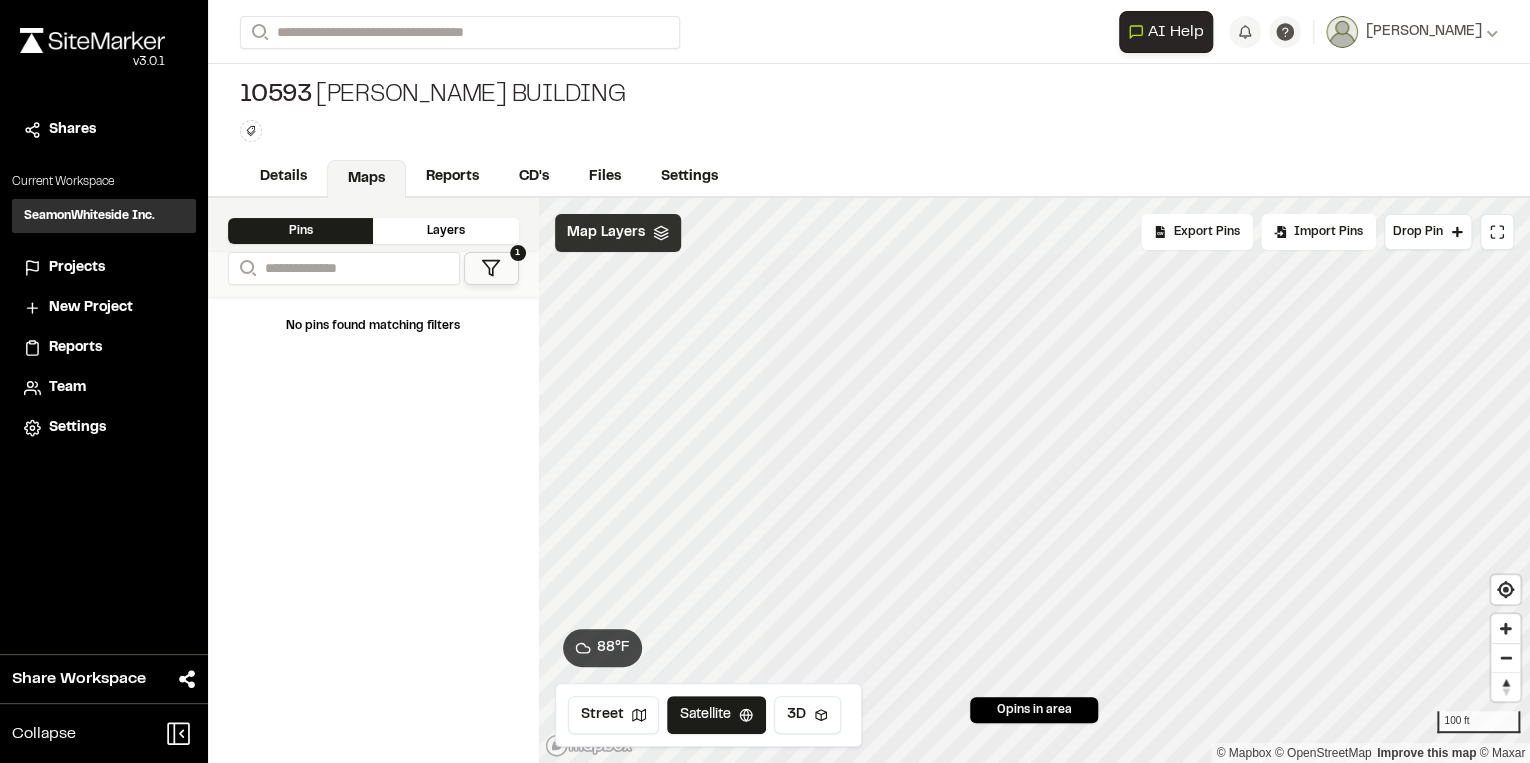click on "Map Layers" at bounding box center [606, 233] 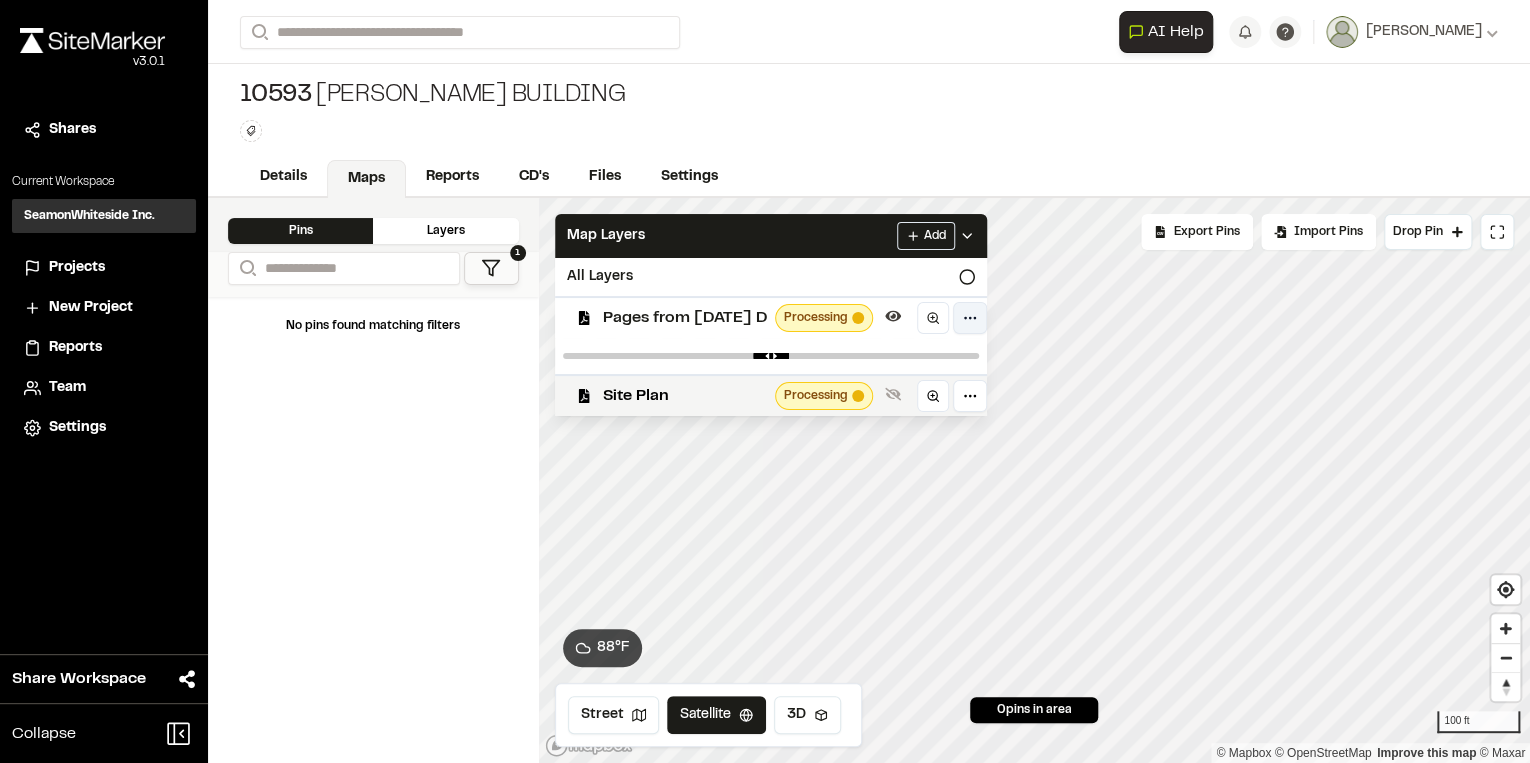 click on "Close sidebar v 3.0.1 Shares Current Workspace SeamonWhiteside Inc. SI Projects New Project Reports Team Settings Share Workspace Collapse Invite Link Uh oh! You don't currently have acces to invite members to join Sitemarker. Done Open sidebar Search Recently Searched [STREET_ADDRESS]   Novant MOB - [GEOGRAPHIC_DATA] ,  [GEOGRAPHIC_DATA] Search to see more projects... AI Help AI Assistant Ask about features or construction insights What can I help you with? How can I add pins to a project? How do I invite team members? How do I create a new project?
To pick up a draggable item, press the space bar.
While dragging, use the arrow keys to move the item.
Press space again to drop the item in its new position, or press escape to cancel.
Join project Ready to join  ? You were invited to join  project    by   . Accept Decline Need help? Need help? FAQ Support Site Request a Feature Submit Bug Report [PERSON_NAME]" at bounding box center (765, 381) 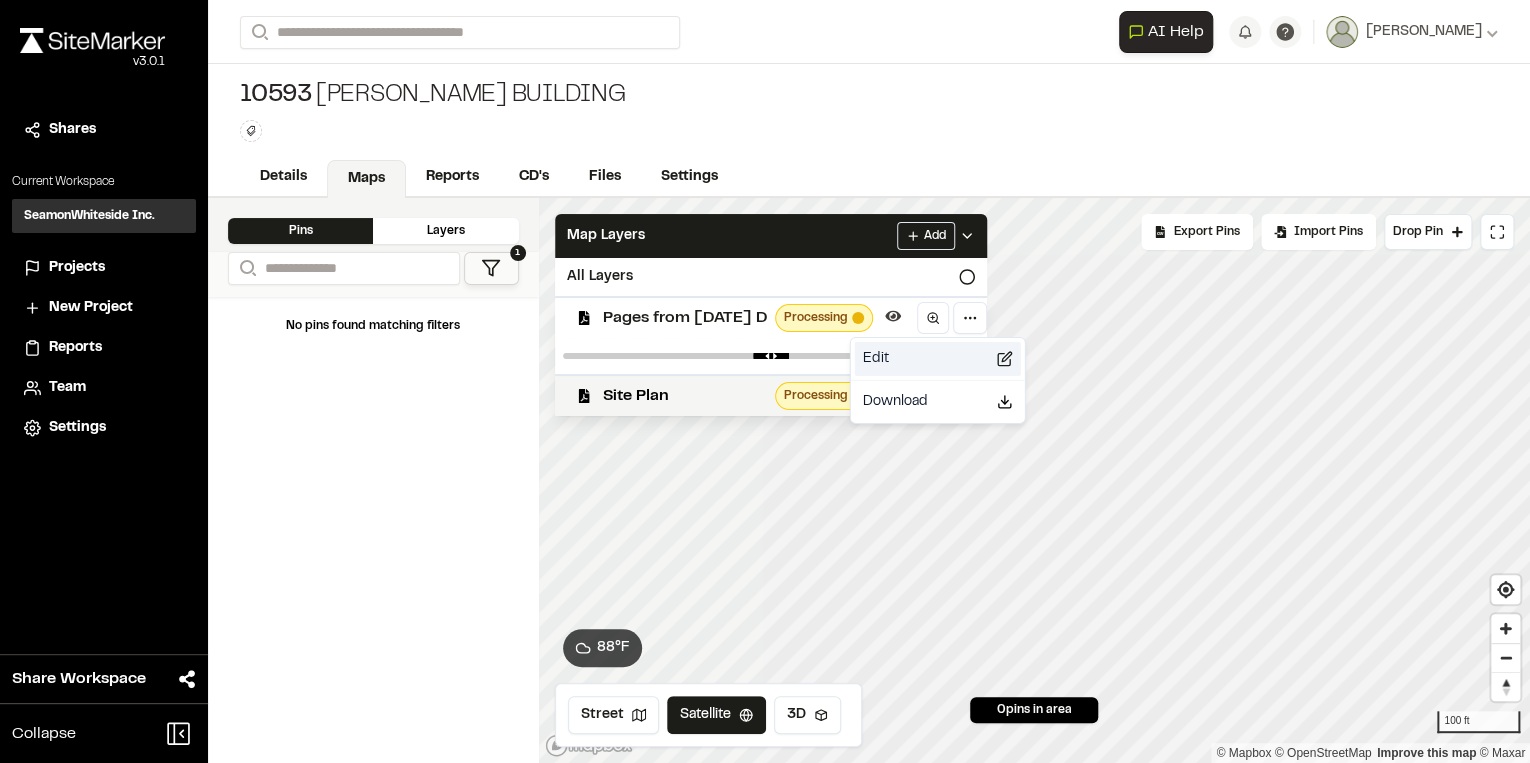 click on "Edit" at bounding box center [876, 359] 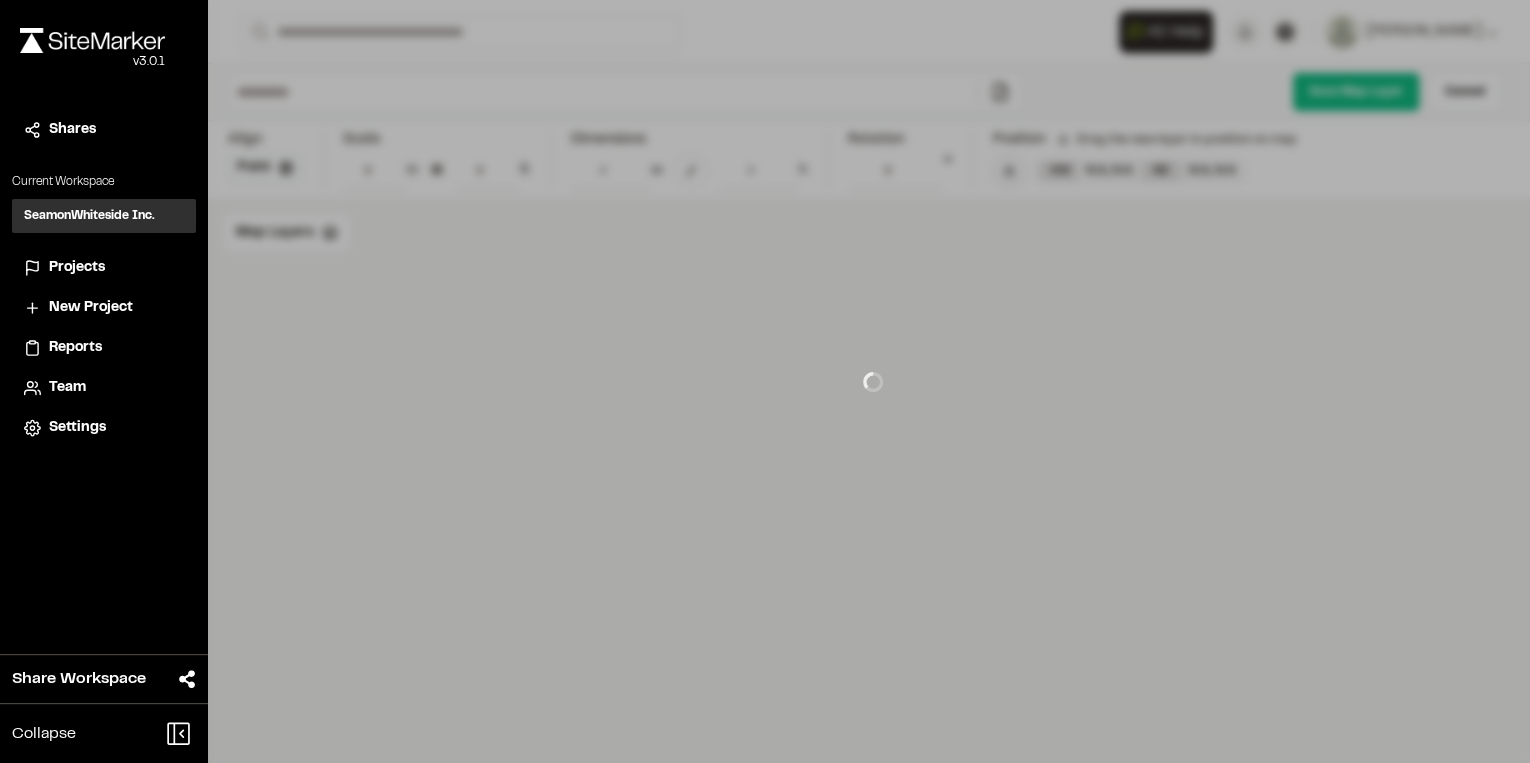 type on "**********" 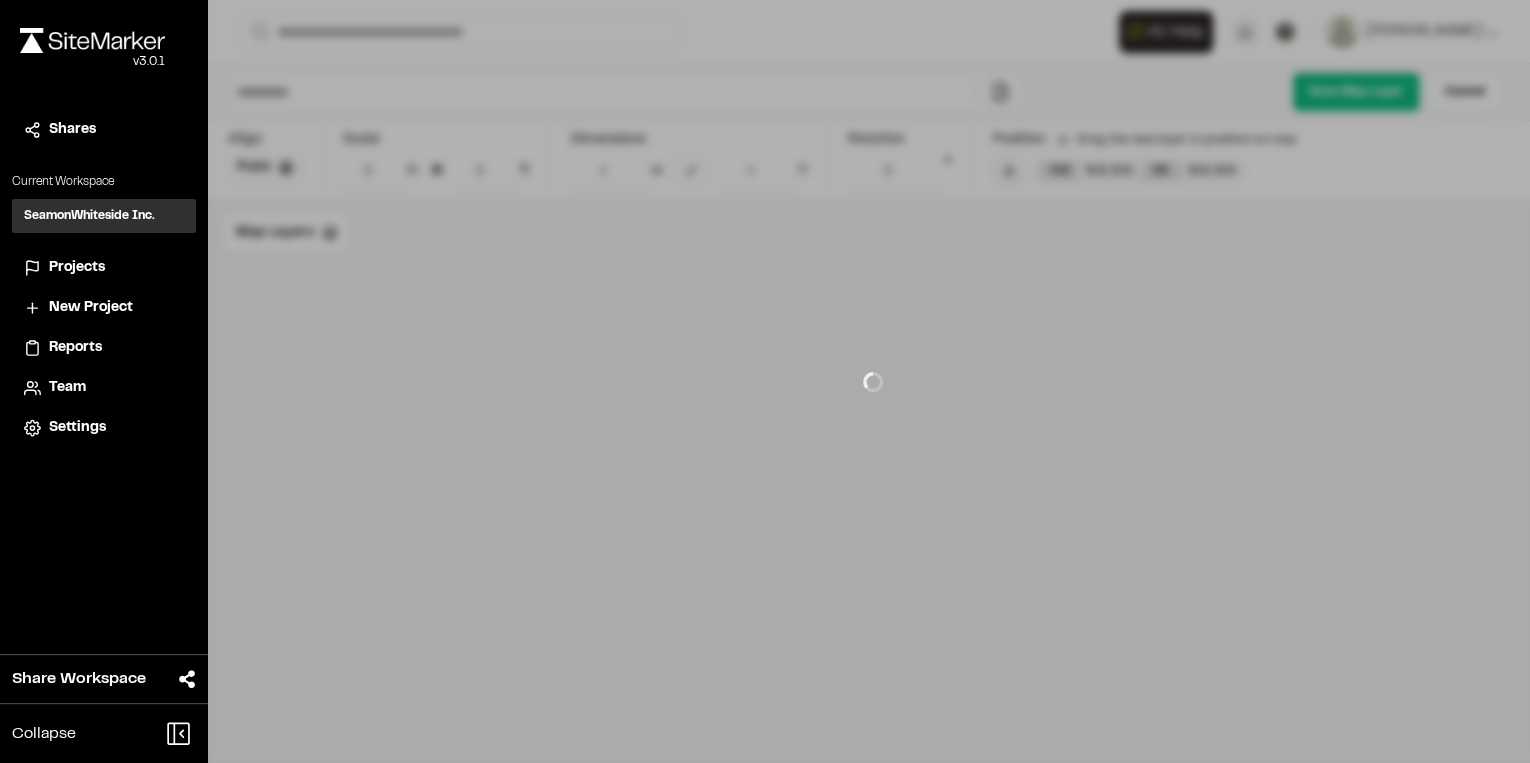 type on "**" 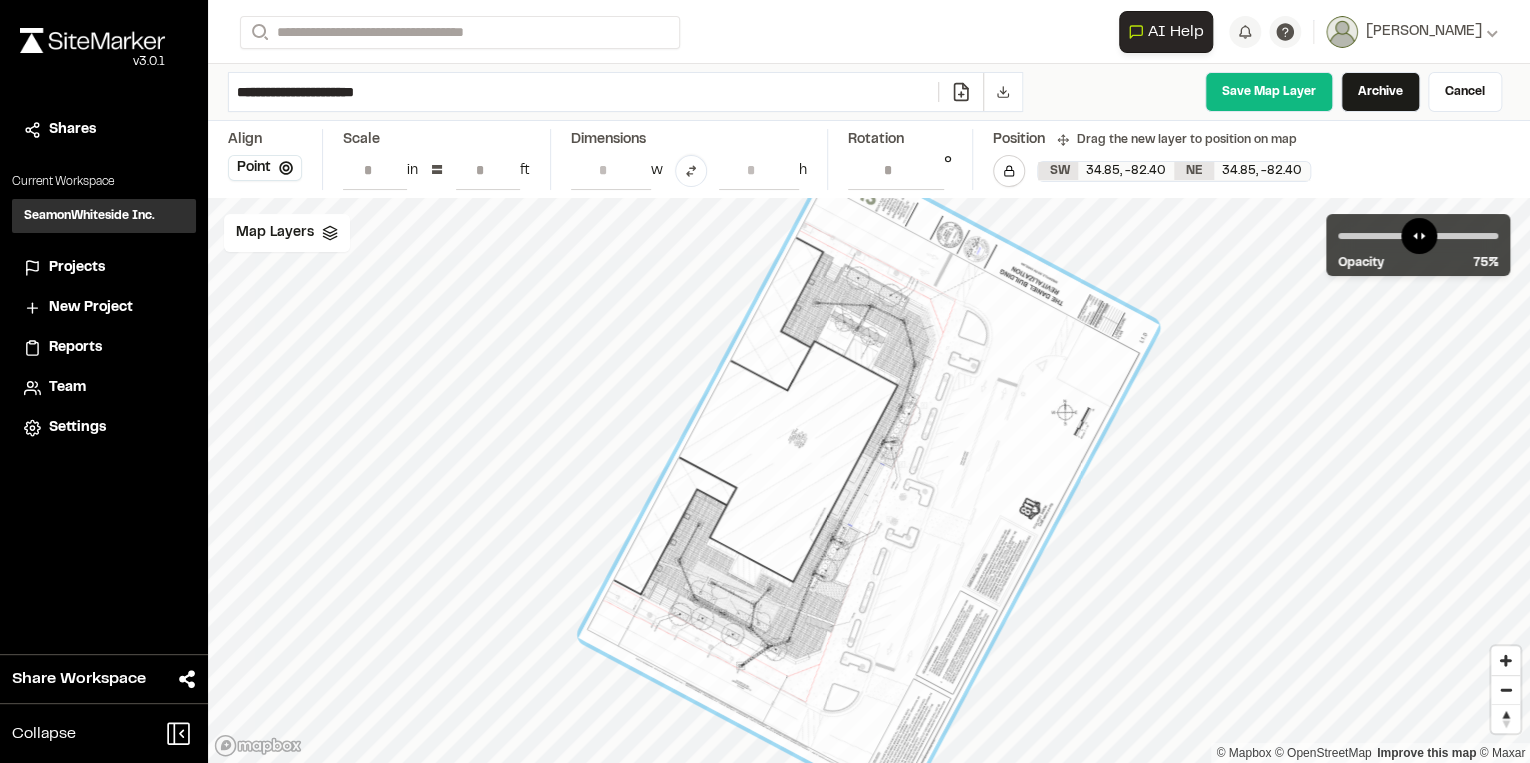 click on "**********" at bounding box center [583, 92] 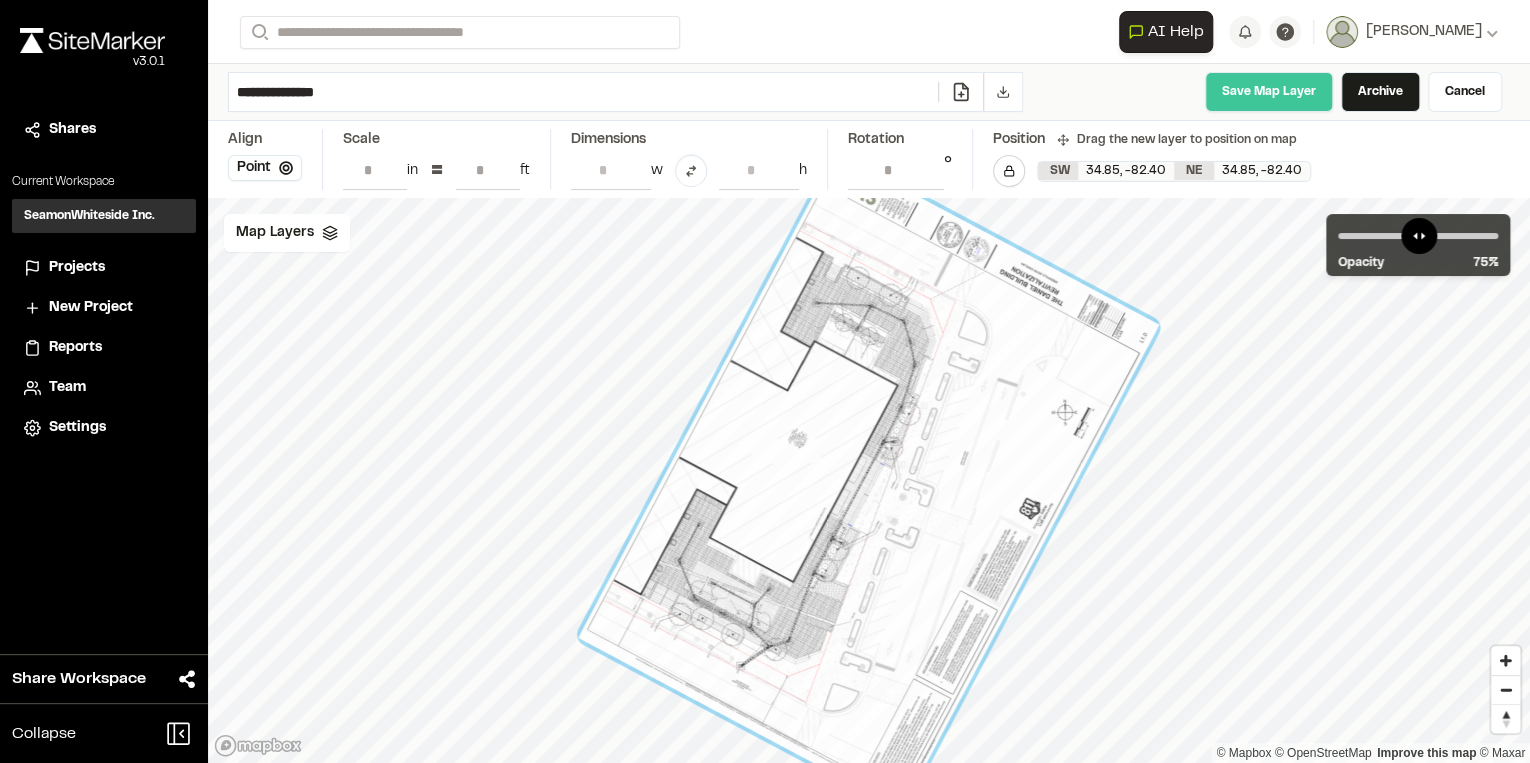type on "**********" 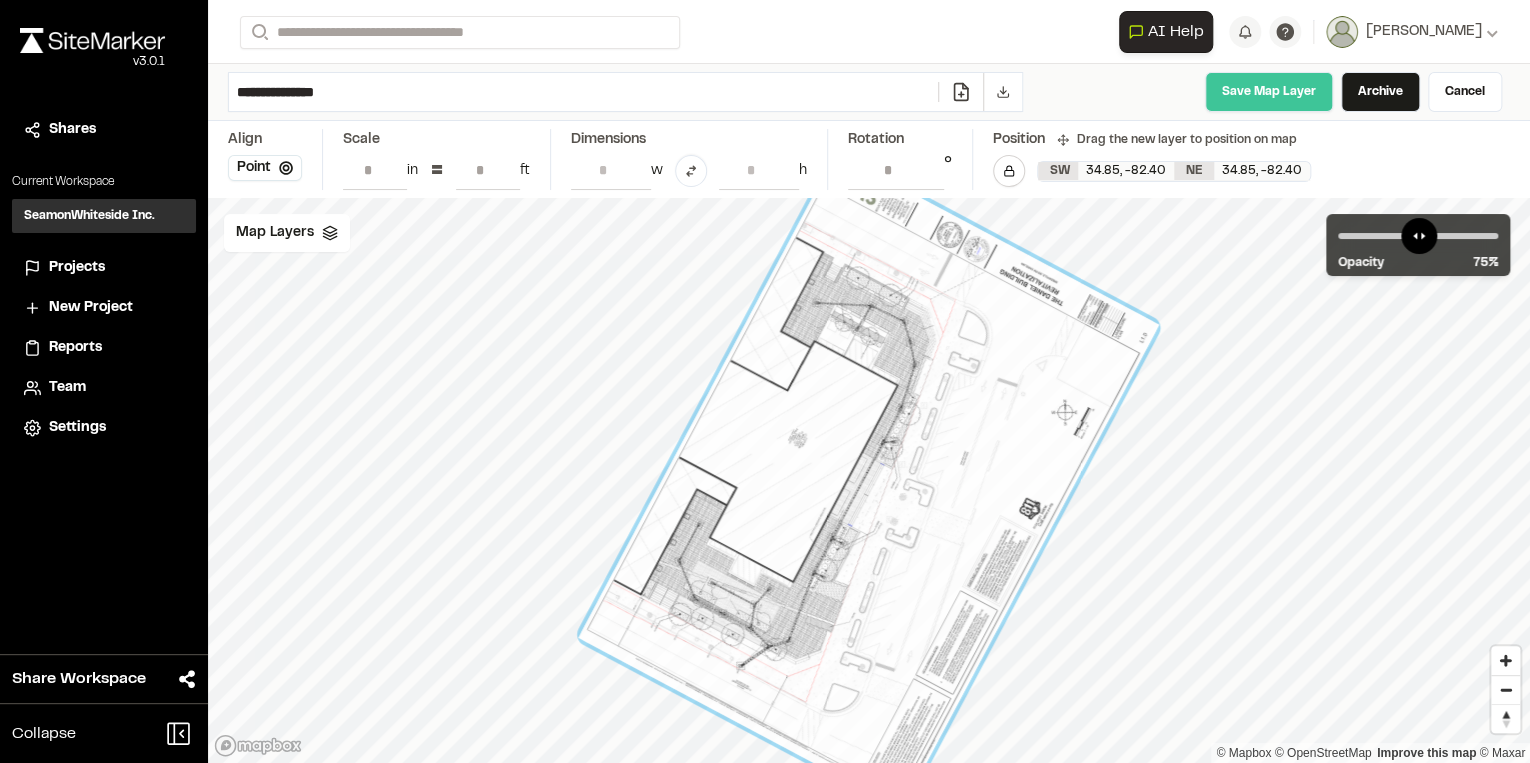 click on "Save Map Layer" at bounding box center (1269, 92) 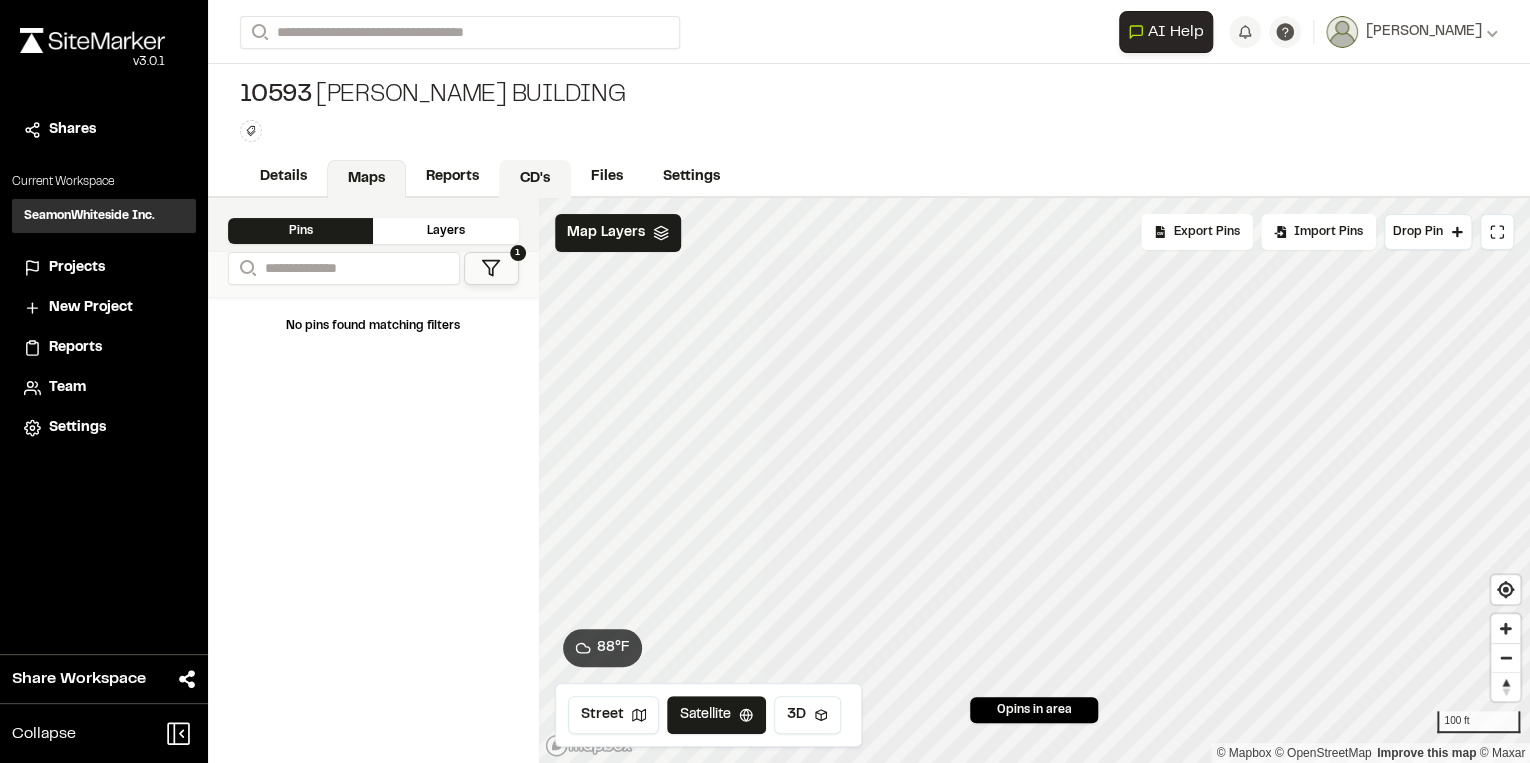 click on "CD's" at bounding box center [535, 179] 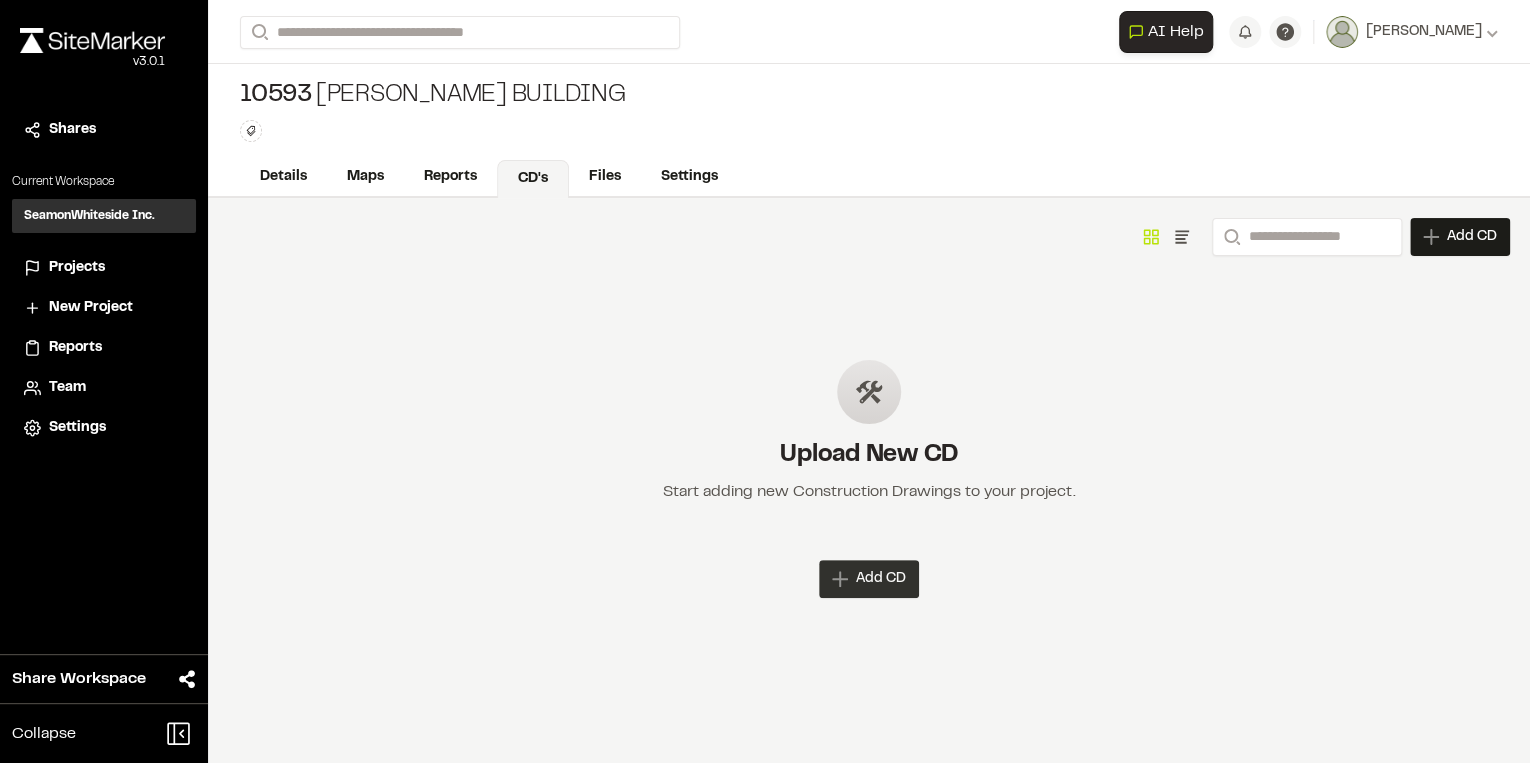 click on "Add CD" at bounding box center (869, 579) 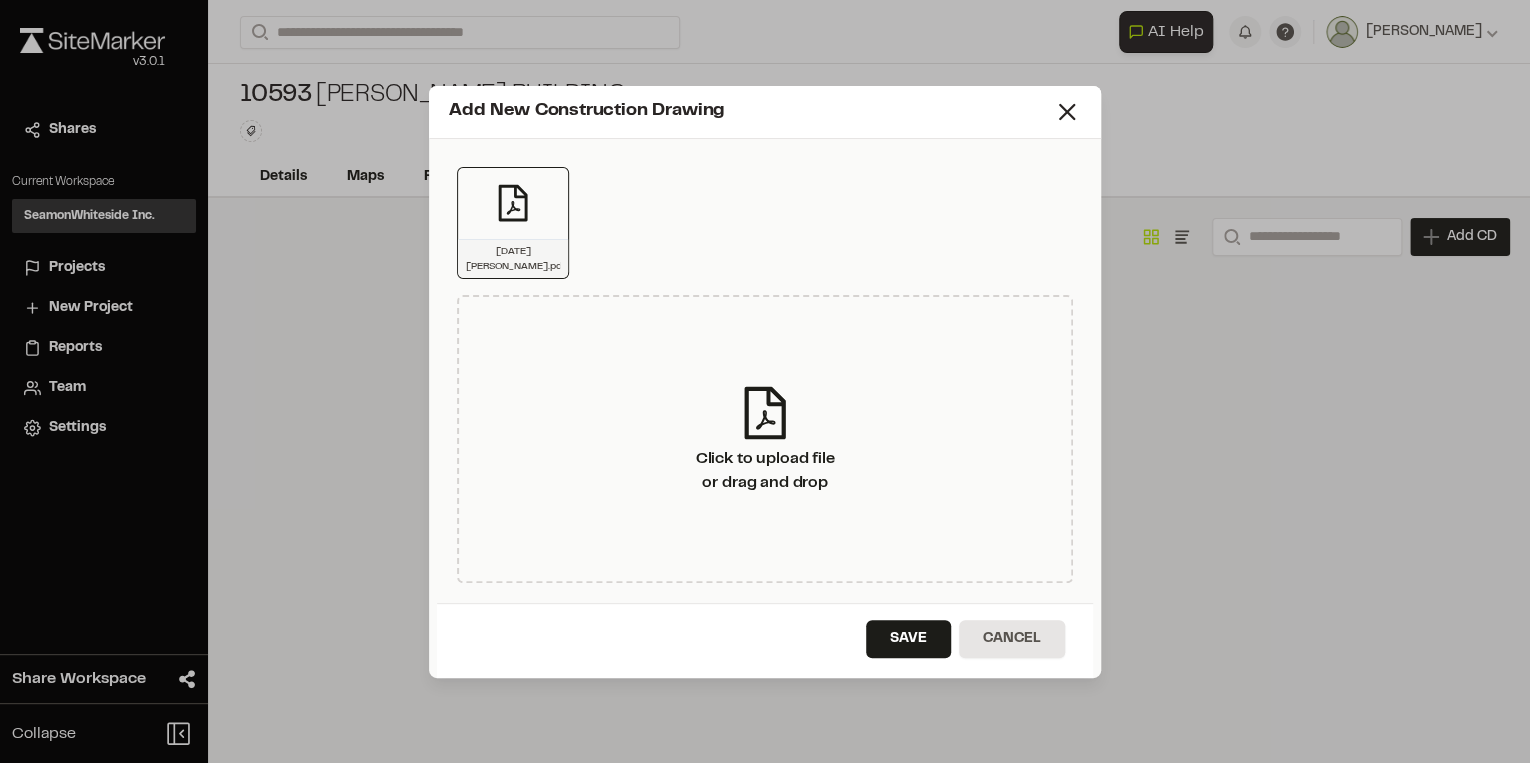 drag, startPoint x: 903, startPoint y: 648, endPoint x: 700, endPoint y: 145, distance: 542.41864 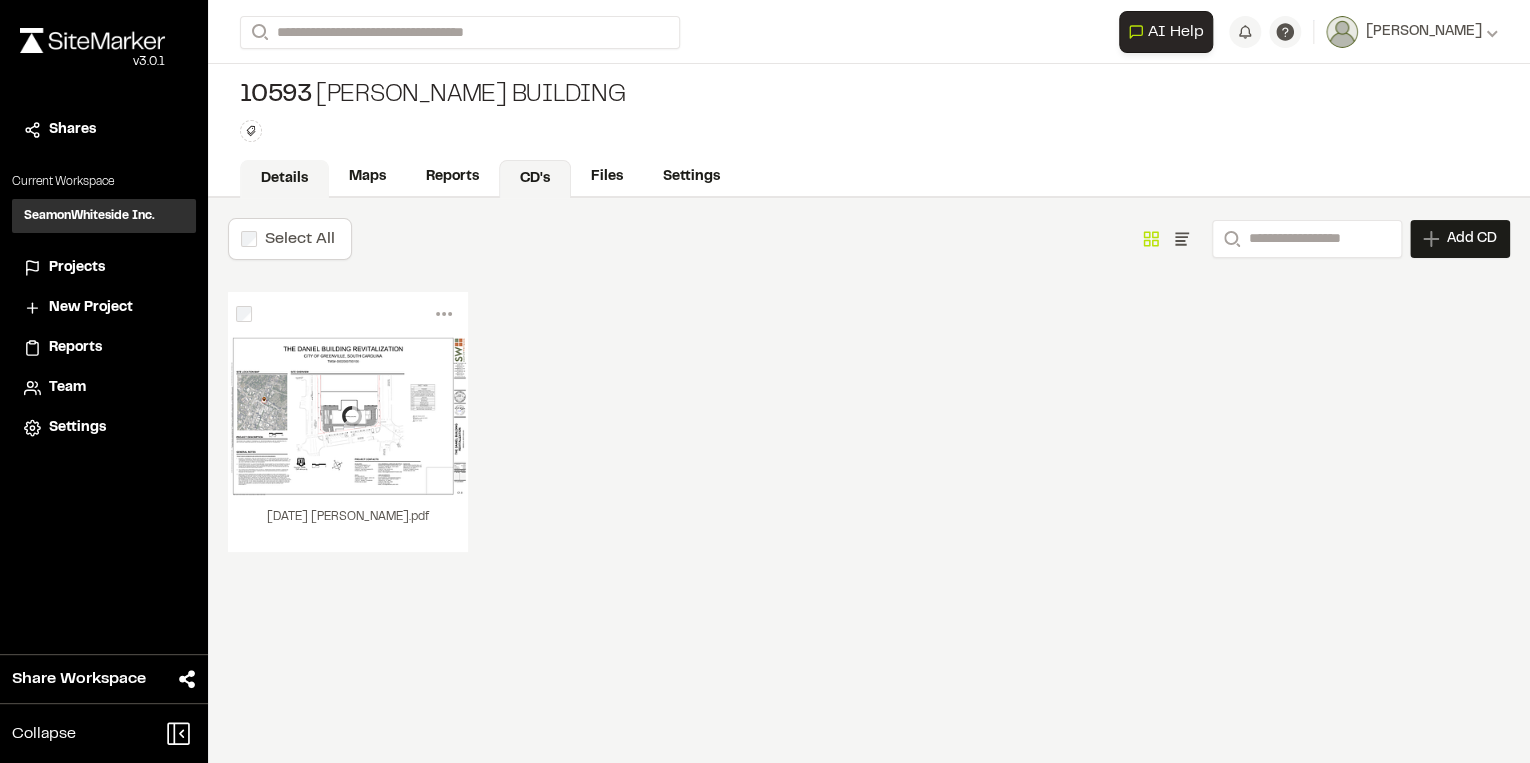 click on "Details" at bounding box center (284, 179) 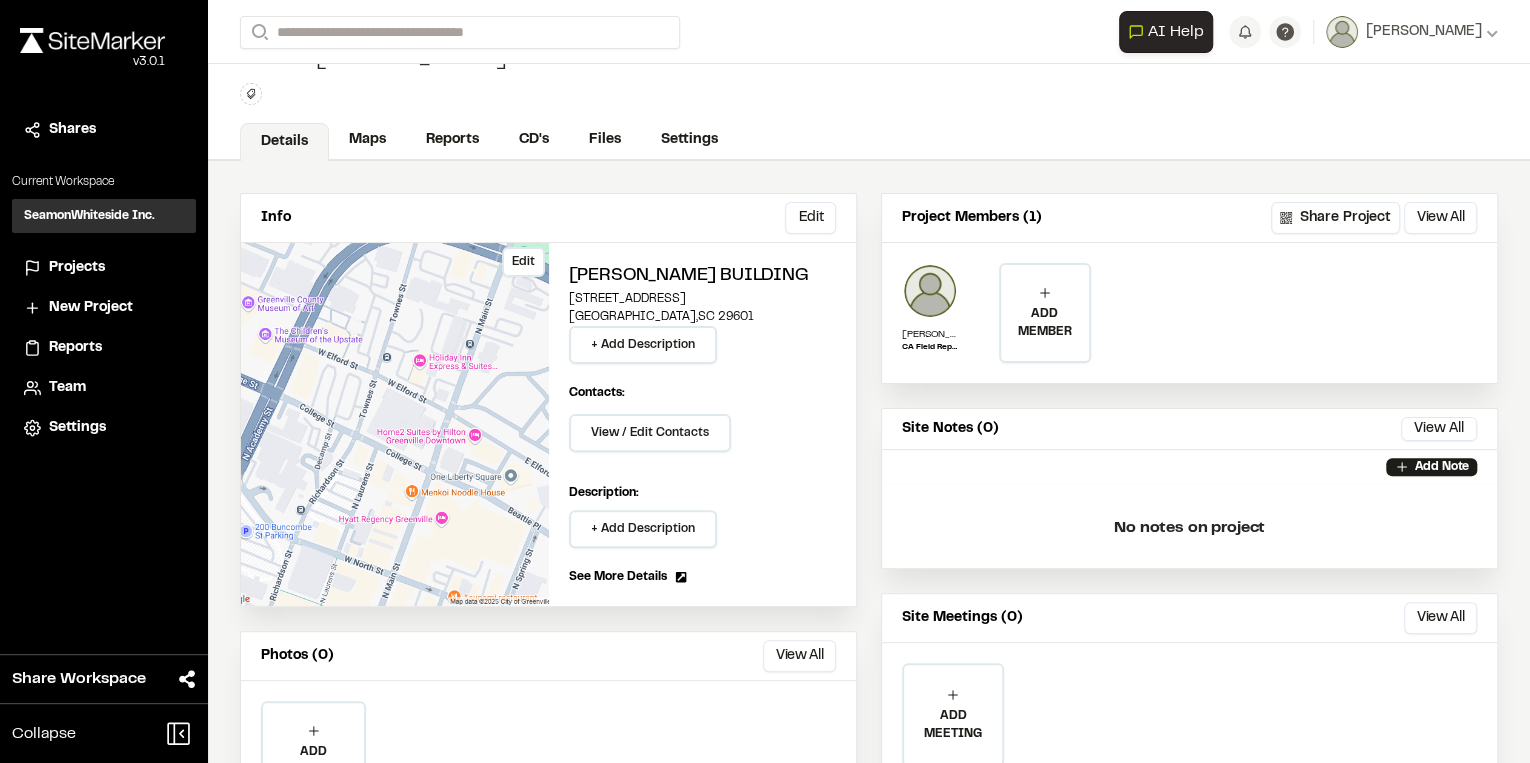 scroll, scrollTop: 0, scrollLeft: 0, axis: both 